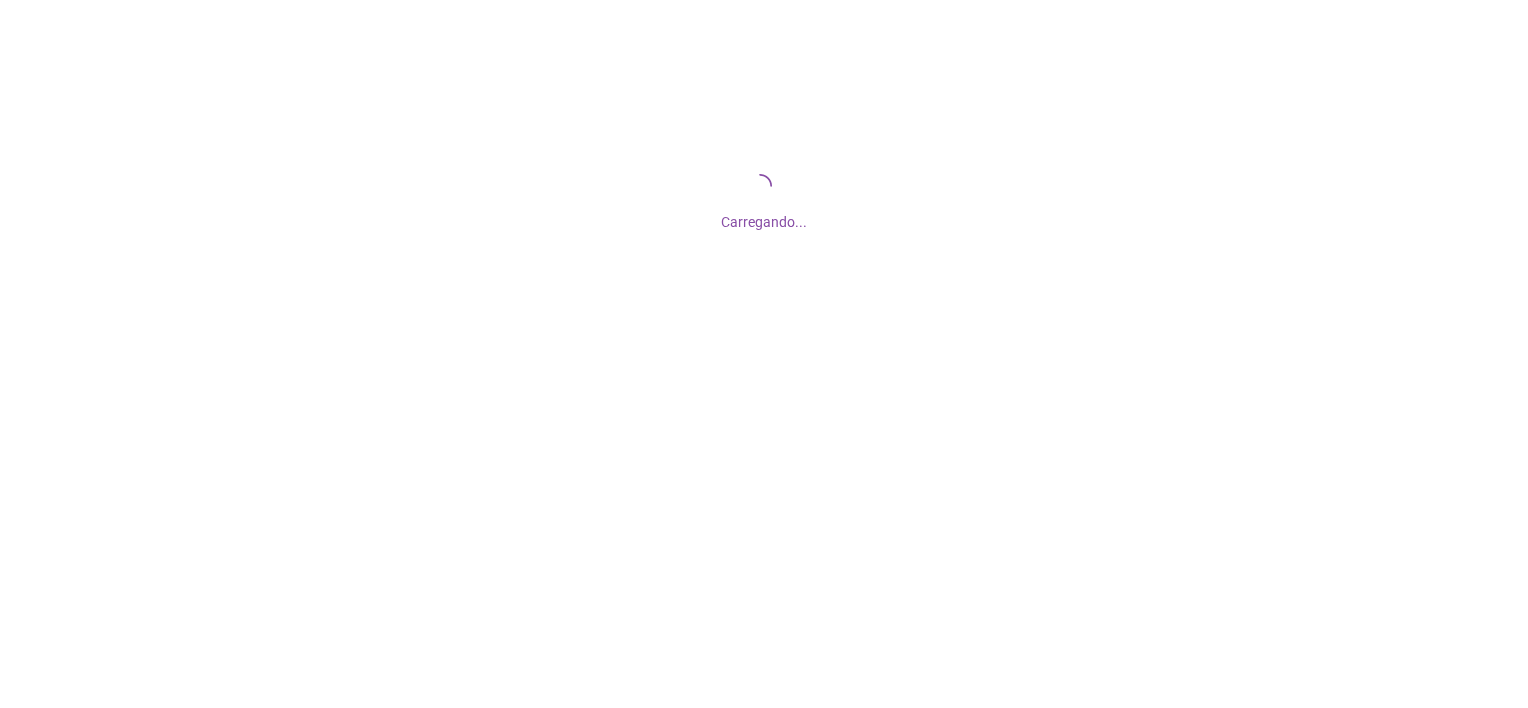 scroll, scrollTop: 0, scrollLeft: 0, axis: both 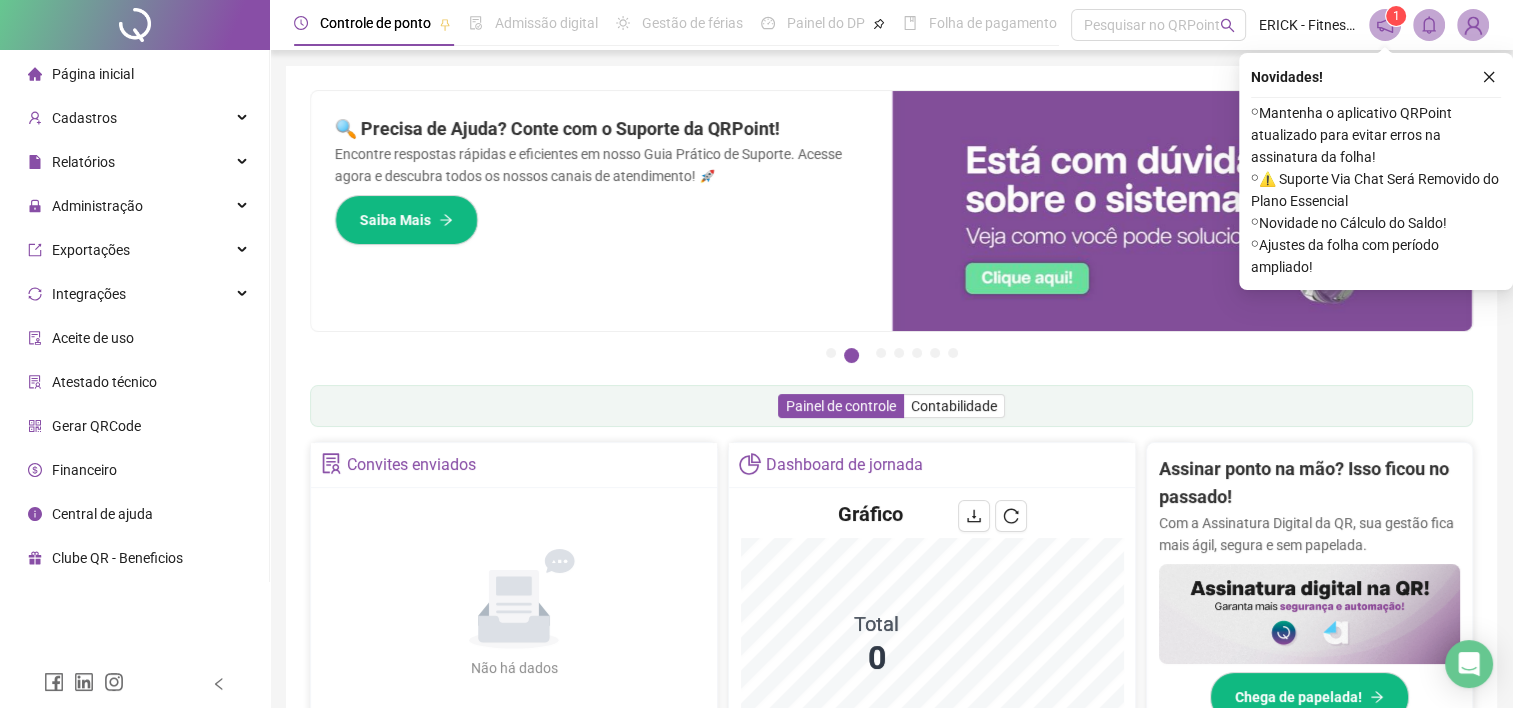 click at bounding box center [1473, 25] 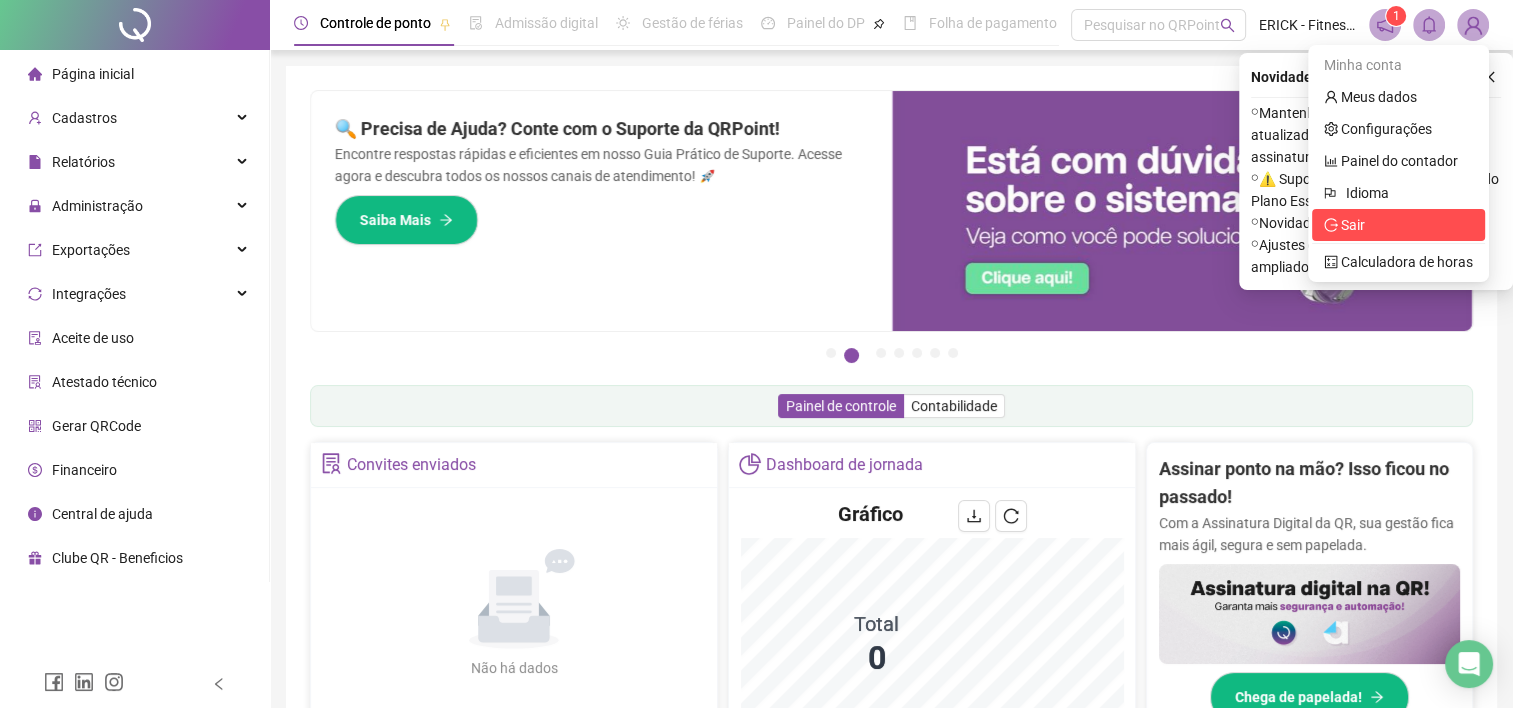 click on "Sair" at bounding box center [1353, 225] 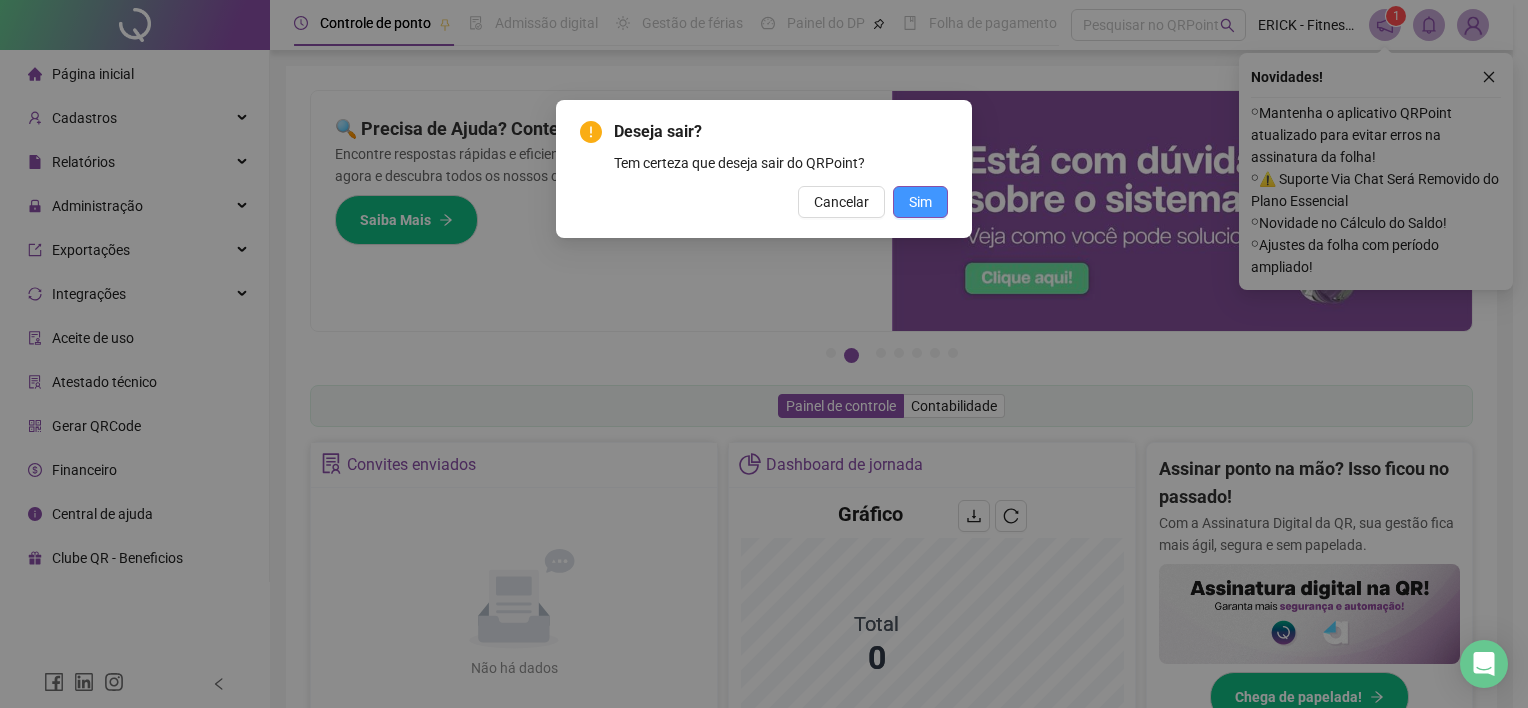 click on "Sim" at bounding box center [920, 202] 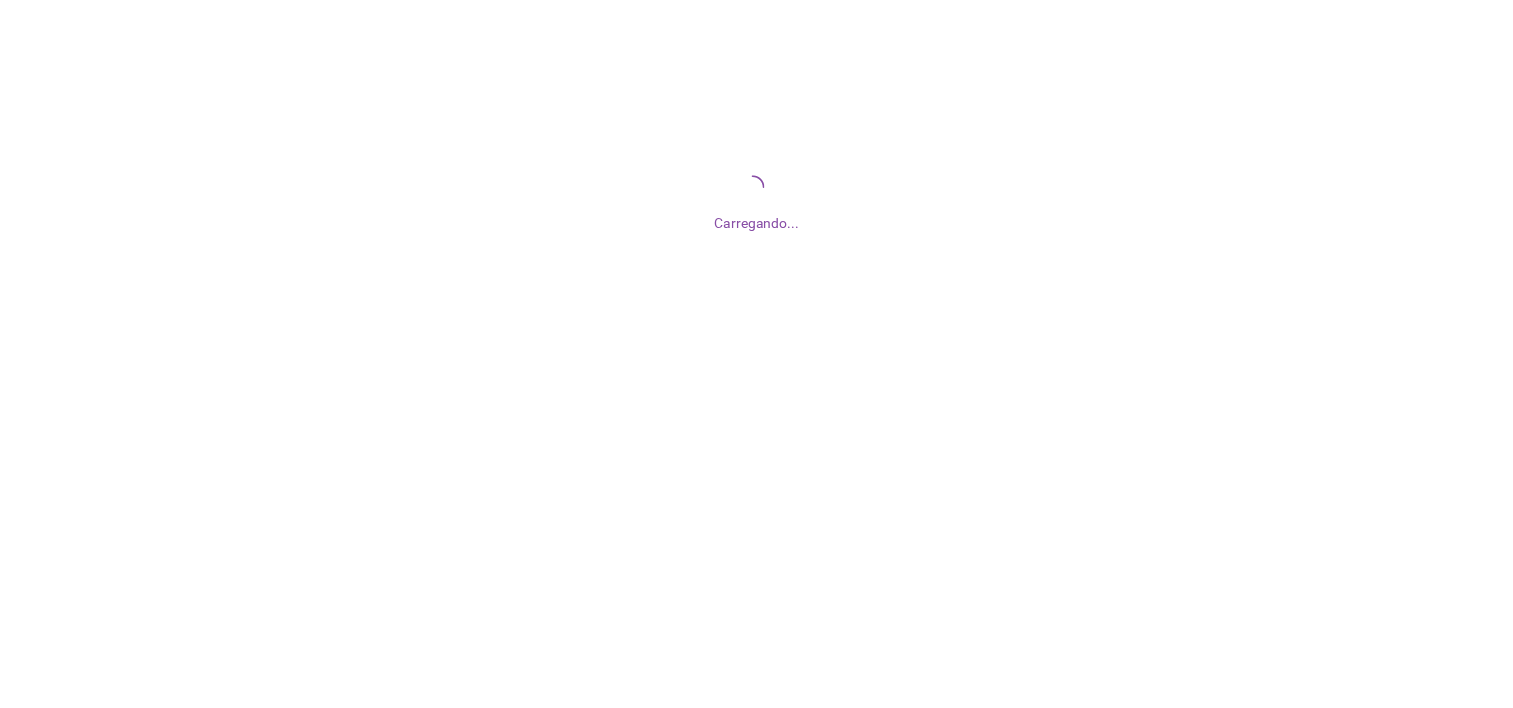 scroll, scrollTop: 0, scrollLeft: 0, axis: both 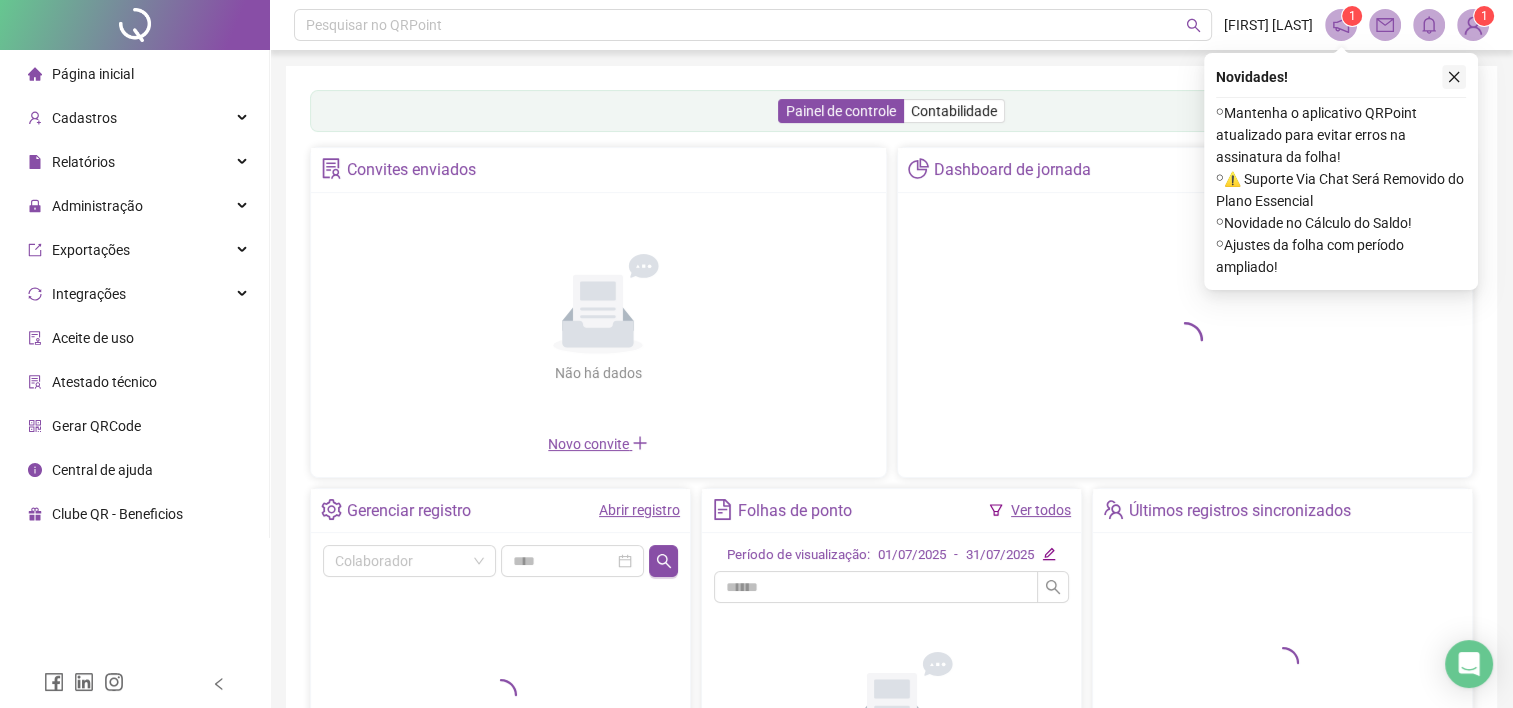 click 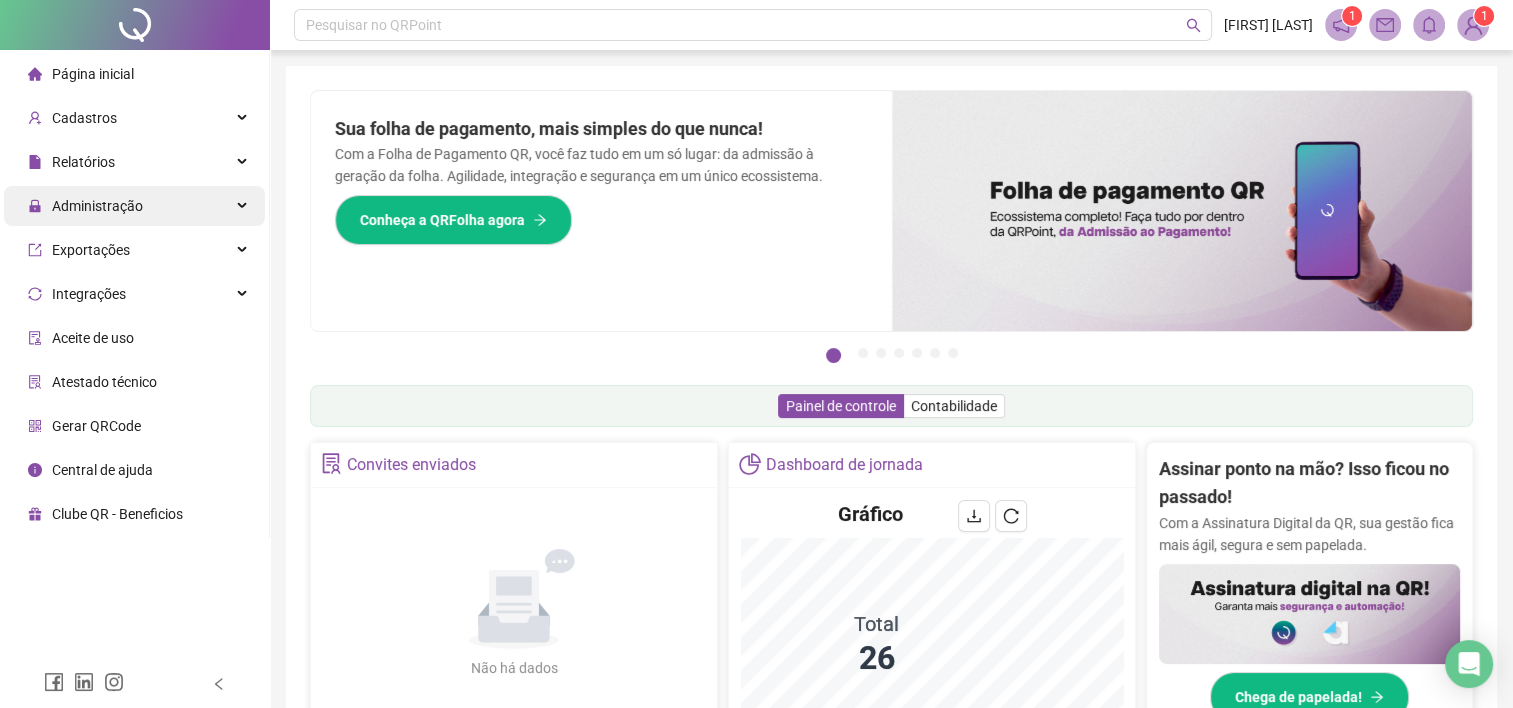 click on "Administração" at bounding box center (134, 206) 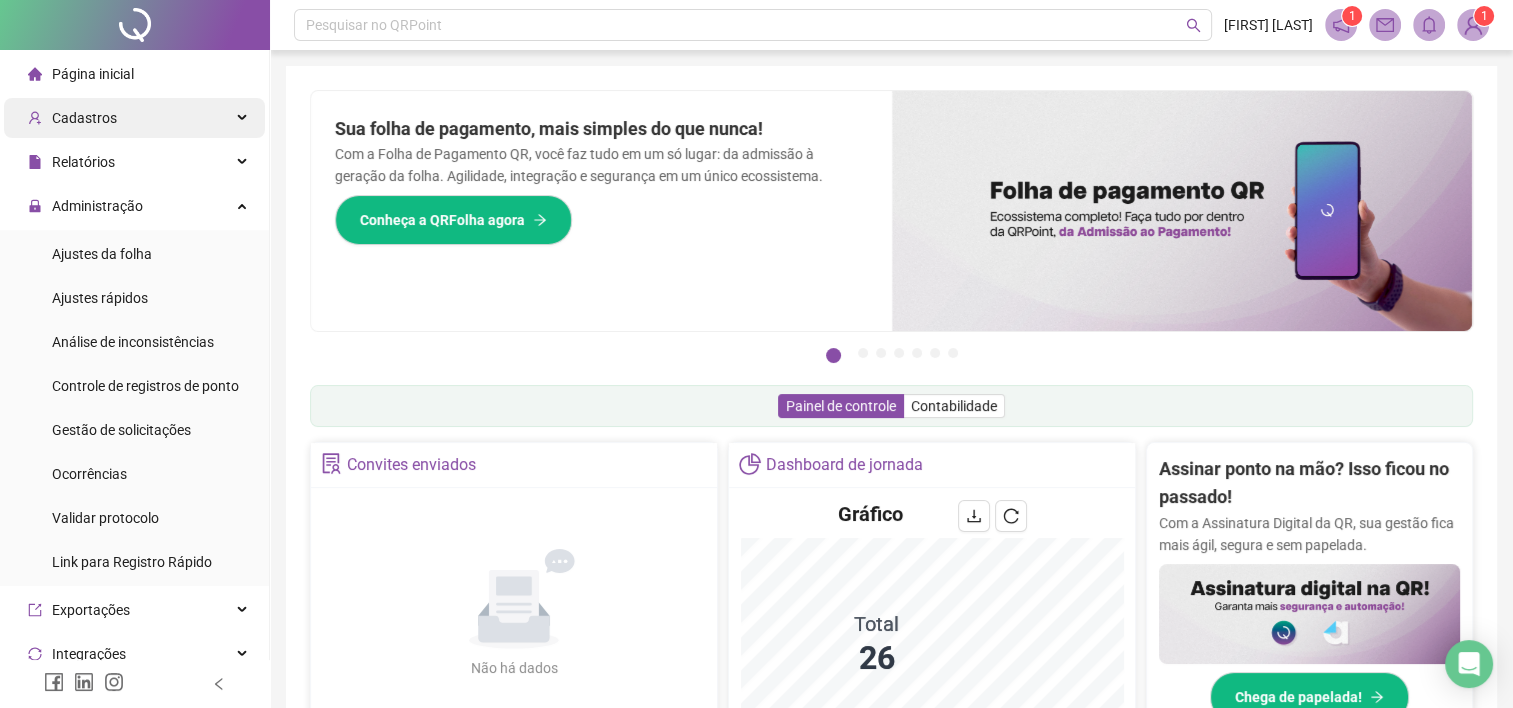 click on "Cadastros" at bounding box center (134, 118) 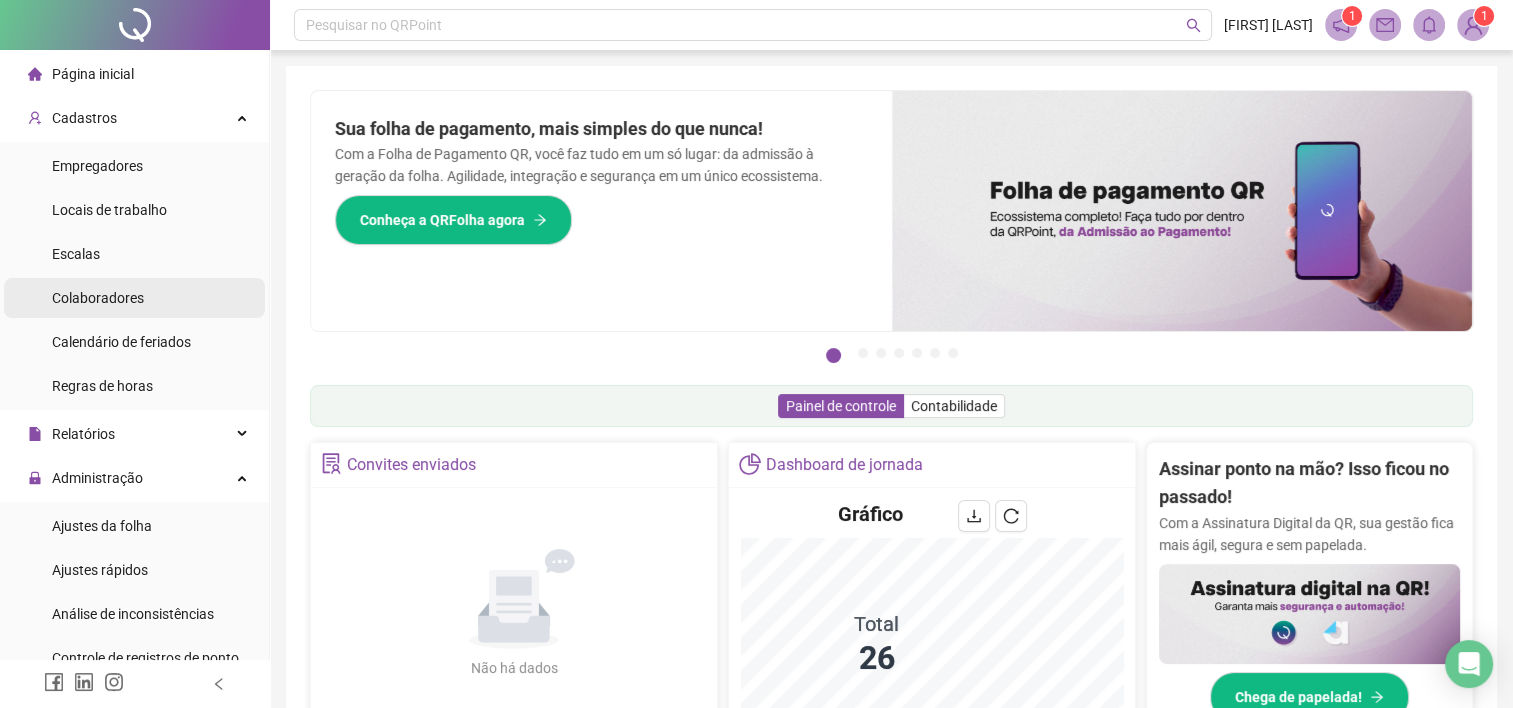 click on "Colaboradores" at bounding box center (98, 298) 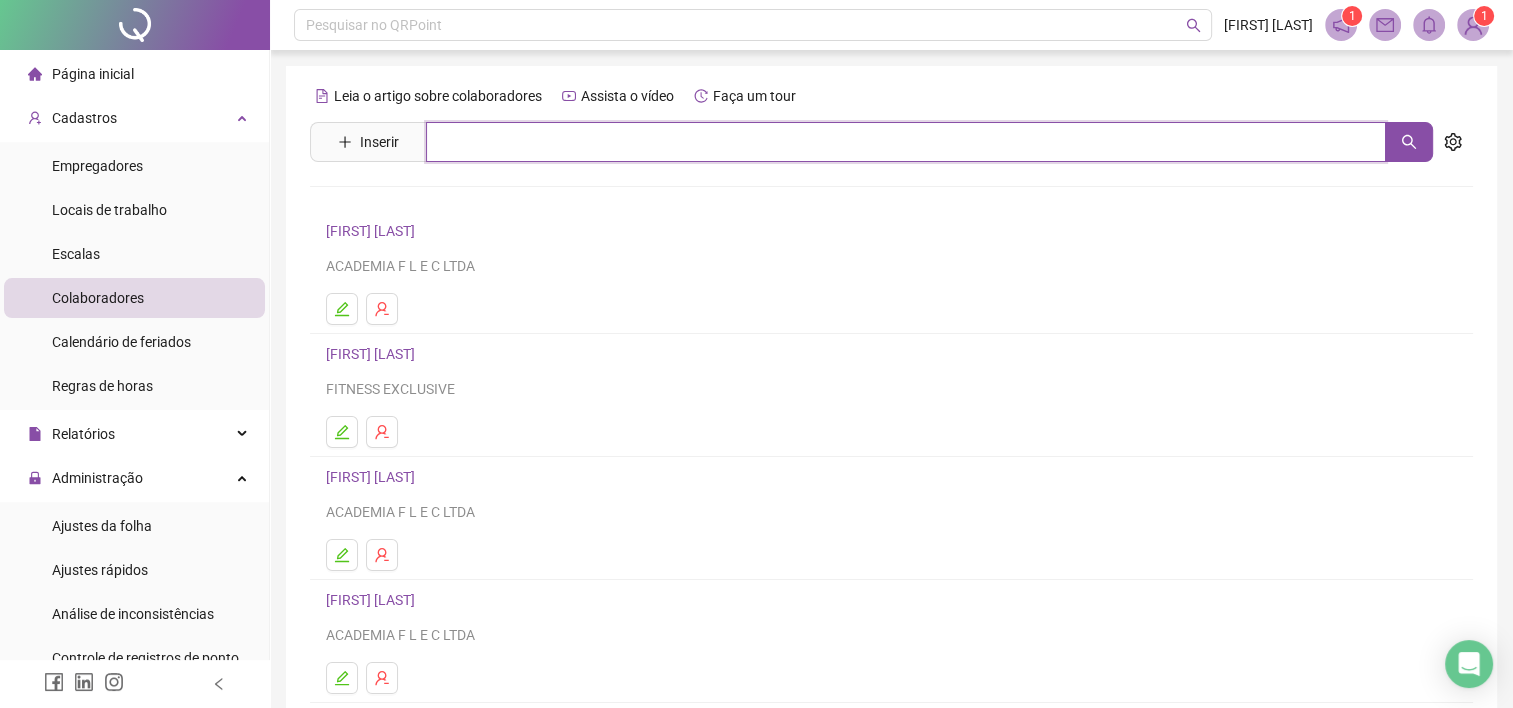 click at bounding box center (906, 142) 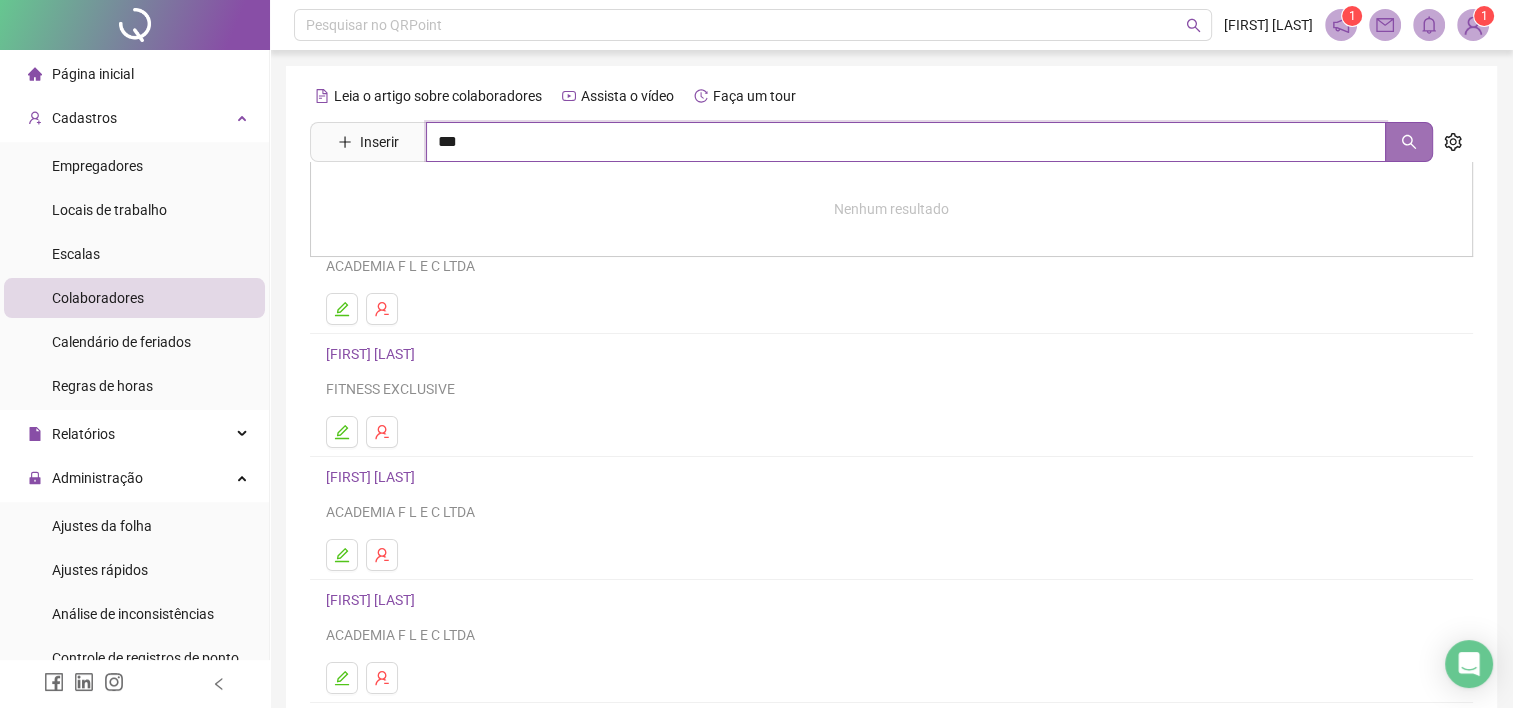 click 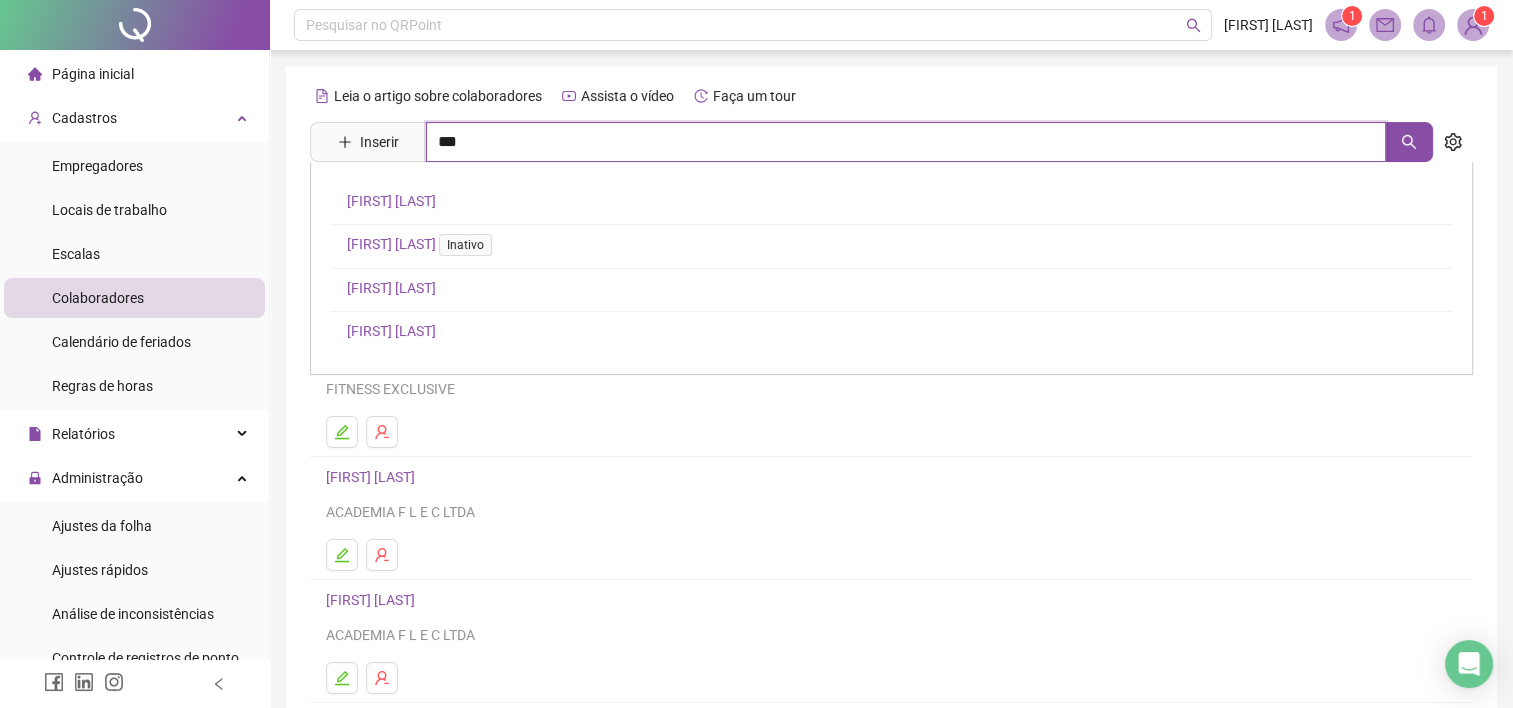type on "***" 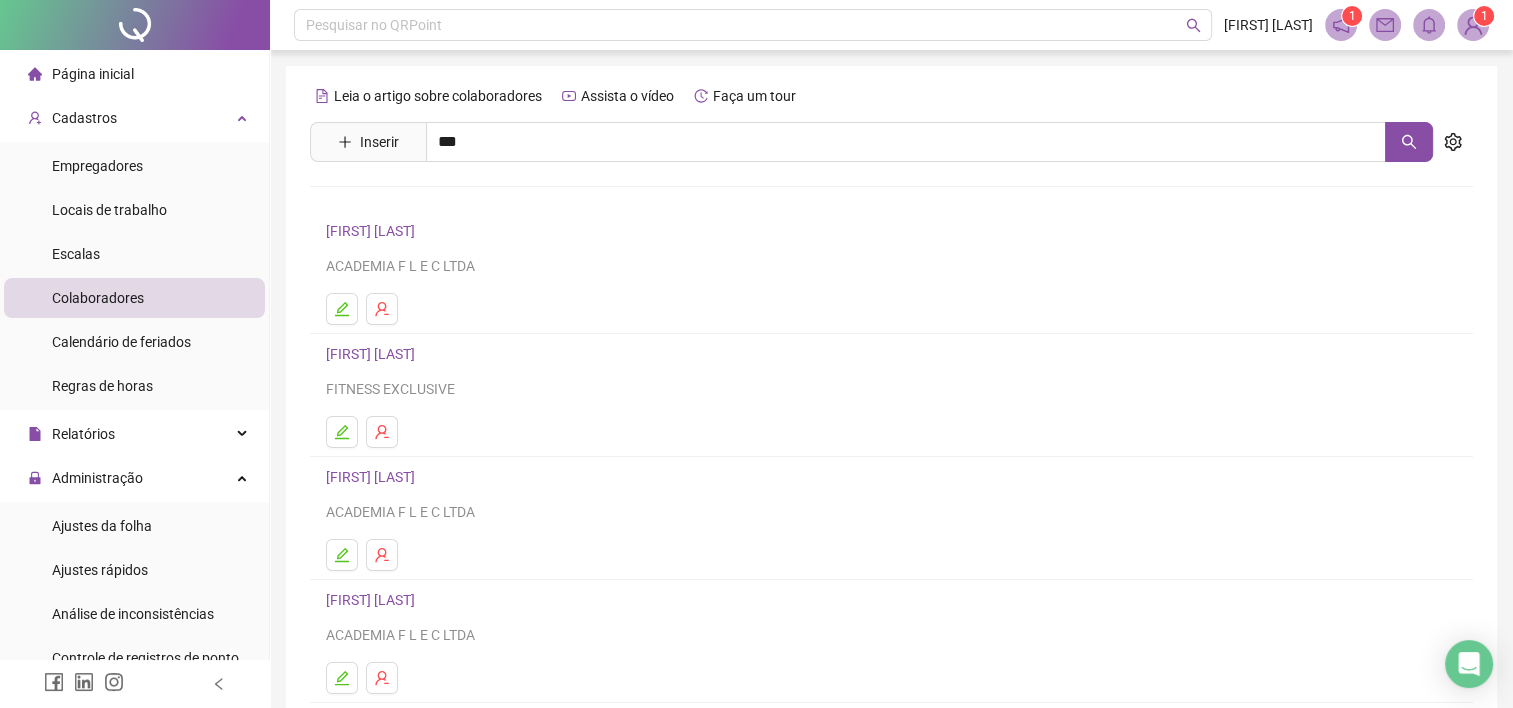 click on "CICERA JOANA FERREIRA BRITO" at bounding box center [391, 201] 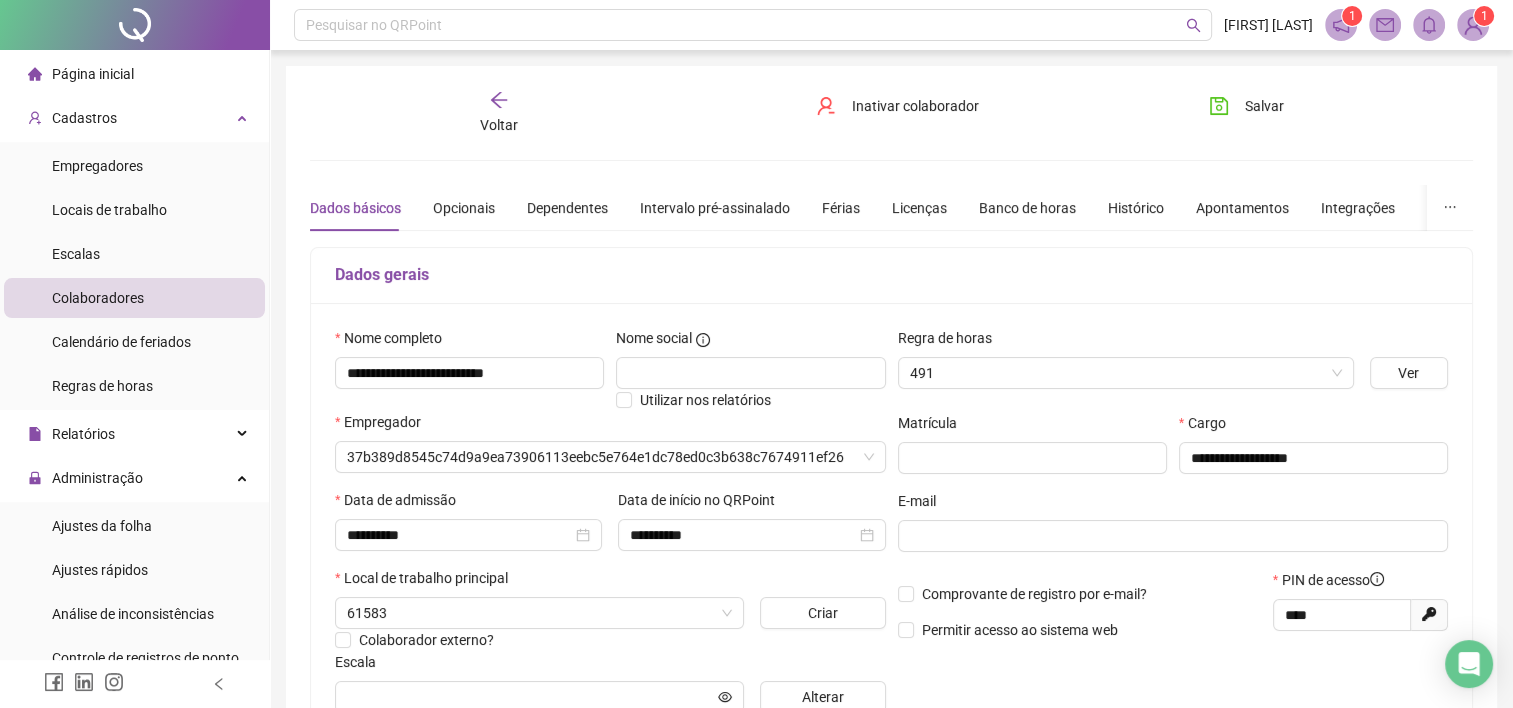 type on "********" 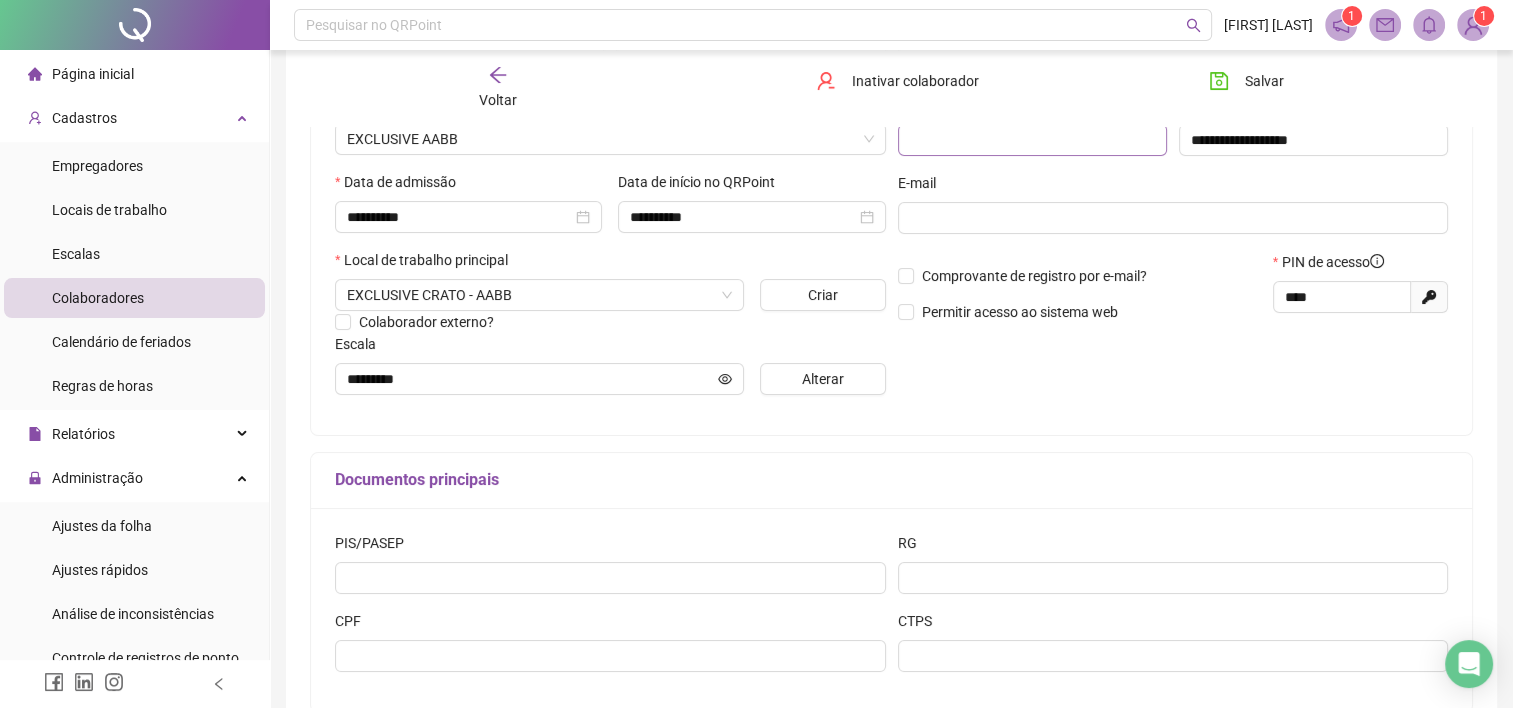 scroll, scrollTop: 260, scrollLeft: 0, axis: vertical 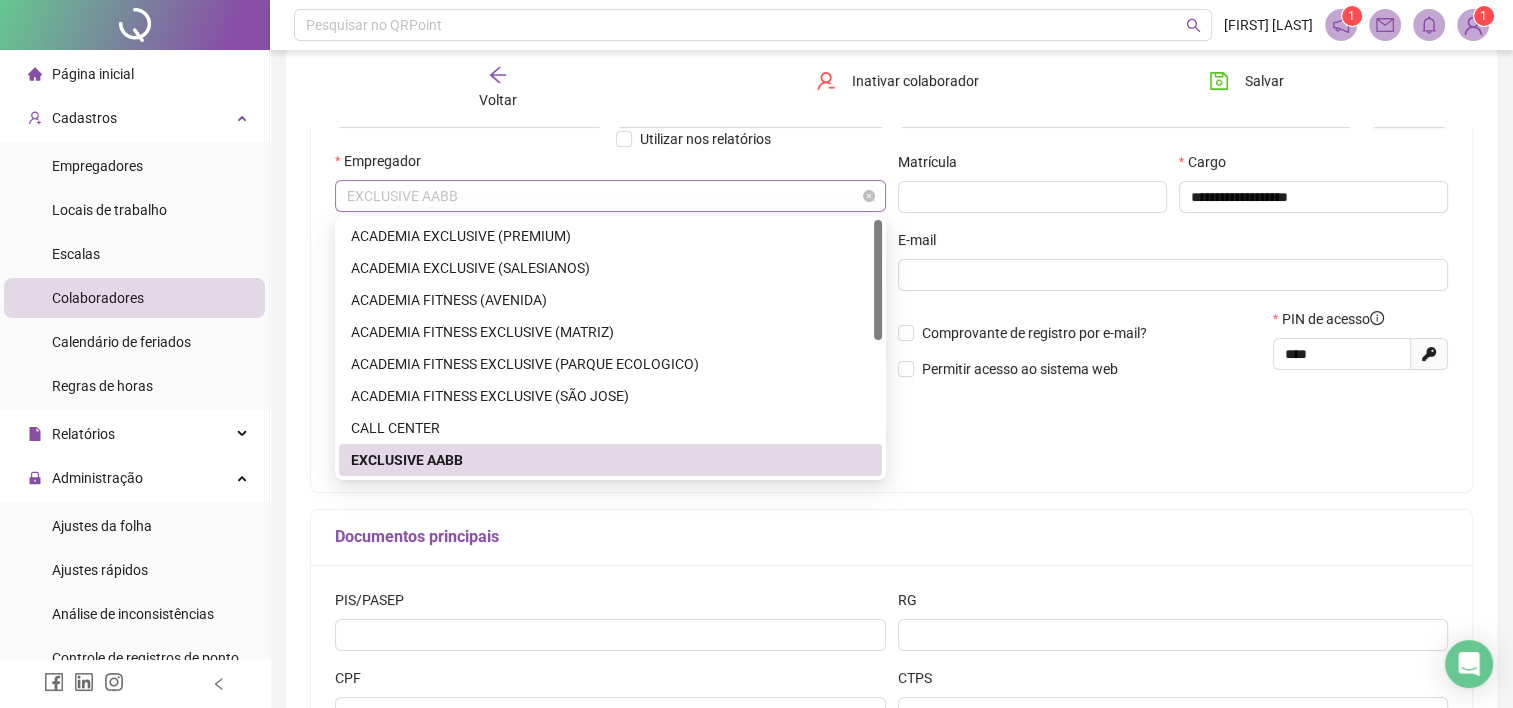 click on "EXCLUSIVE AABB" at bounding box center (610, 196) 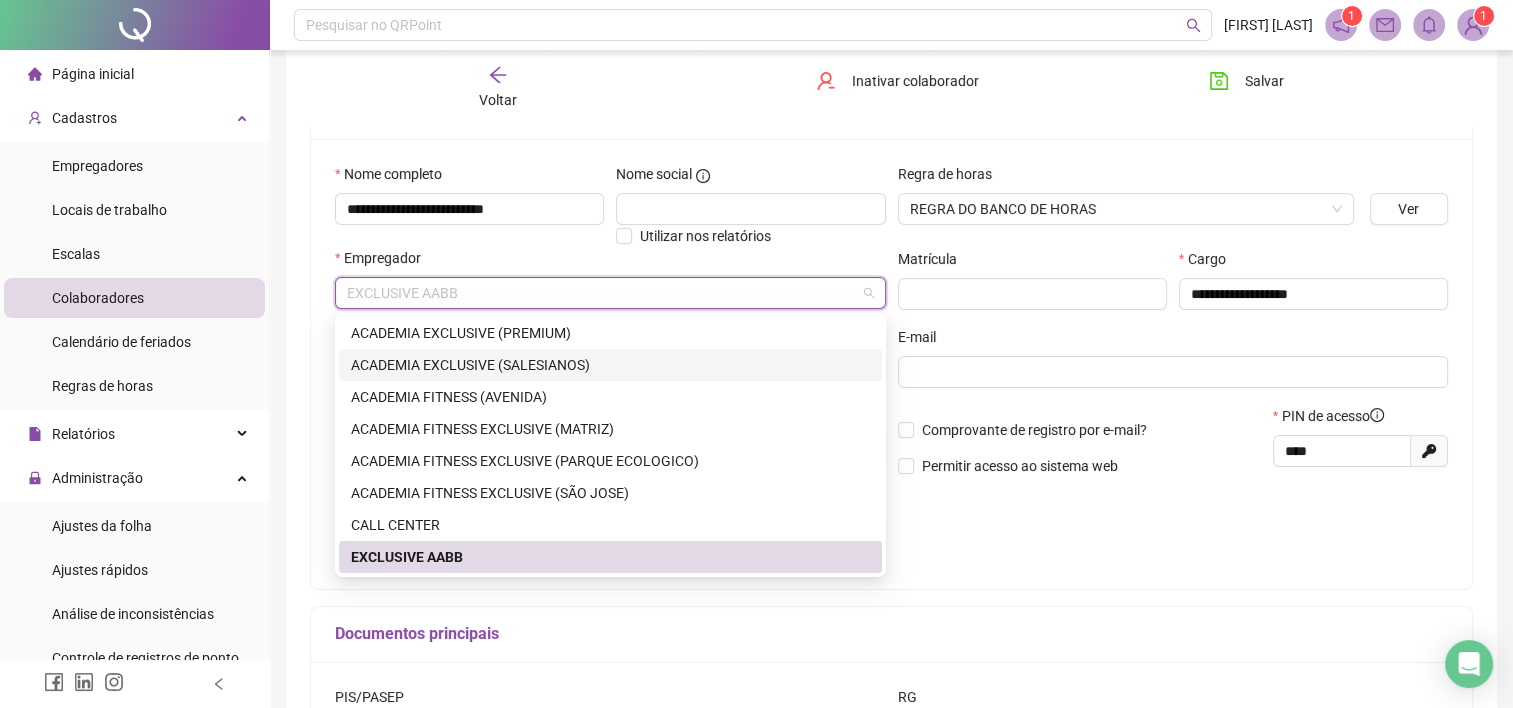 scroll, scrollTop: 181, scrollLeft: 0, axis: vertical 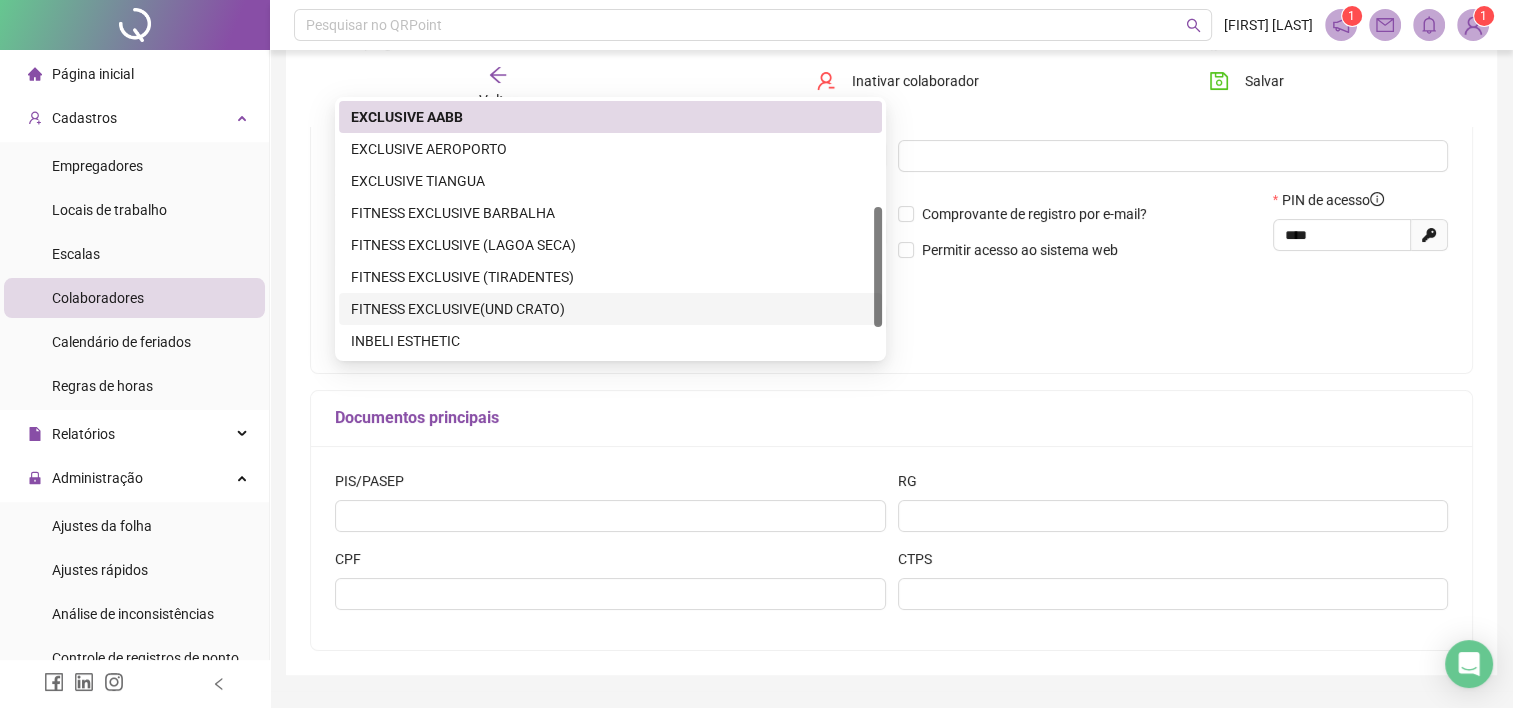 click on "FITNESS EXCLUSIVE(UND CRATO)" at bounding box center [610, 309] 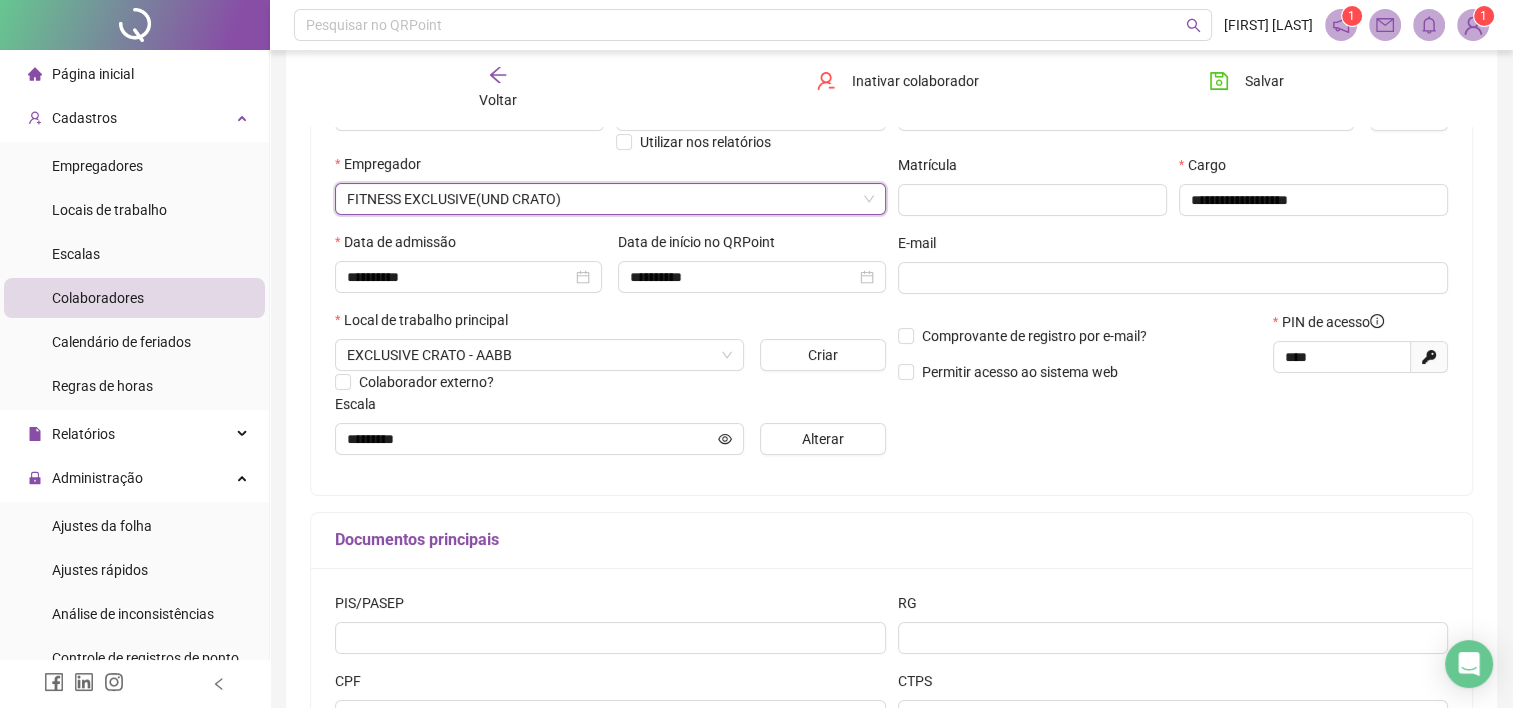 scroll, scrollTop: 256, scrollLeft: 0, axis: vertical 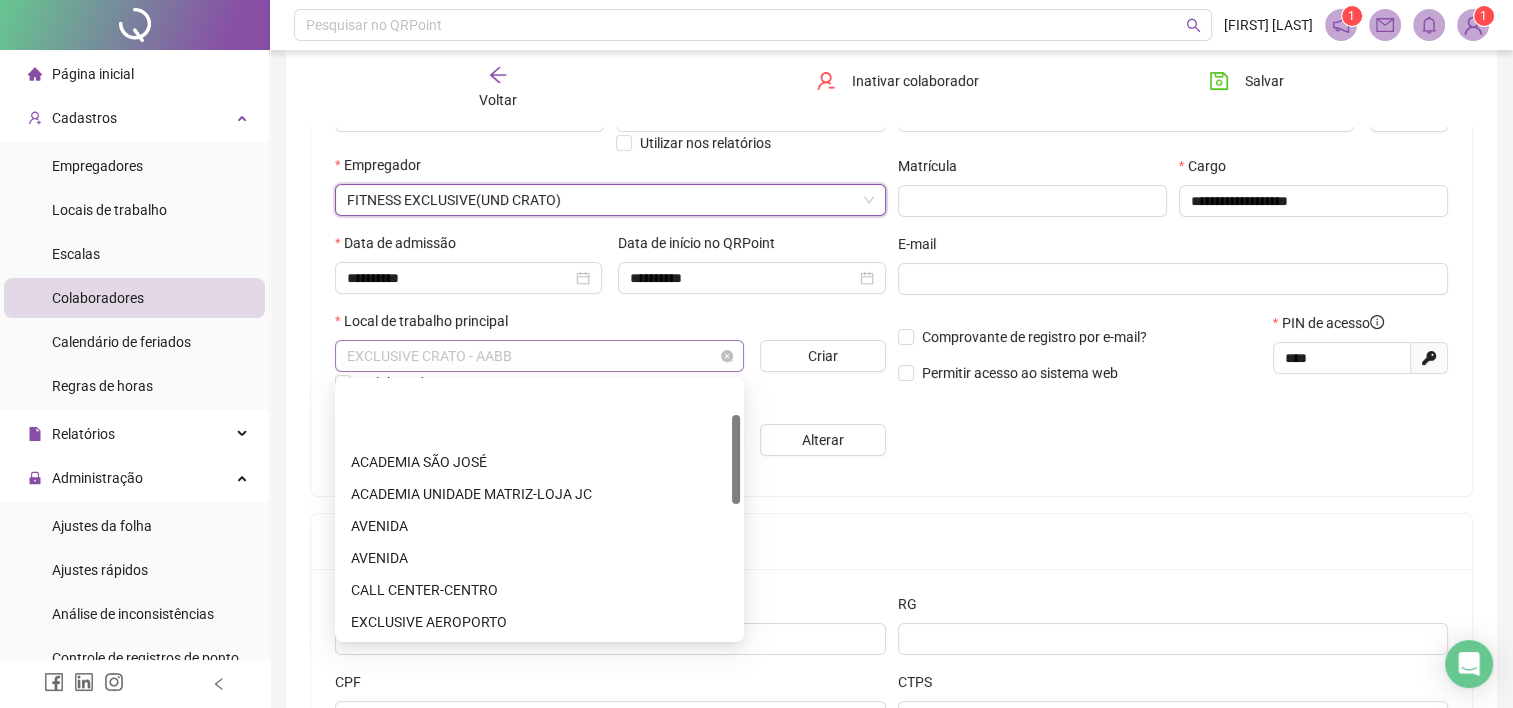 click on "EXCLUSIVE CRATO - AABB" at bounding box center (539, 356) 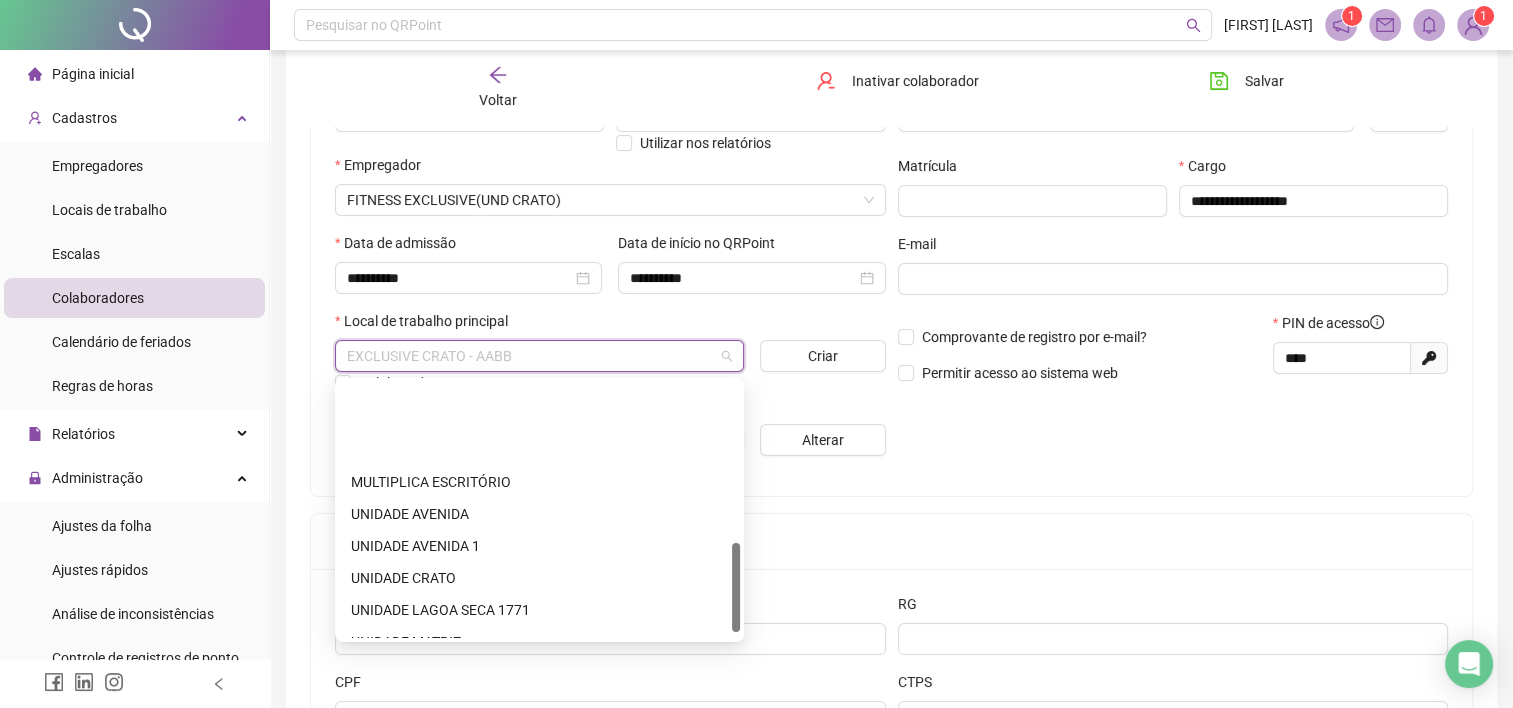 scroll, scrollTop: 480, scrollLeft: 0, axis: vertical 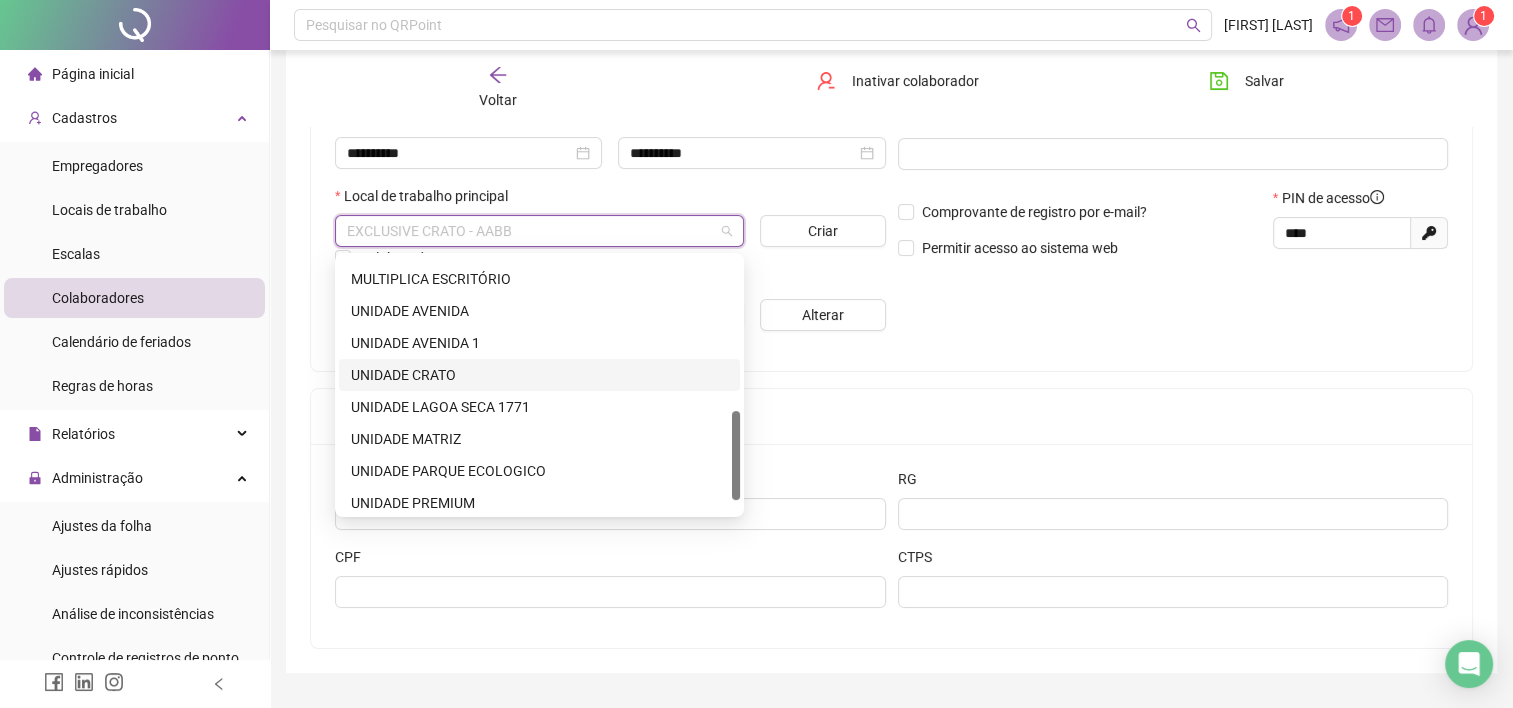 click on "UNIDADE CRATO" at bounding box center [539, 375] 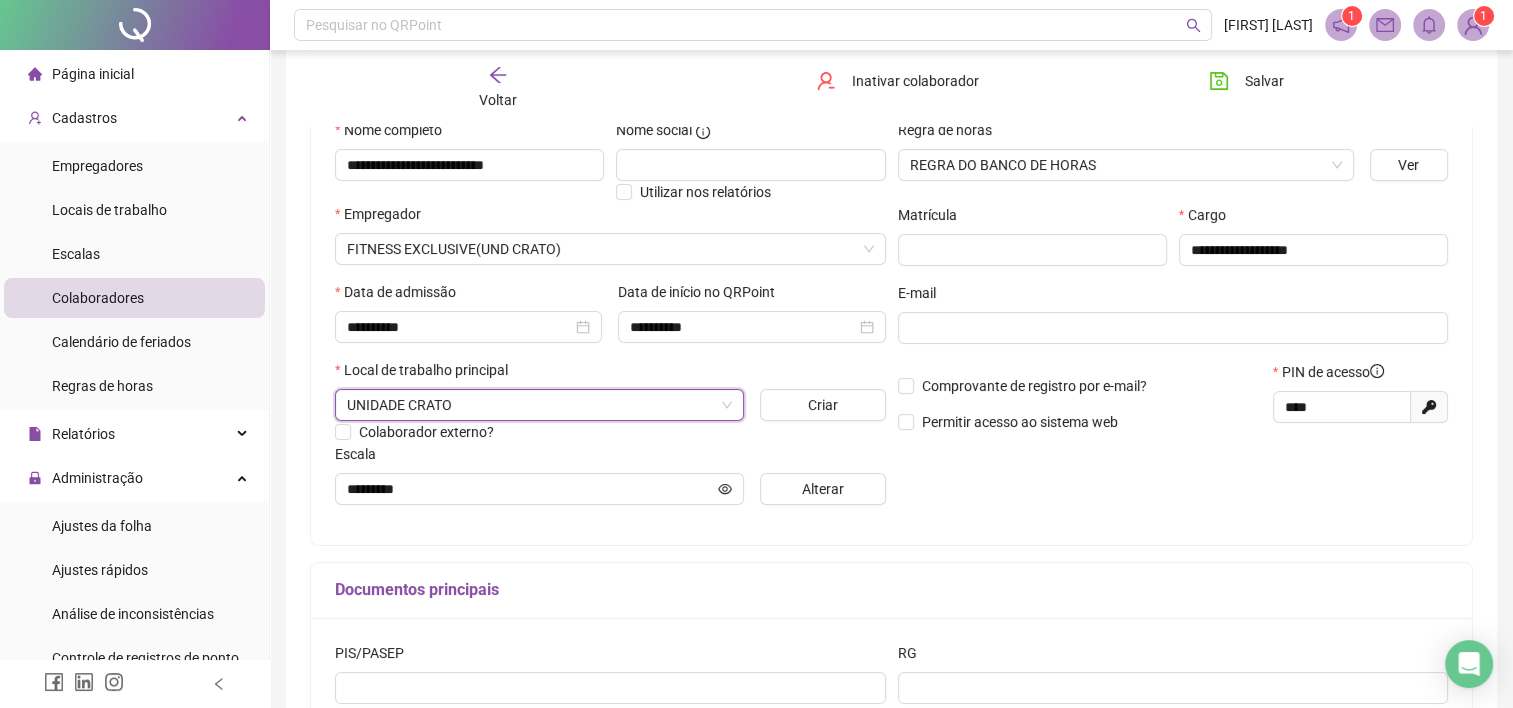 scroll, scrollTop: 205, scrollLeft: 0, axis: vertical 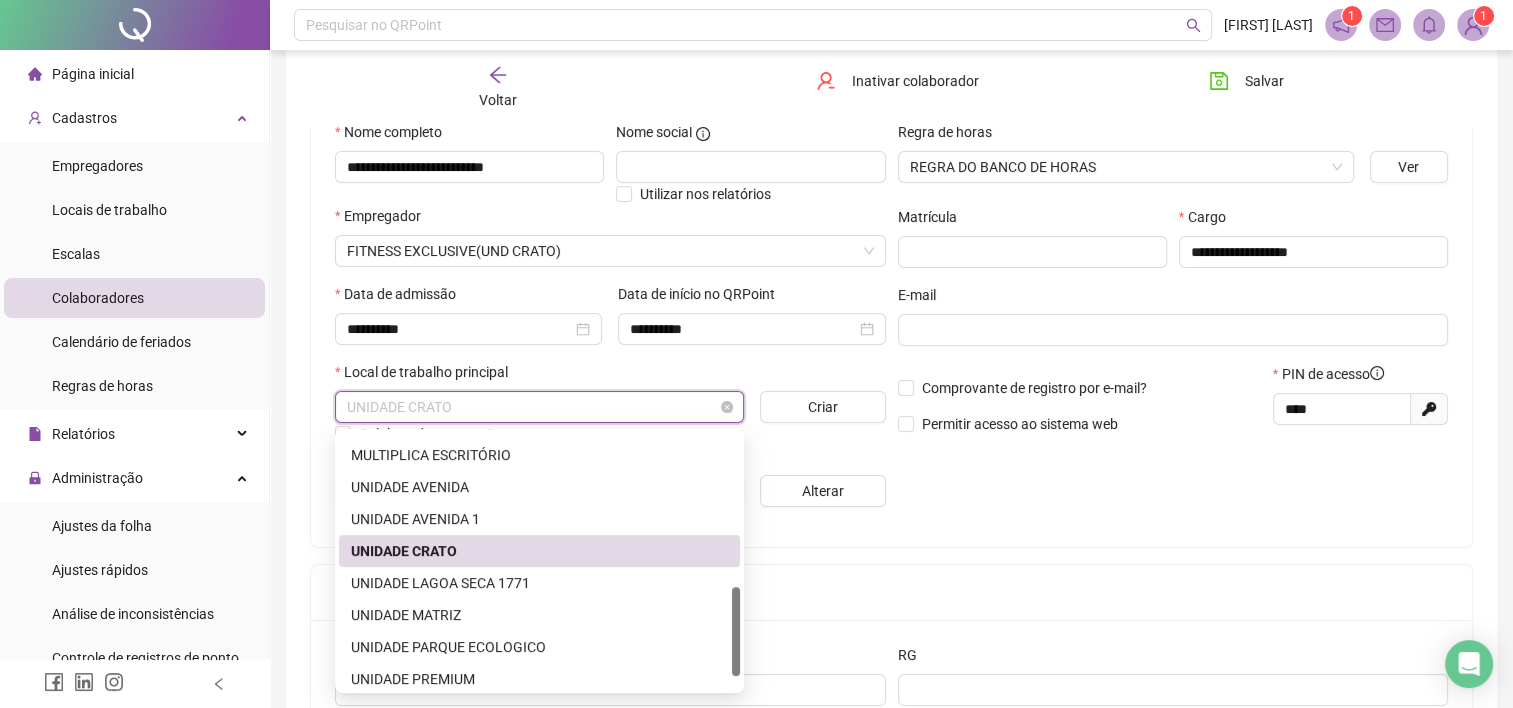 click on "UNIDADE CRATO" at bounding box center (539, 407) 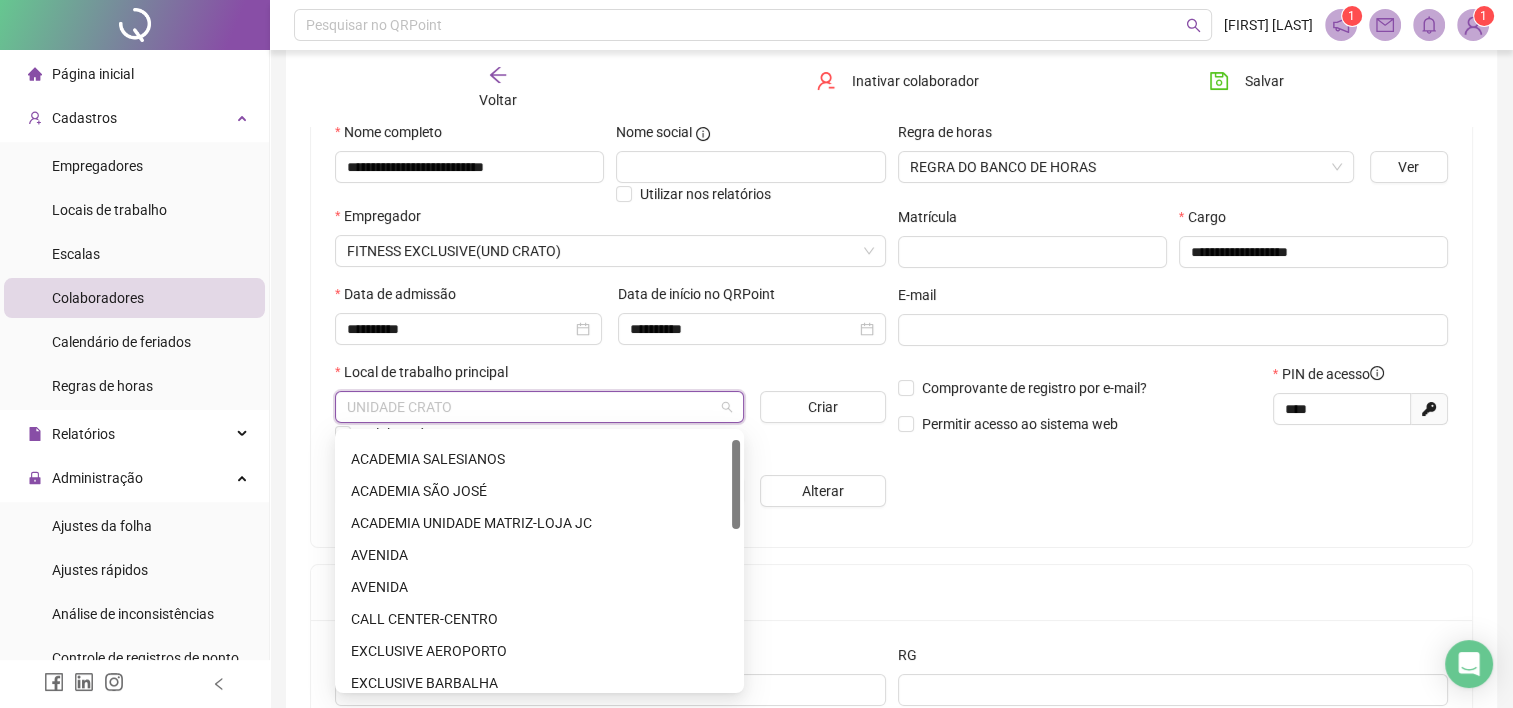 scroll, scrollTop: 0, scrollLeft: 0, axis: both 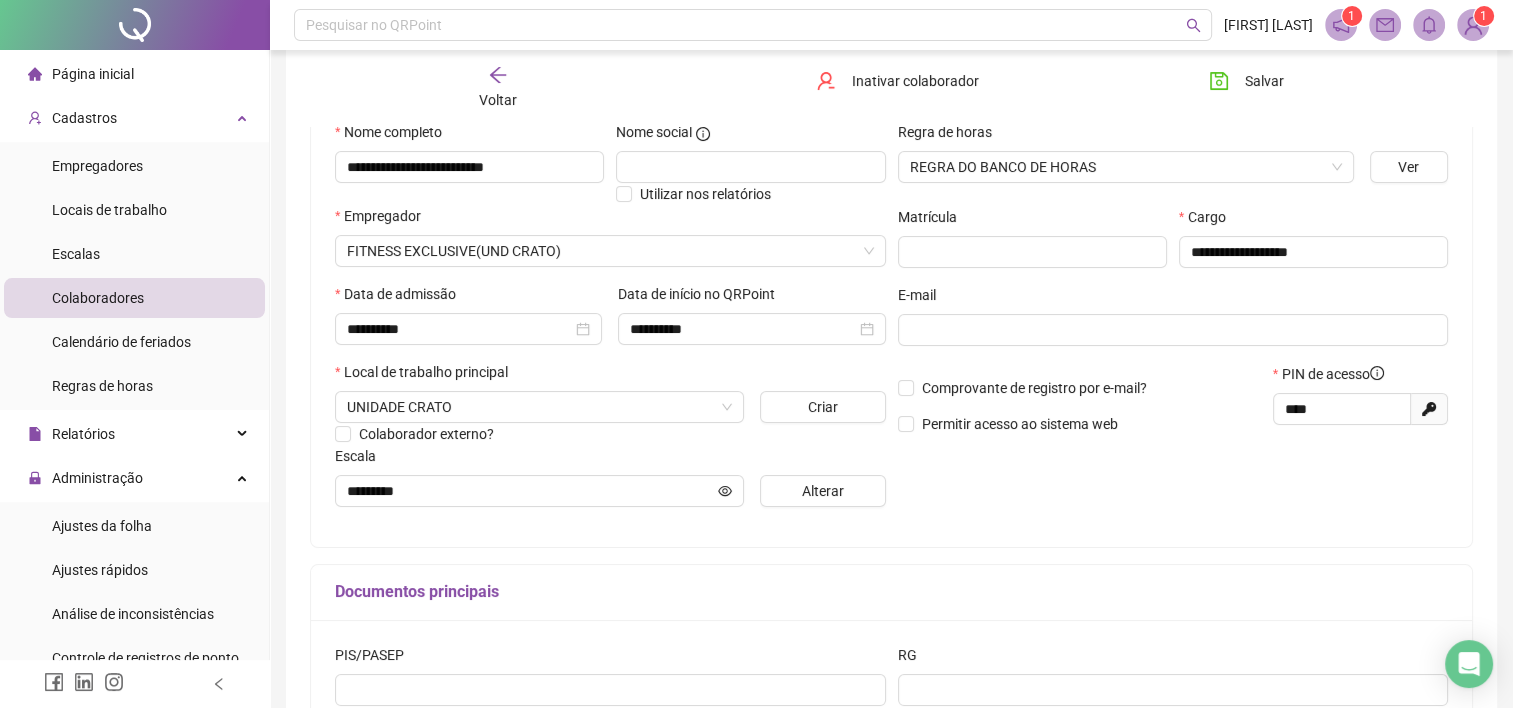 click on "**********" at bounding box center (1173, 322) 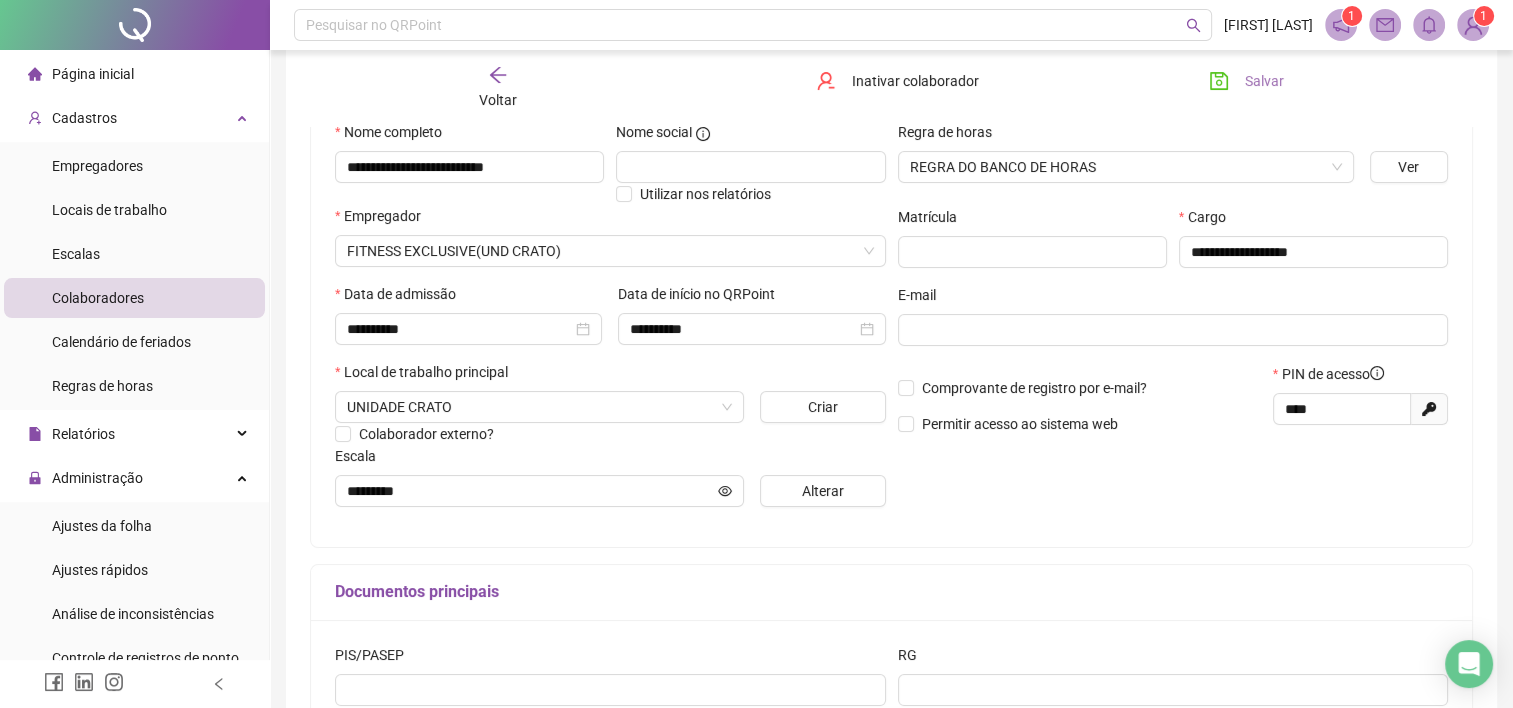 click on "Salvar" at bounding box center (1264, 81) 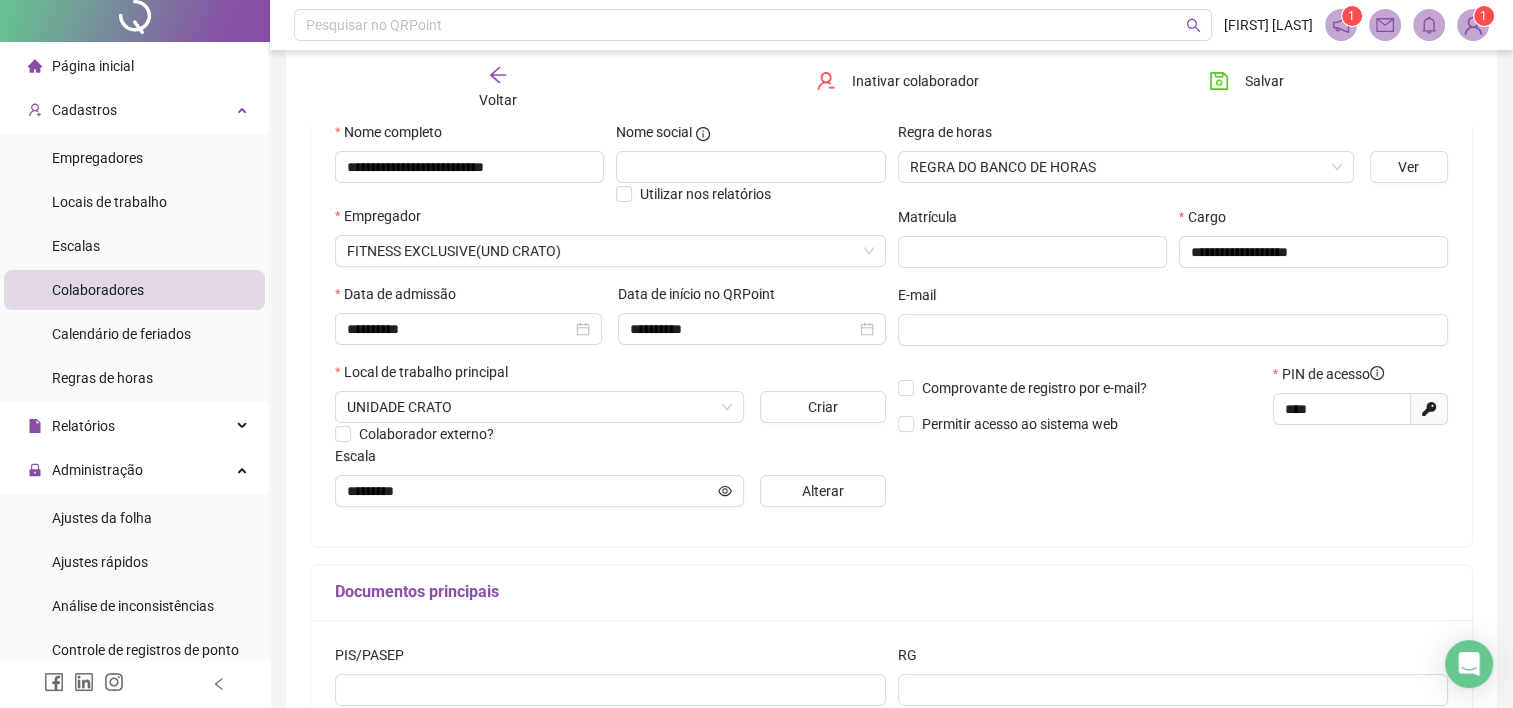 scroll, scrollTop: 0, scrollLeft: 0, axis: both 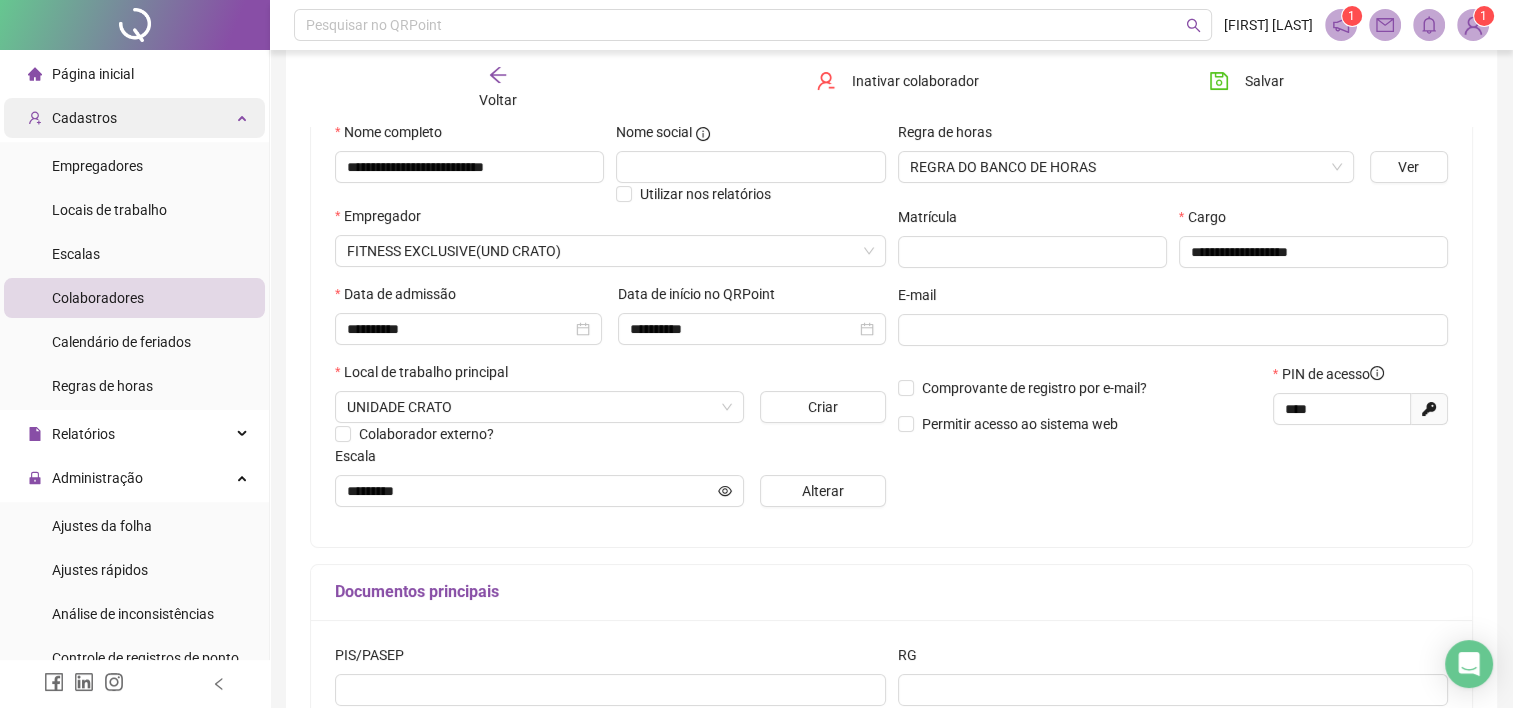 click at bounding box center [244, 116] 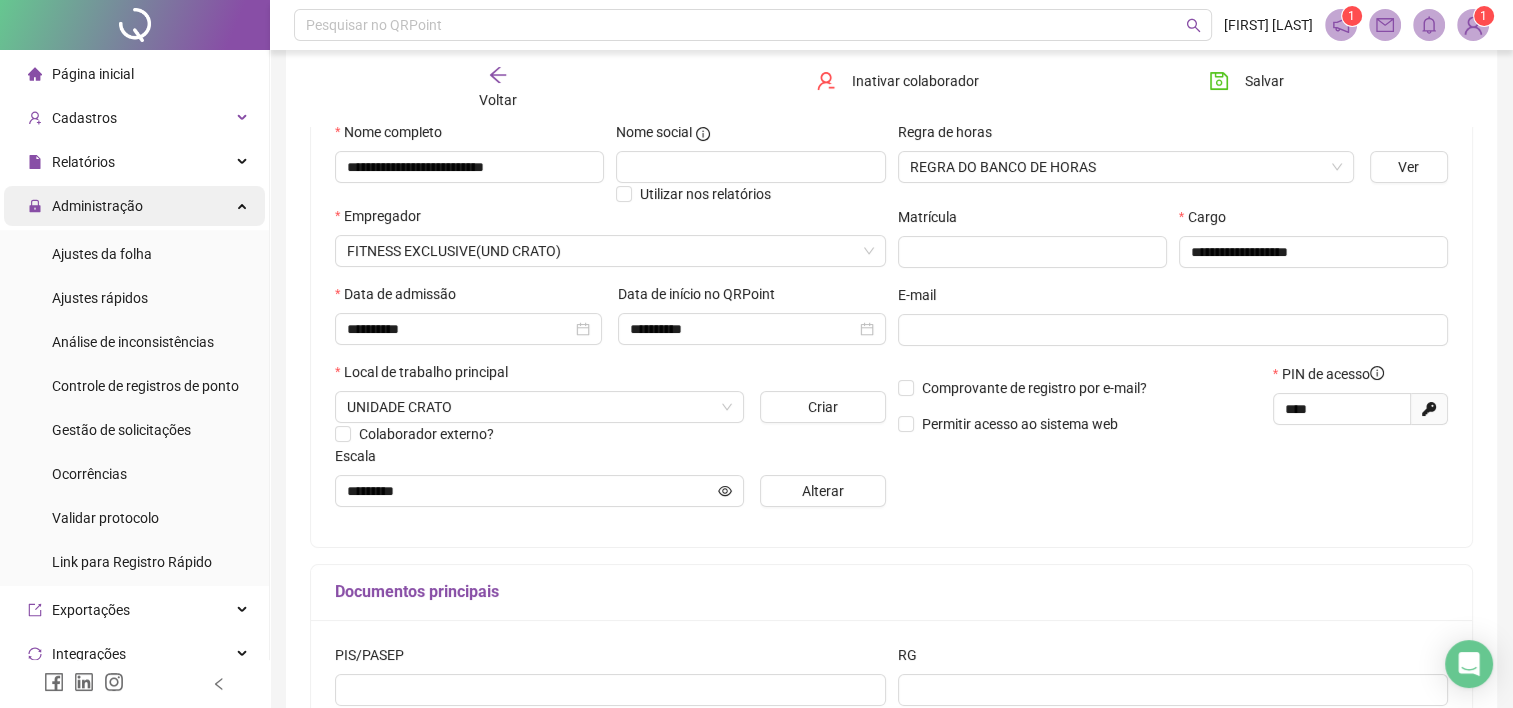 click at bounding box center [244, 204] 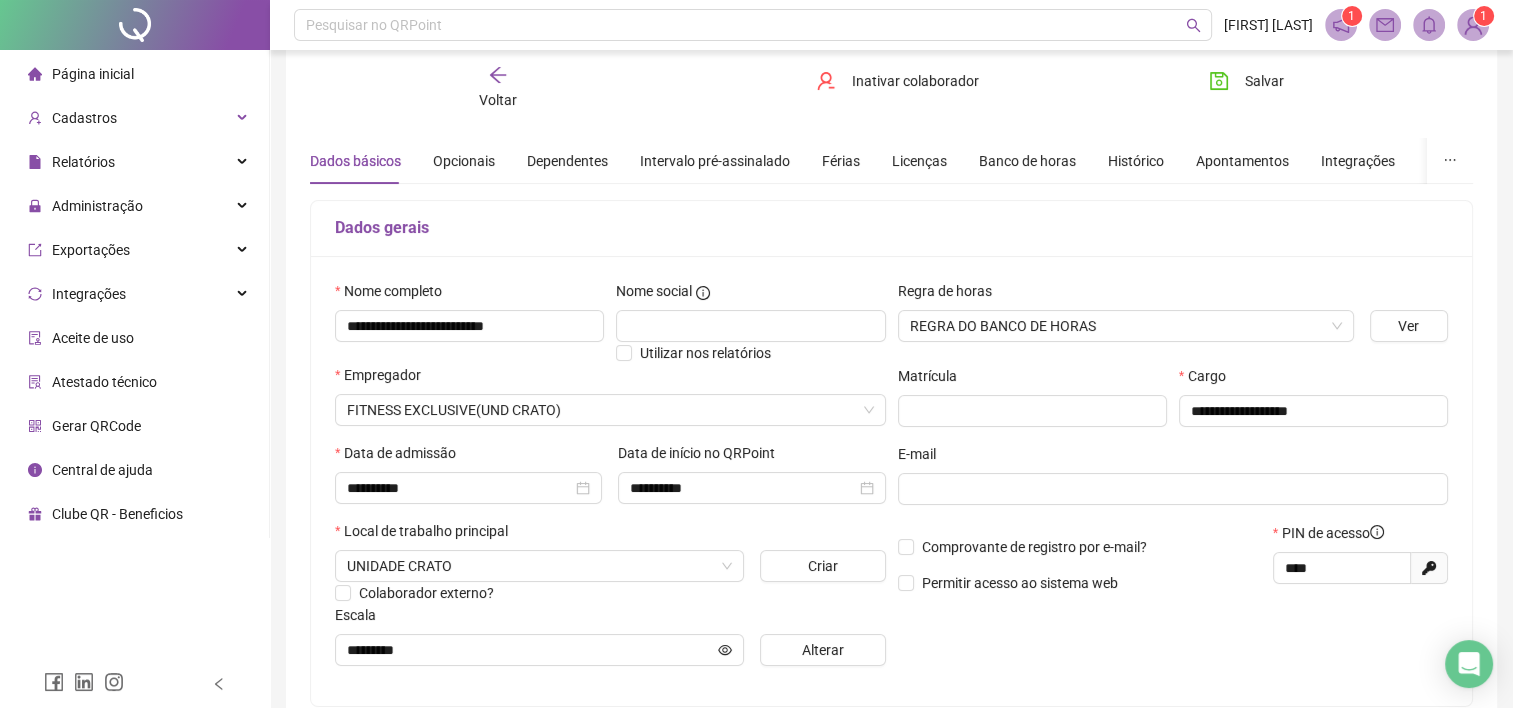 scroll, scrollTop: 0, scrollLeft: 0, axis: both 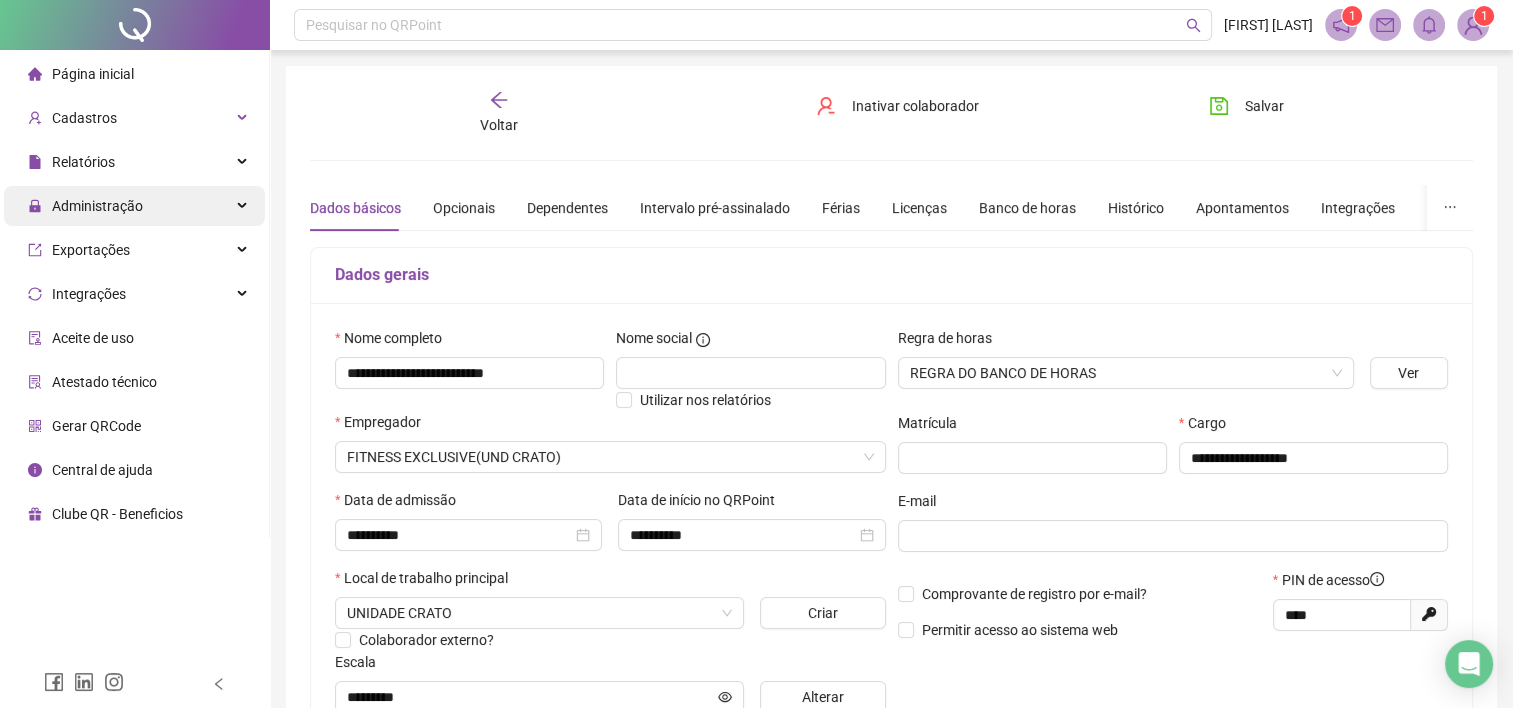 click on "Administração" at bounding box center (134, 206) 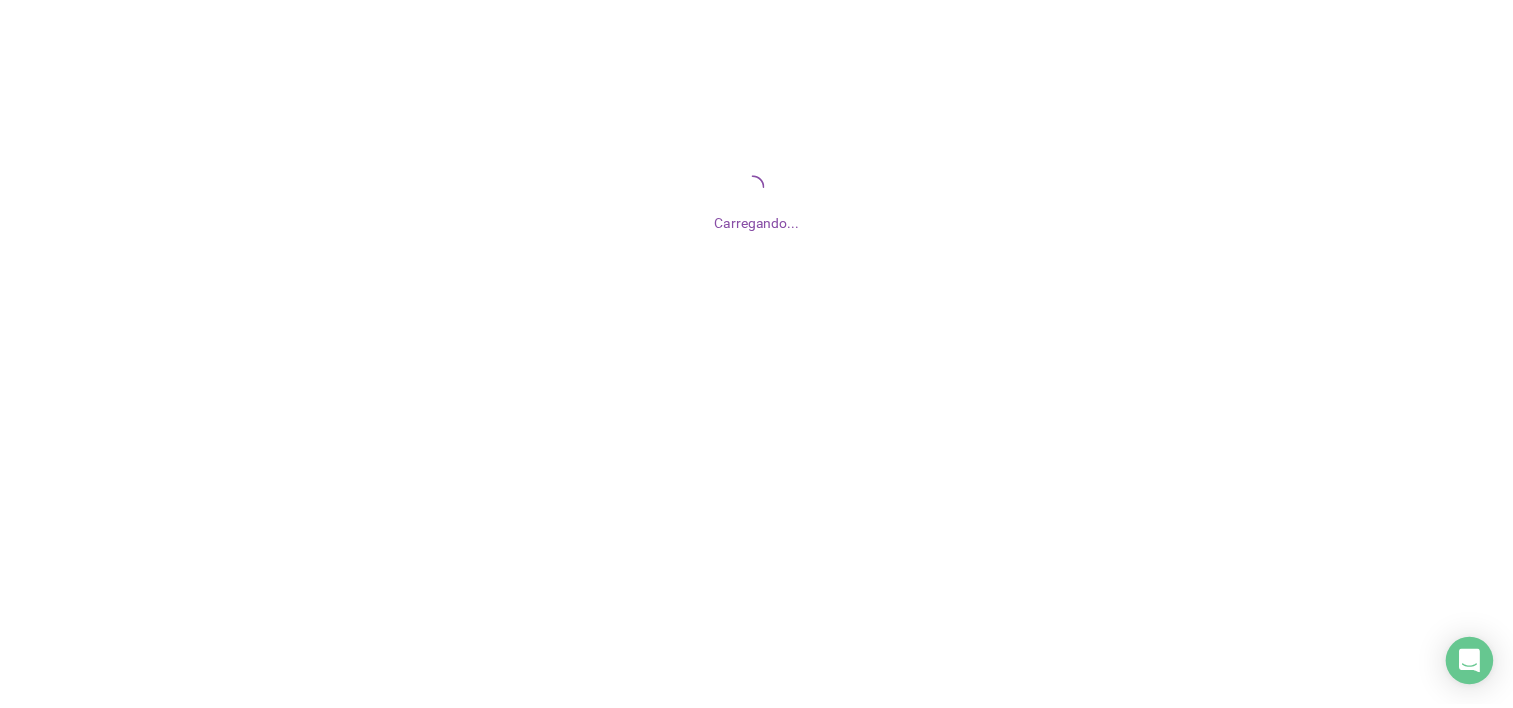 scroll, scrollTop: 0, scrollLeft: 0, axis: both 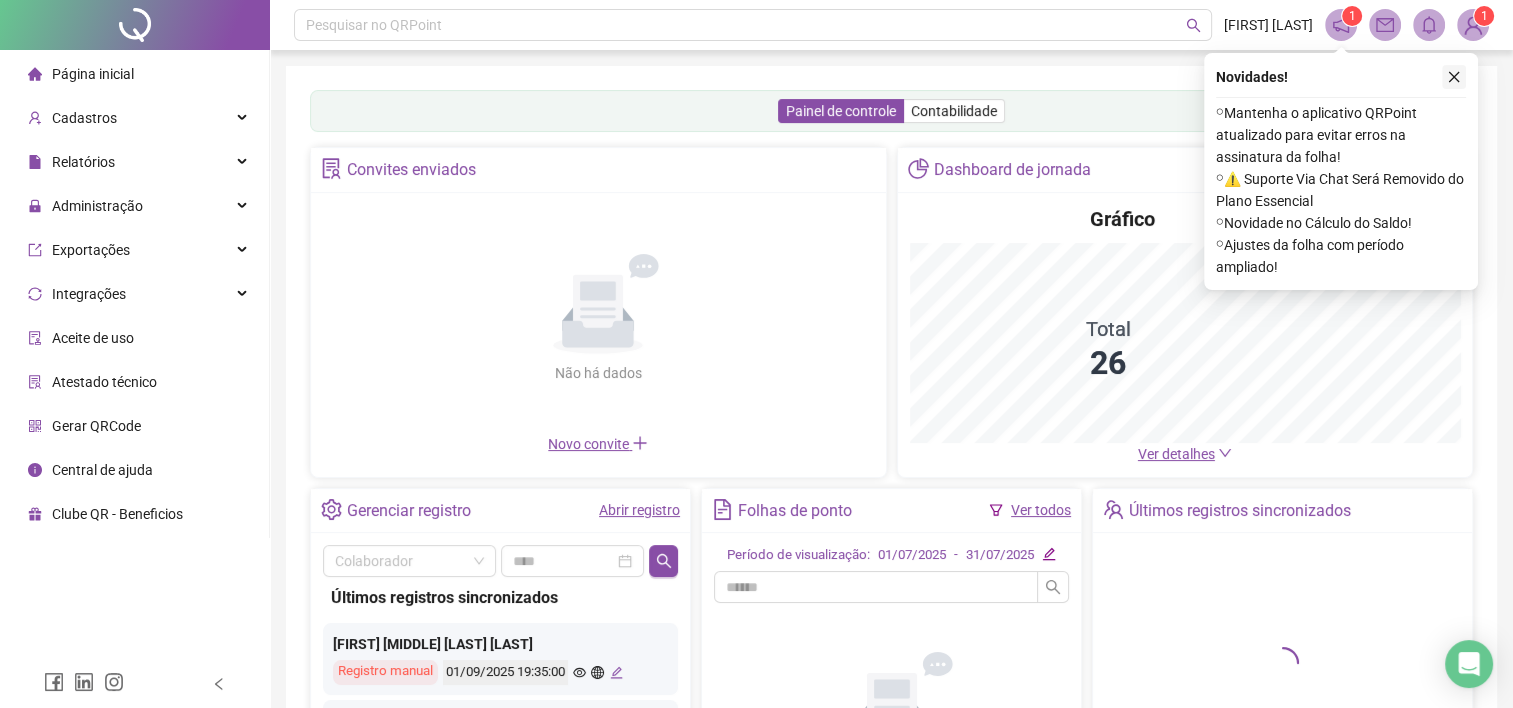 click 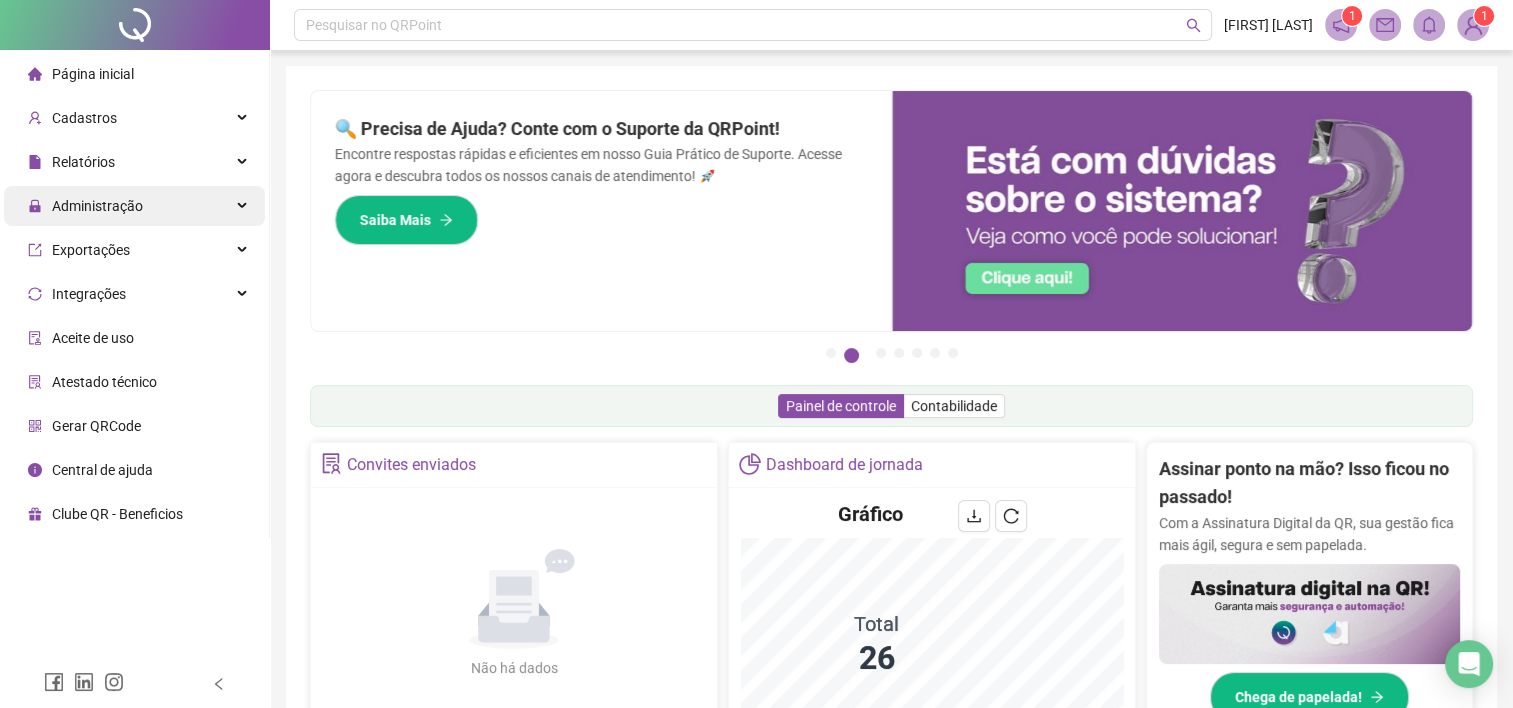 click at bounding box center (244, 206) 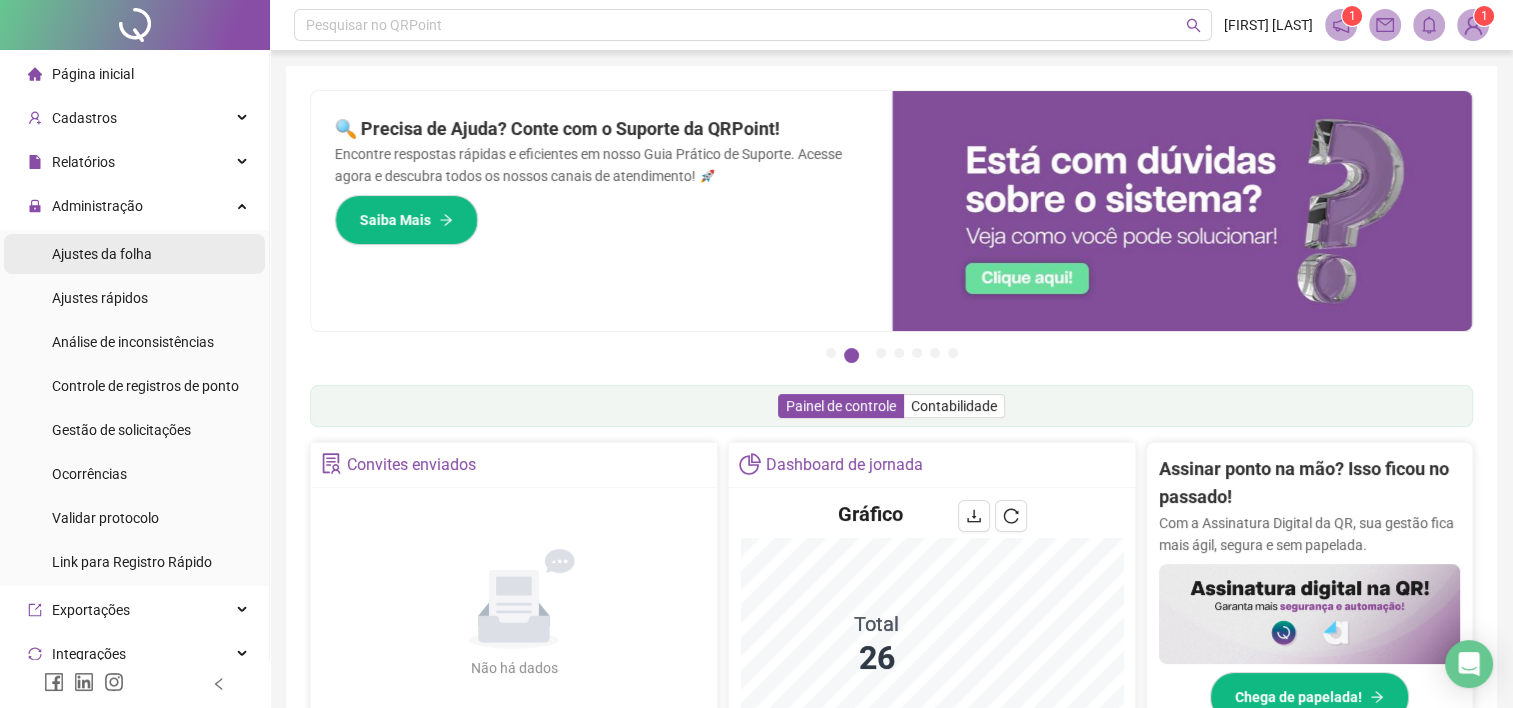 click on "Ajustes da folha" at bounding box center (102, 254) 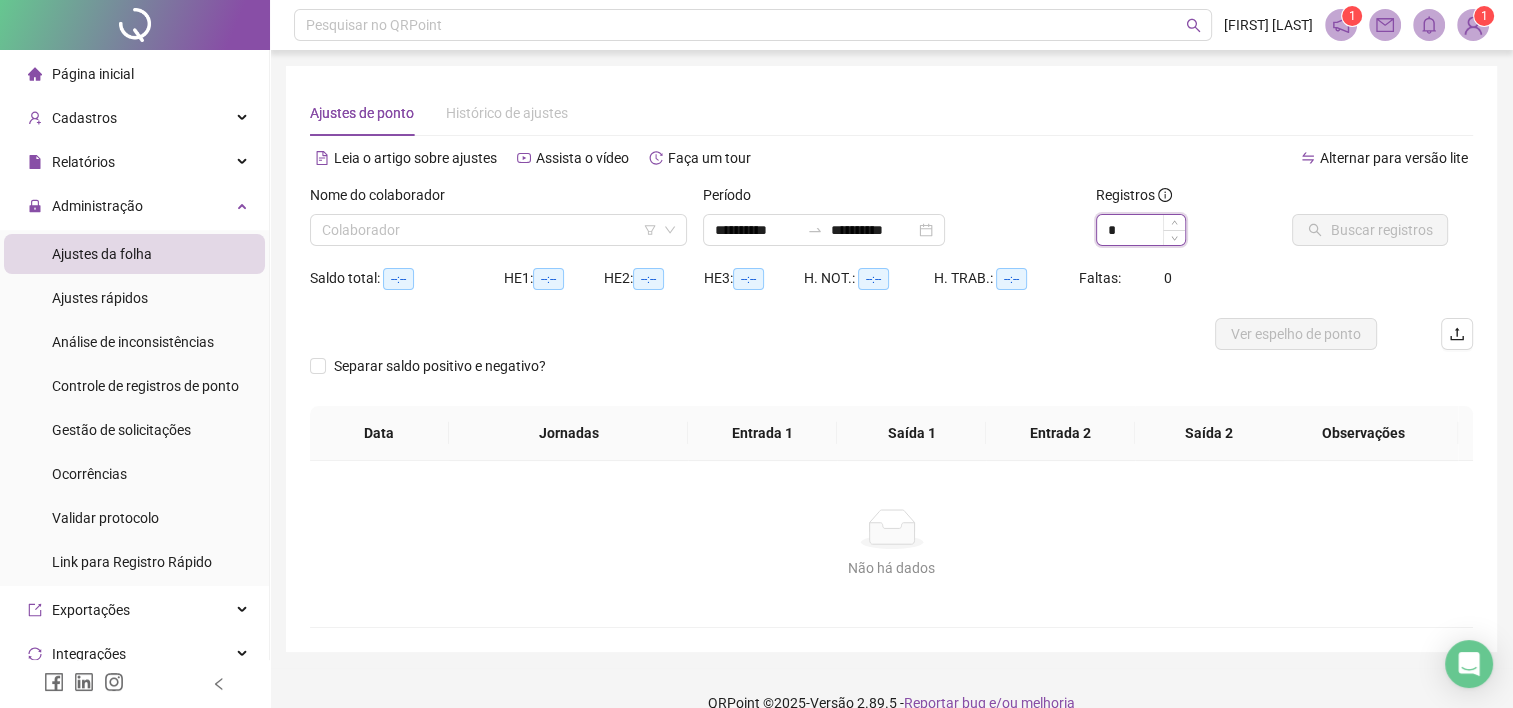 click on "*" at bounding box center (1141, 230) 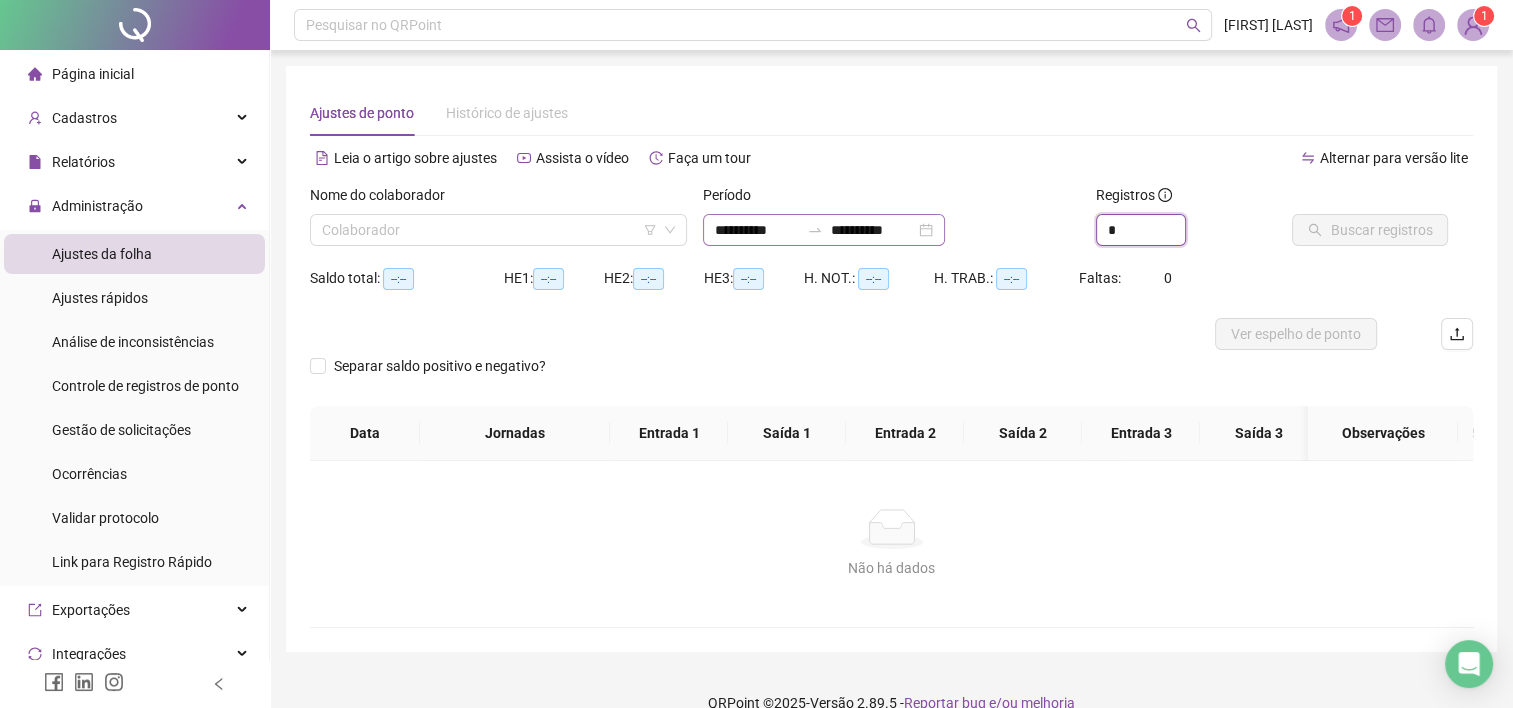 type on "*" 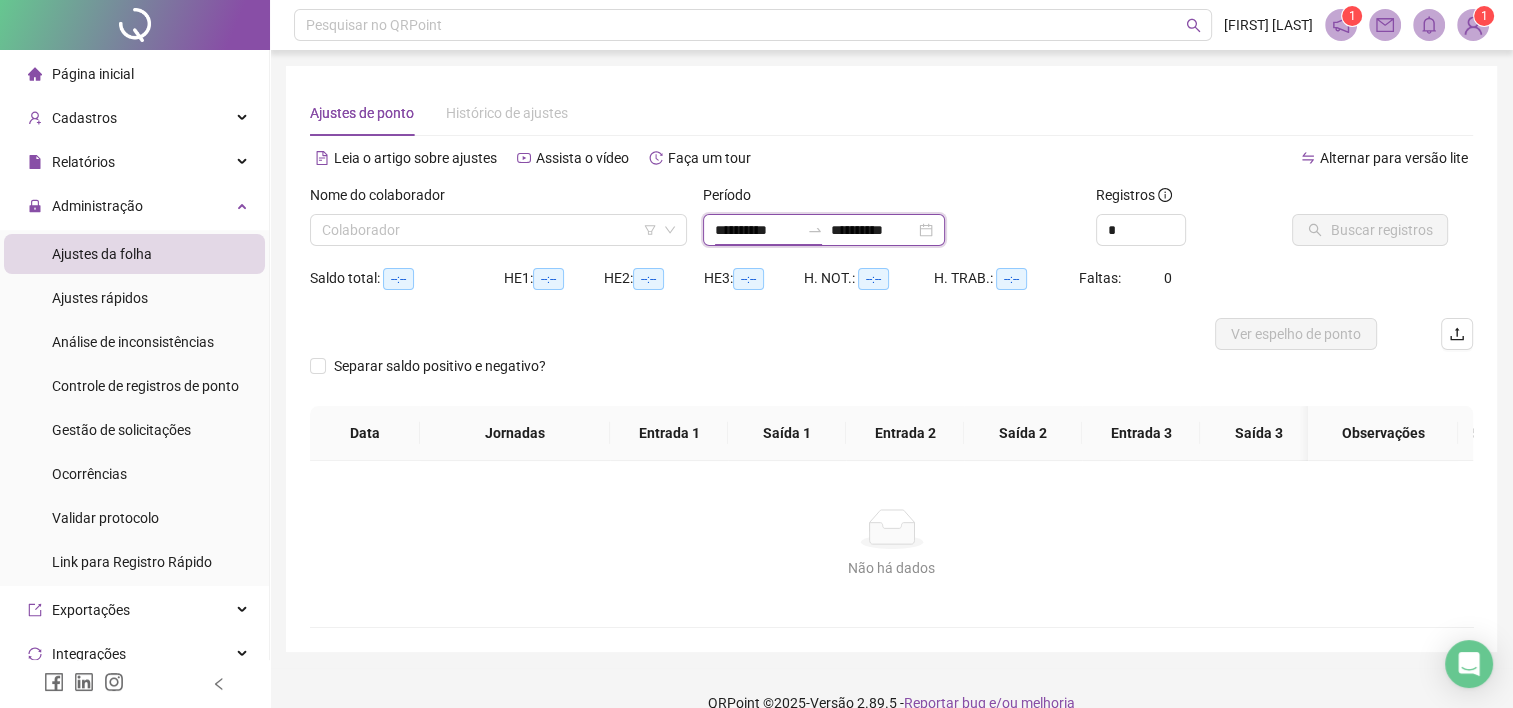 click on "**********" at bounding box center [757, 230] 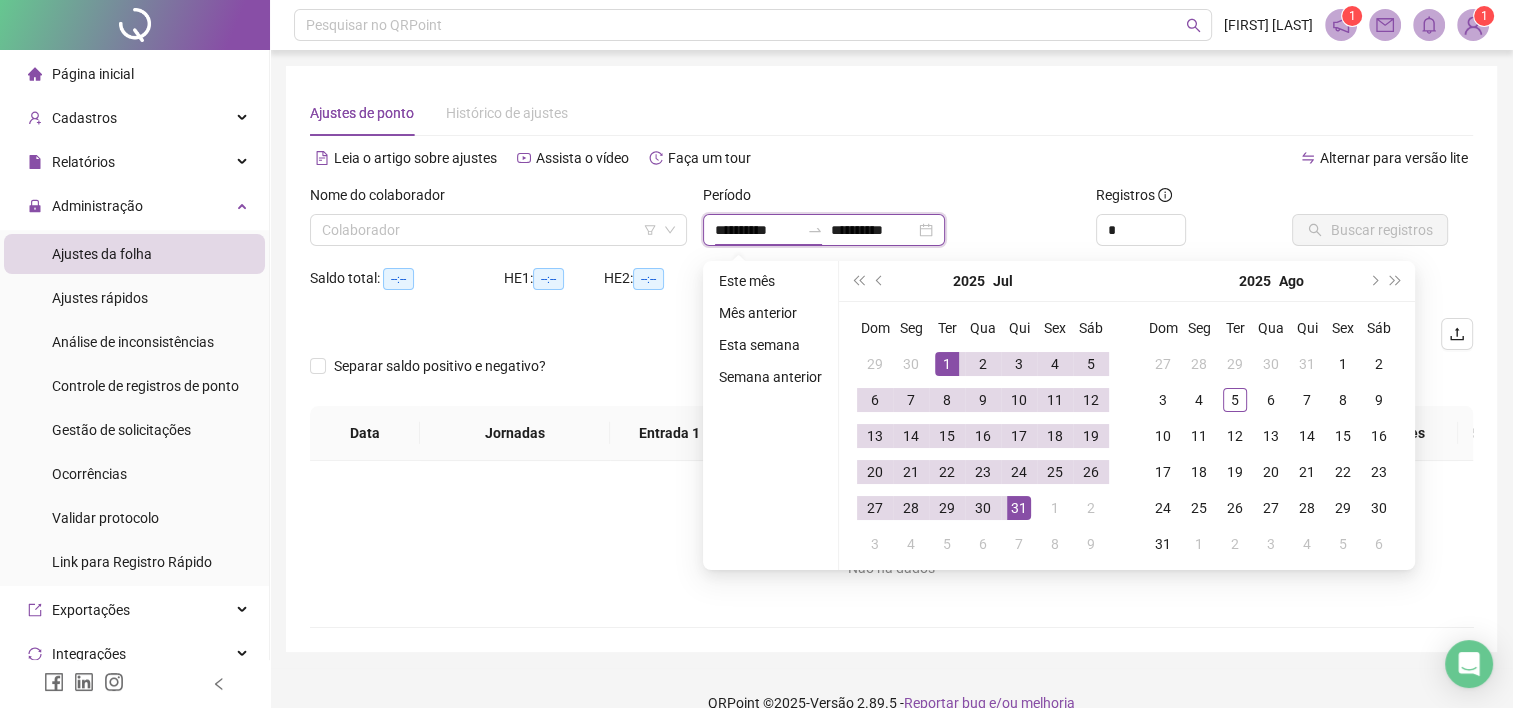 type on "**********" 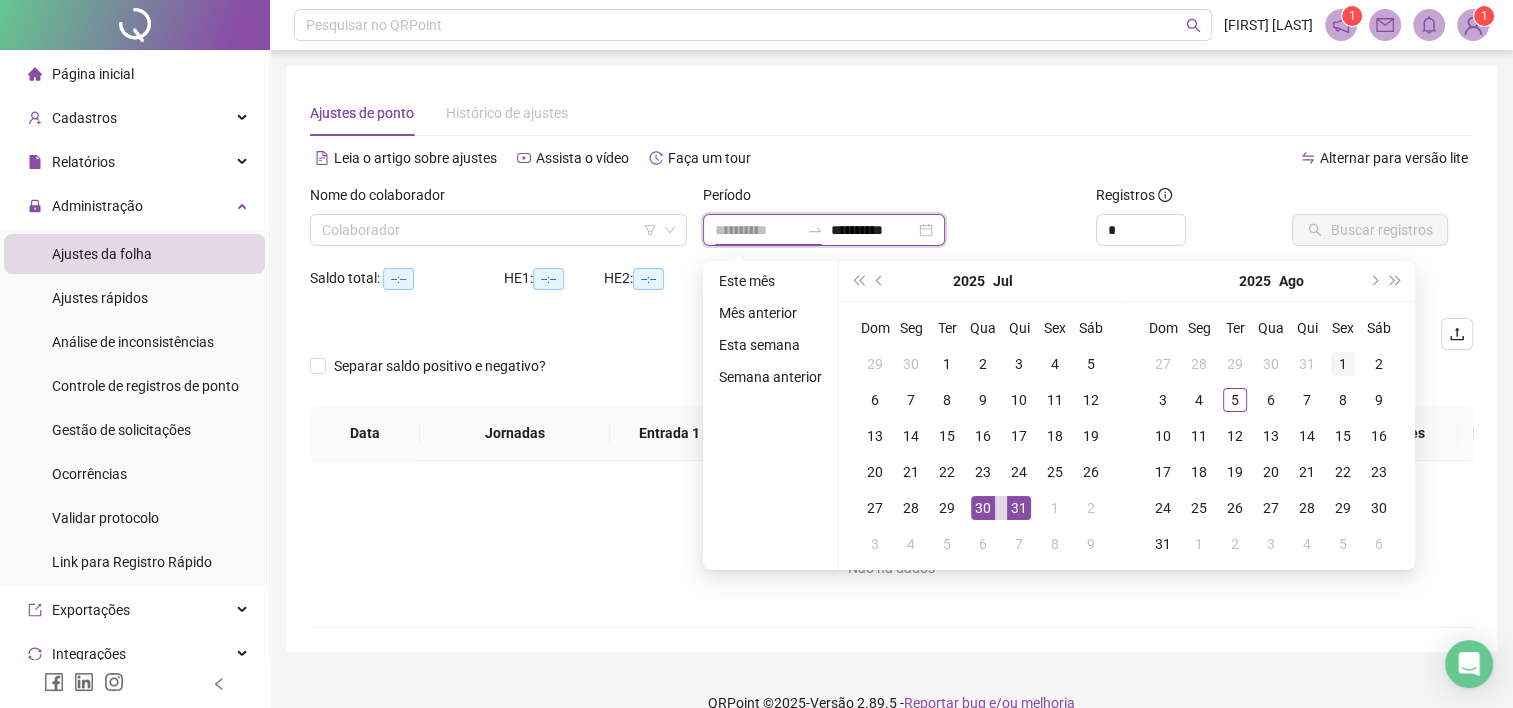 type on "**********" 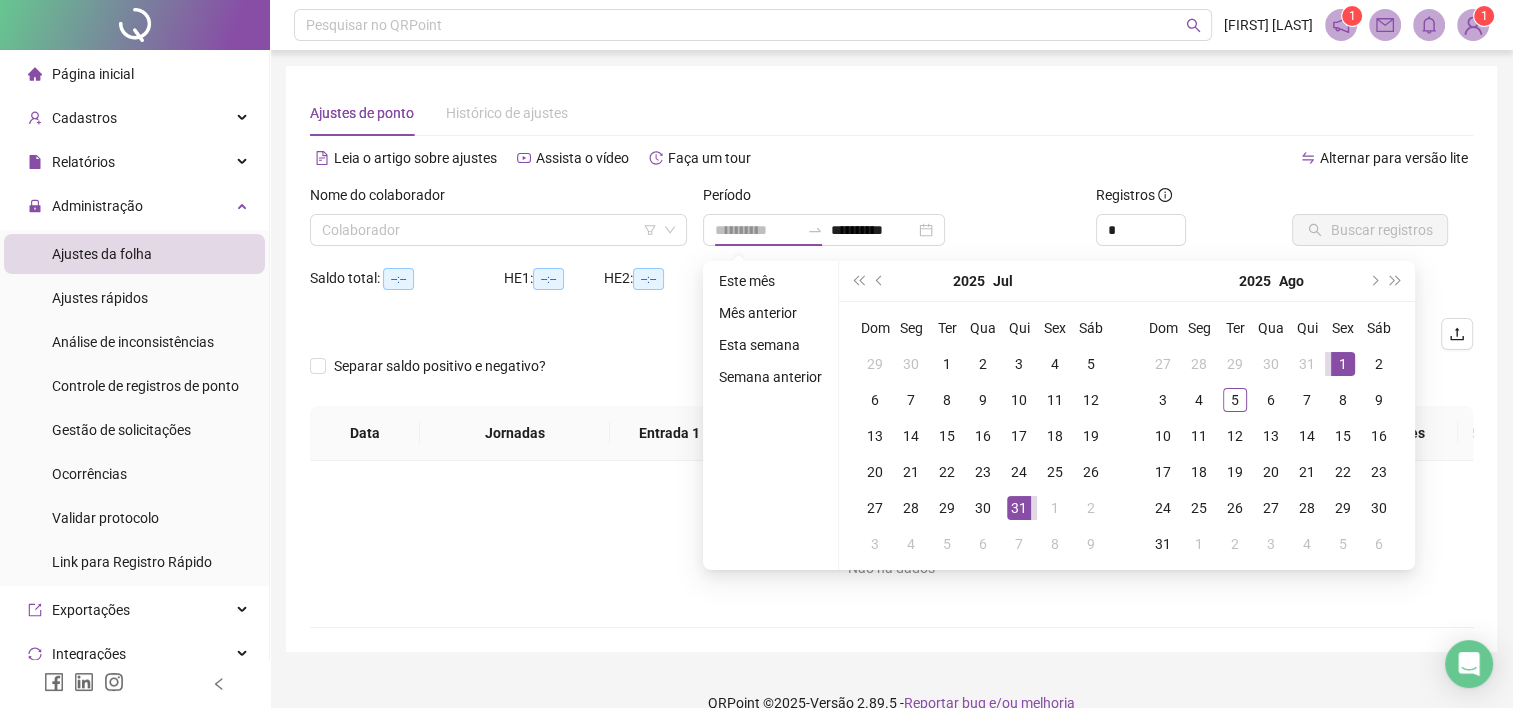 click on "1" at bounding box center [1343, 364] 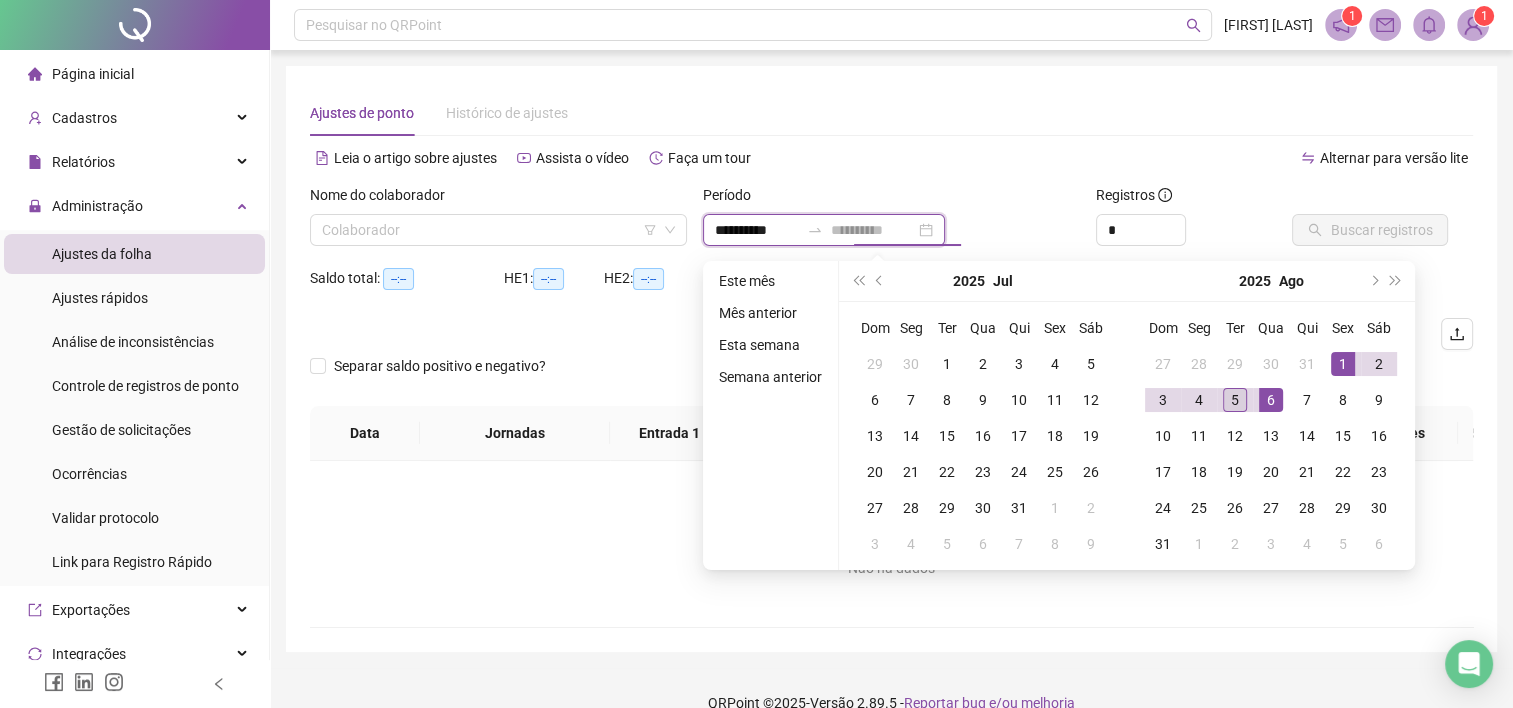 type on "**********" 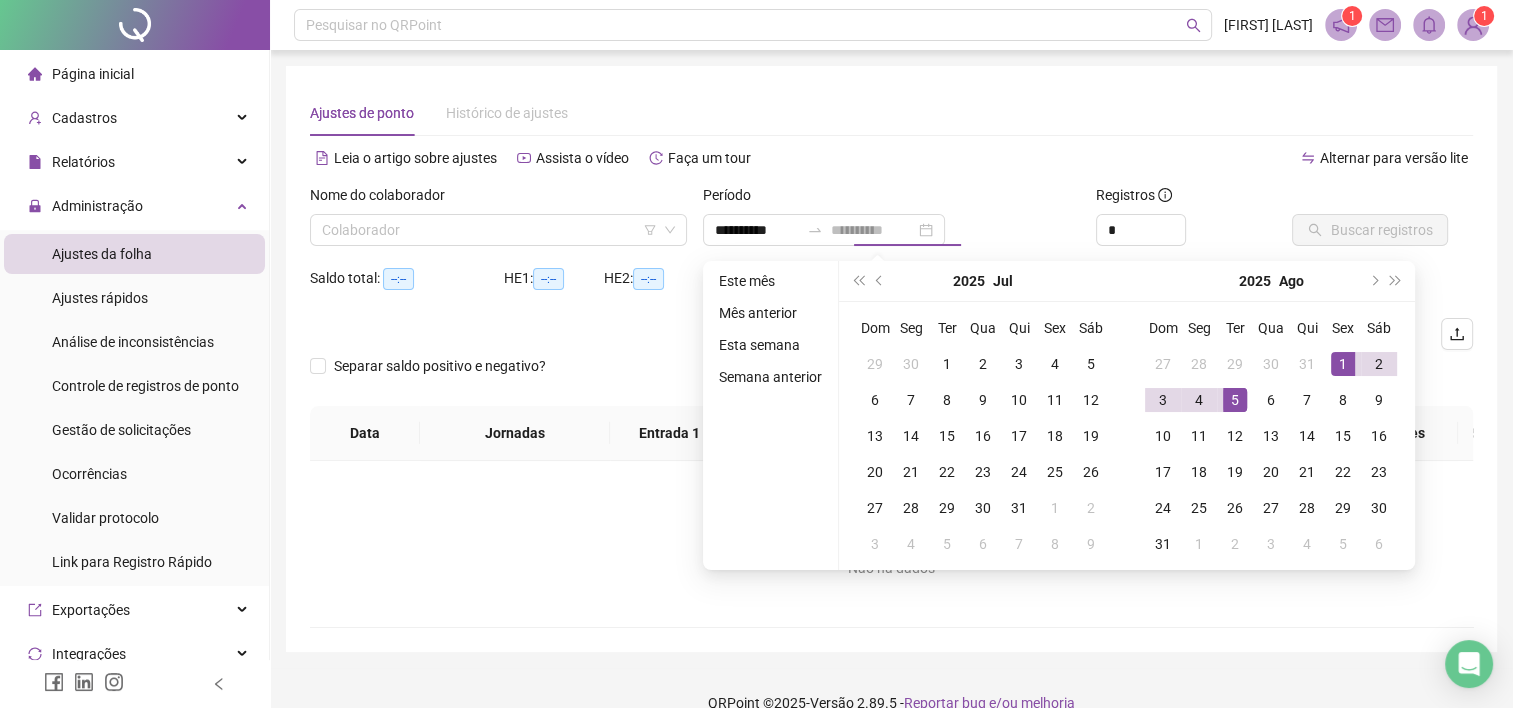 click on "5" at bounding box center (1235, 400) 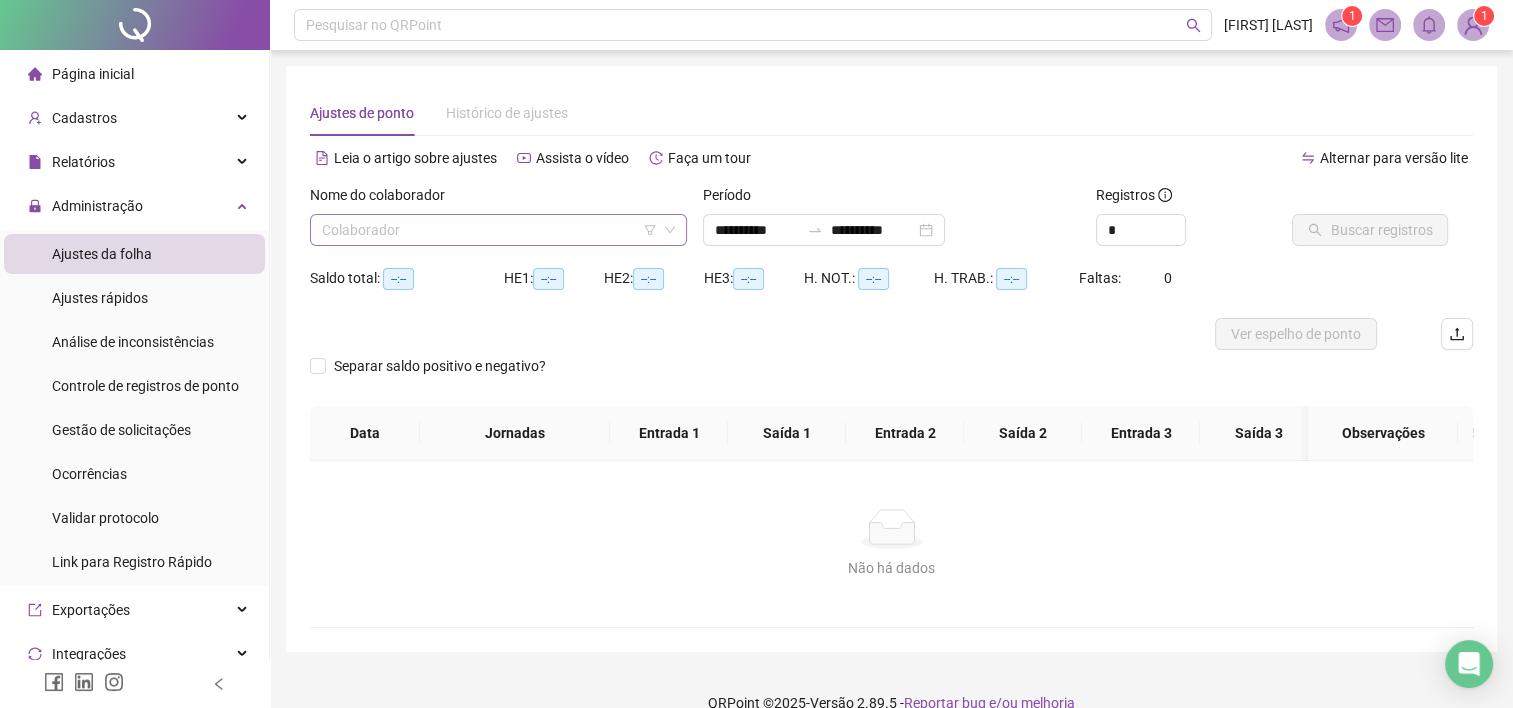 click at bounding box center (489, 230) 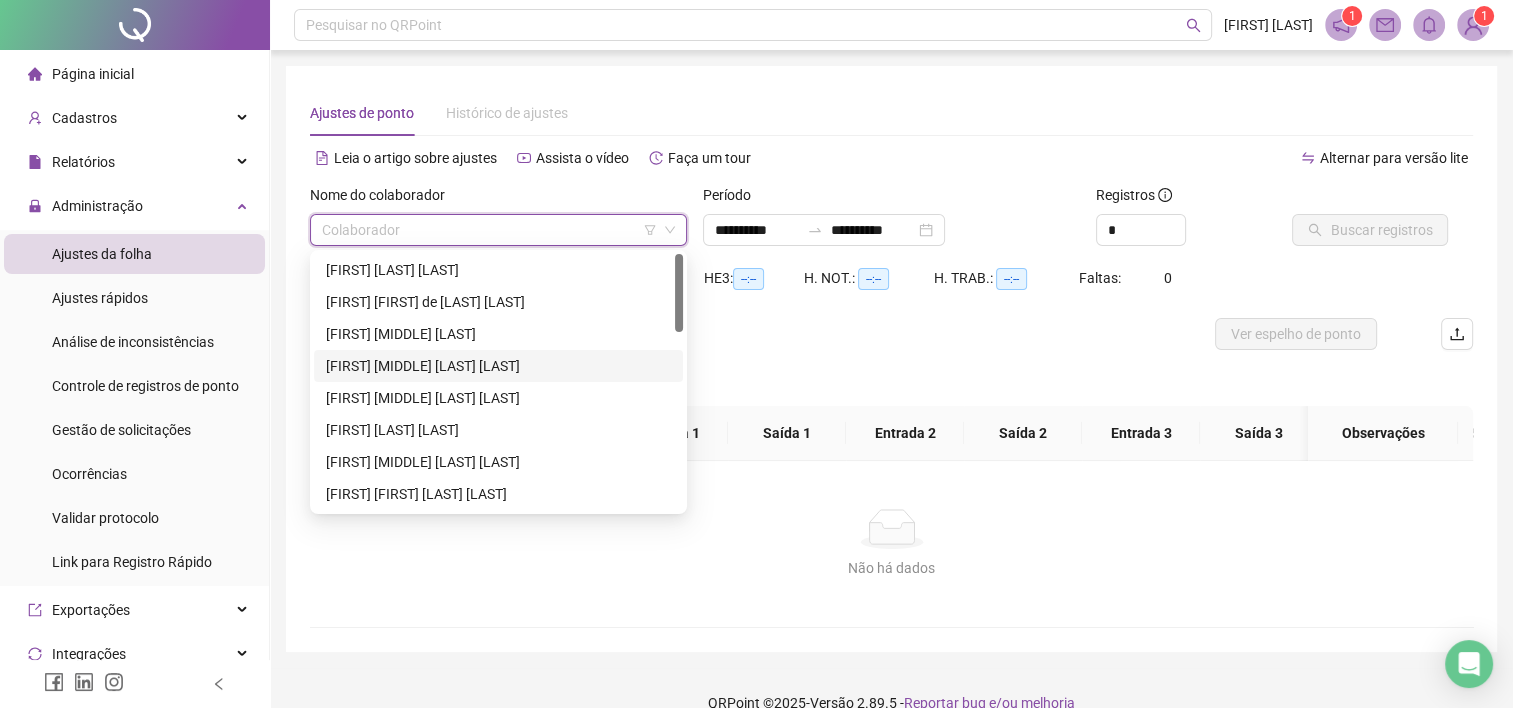 click on "[FIRST] [MIDDLE] [LAST] [LAST]" at bounding box center [498, 366] 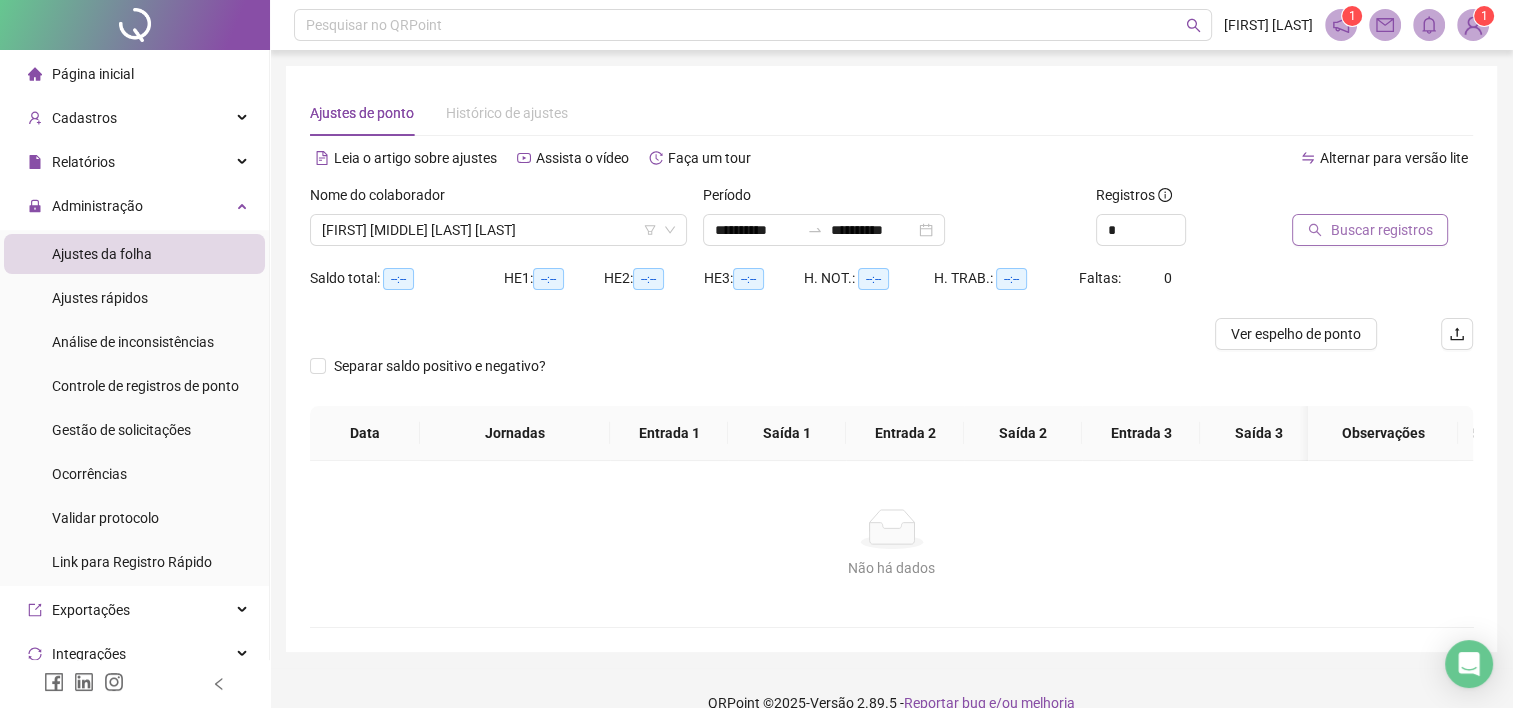 click on "Buscar registros" at bounding box center (1381, 230) 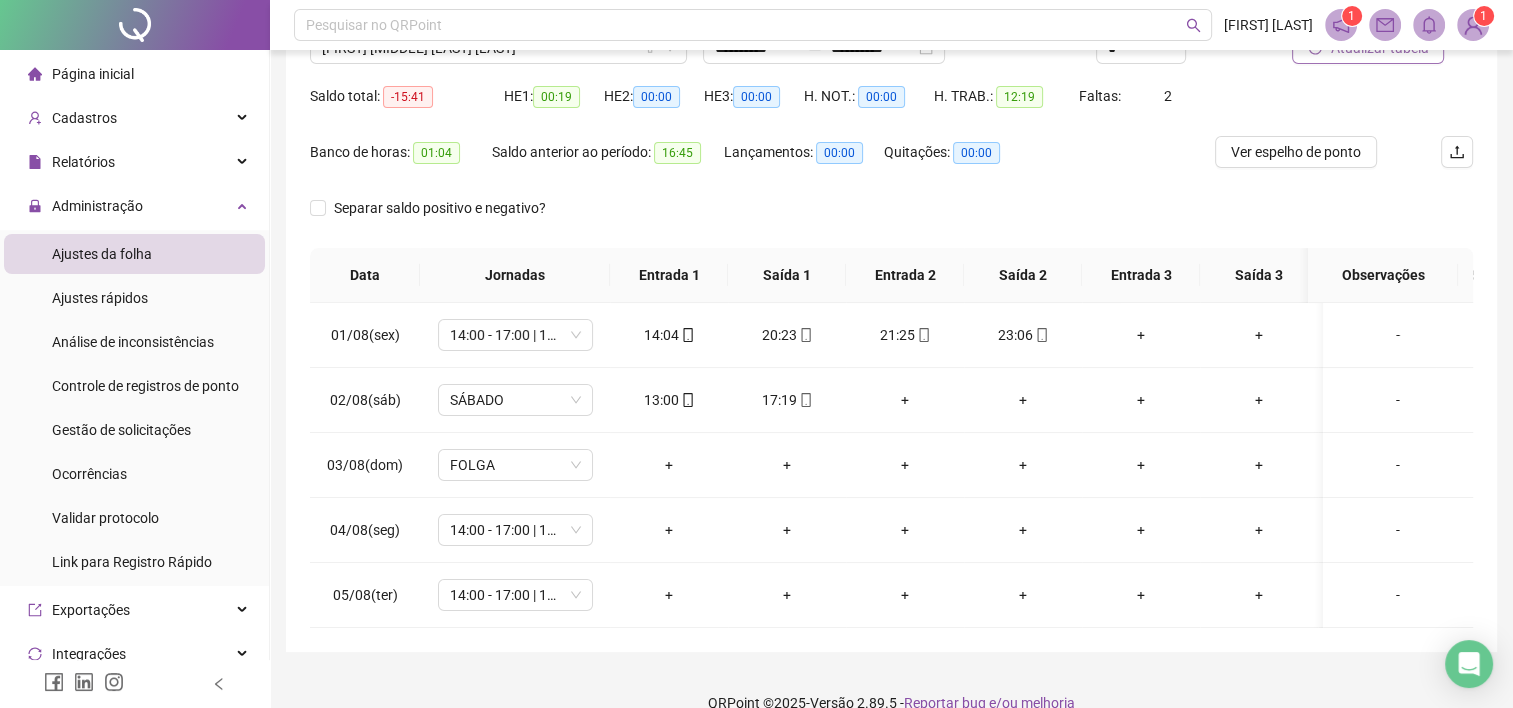 scroll, scrollTop: 226, scrollLeft: 0, axis: vertical 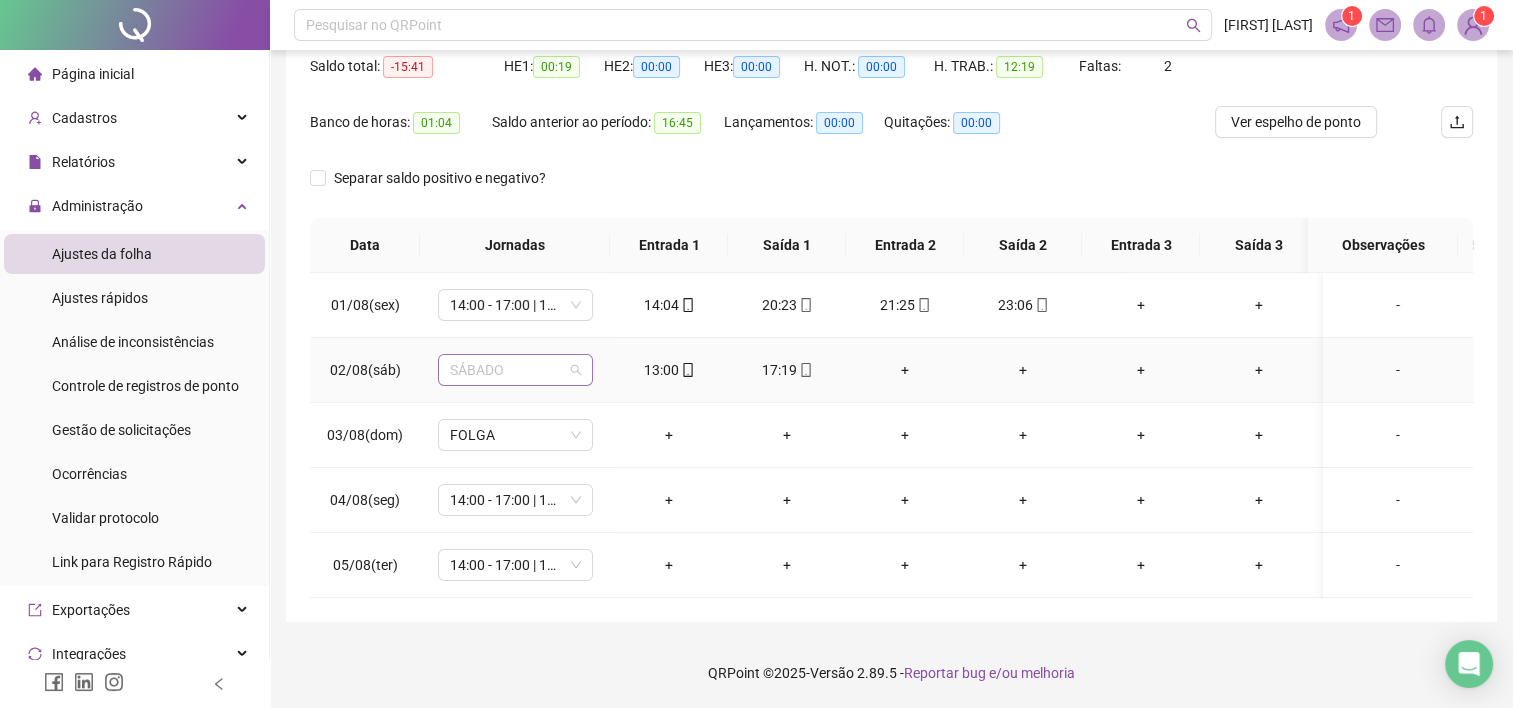 click on "SÁBADO" at bounding box center (515, 370) 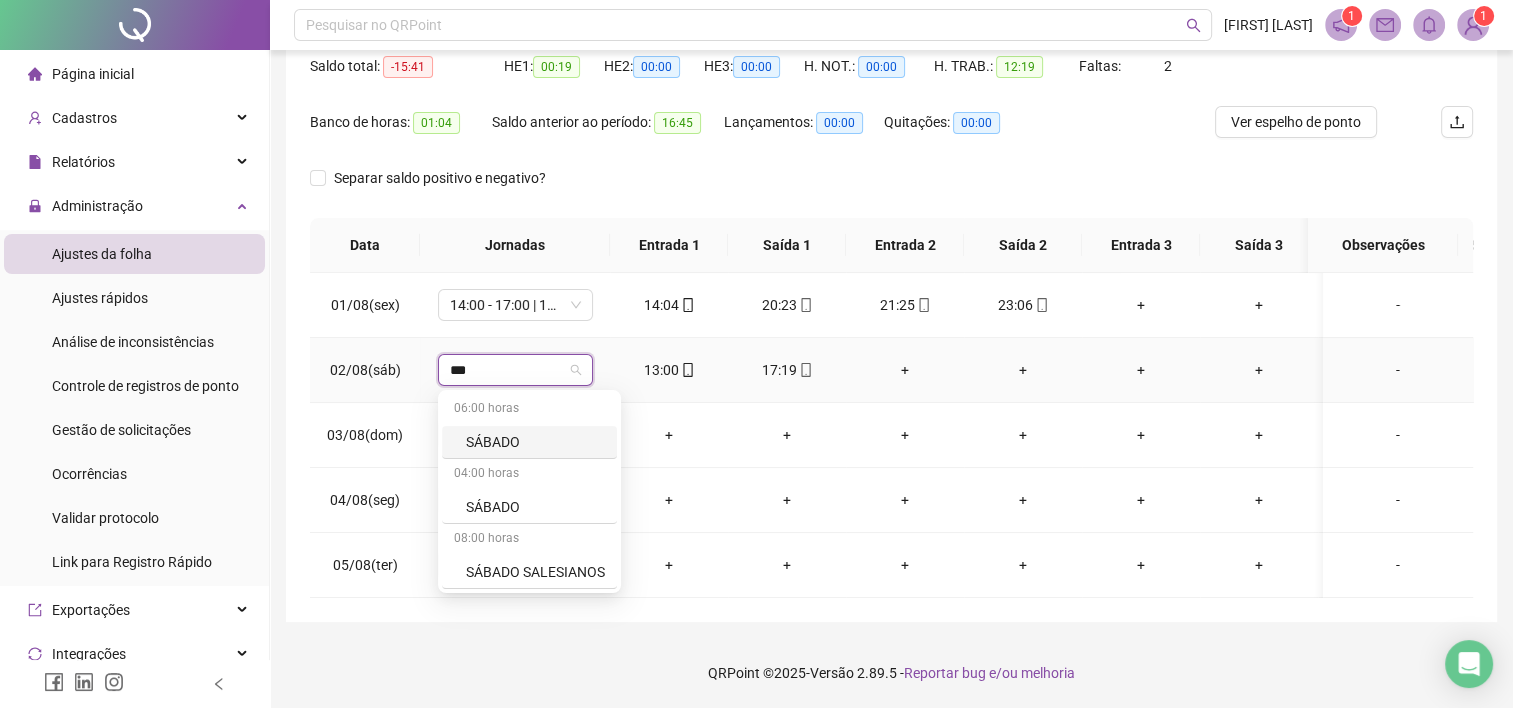 type on "****" 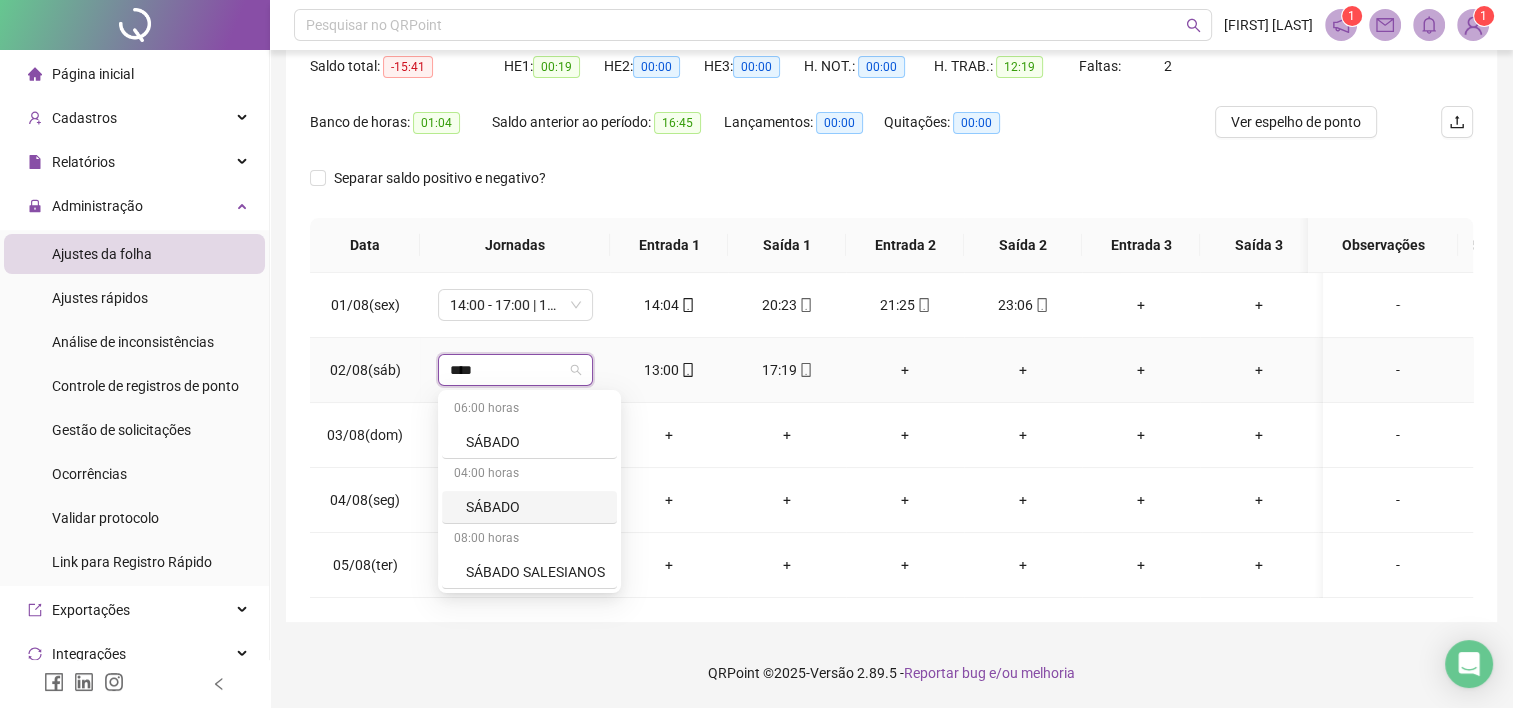 click on "SÁBADO" at bounding box center [535, 507] 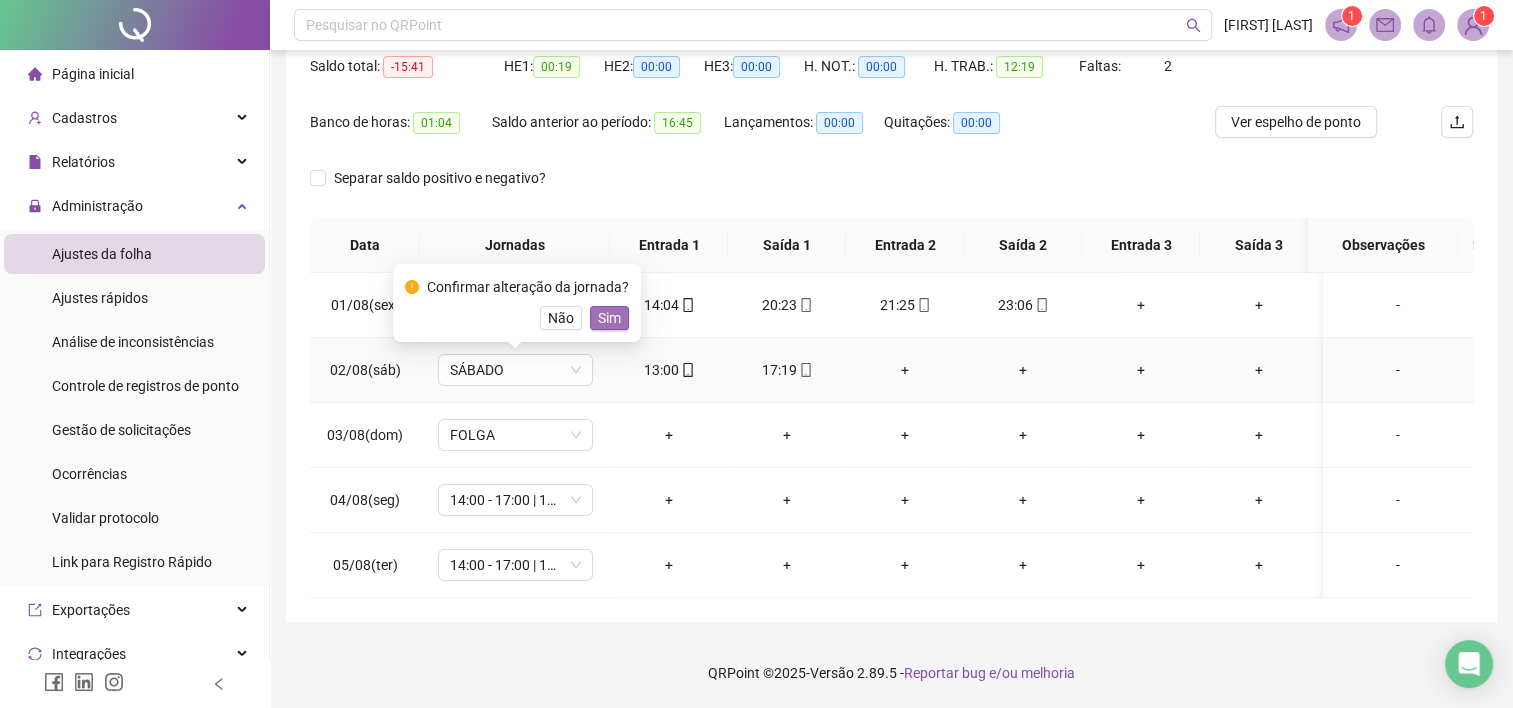 click on "Sim" at bounding box center [609, 318] 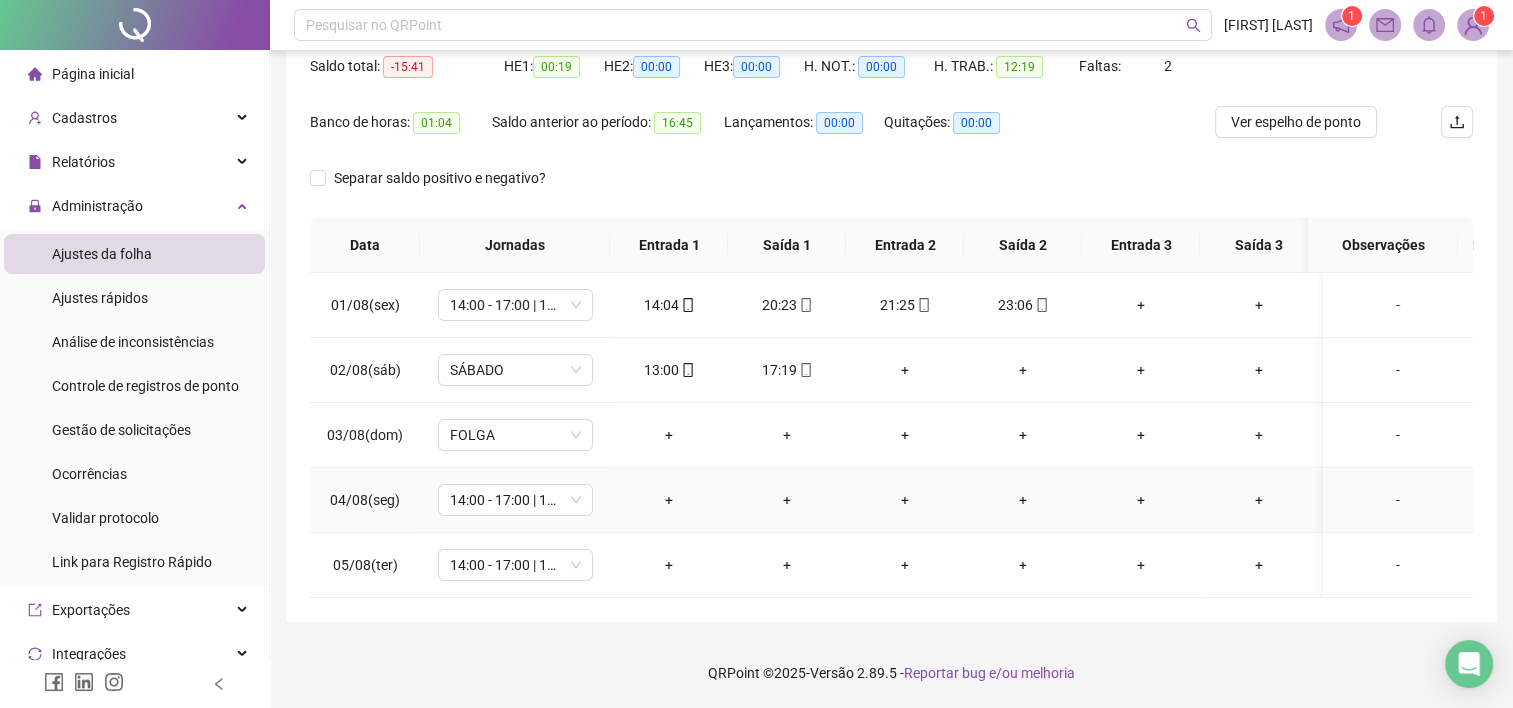 click on "+" at bounding box center [669, 500] 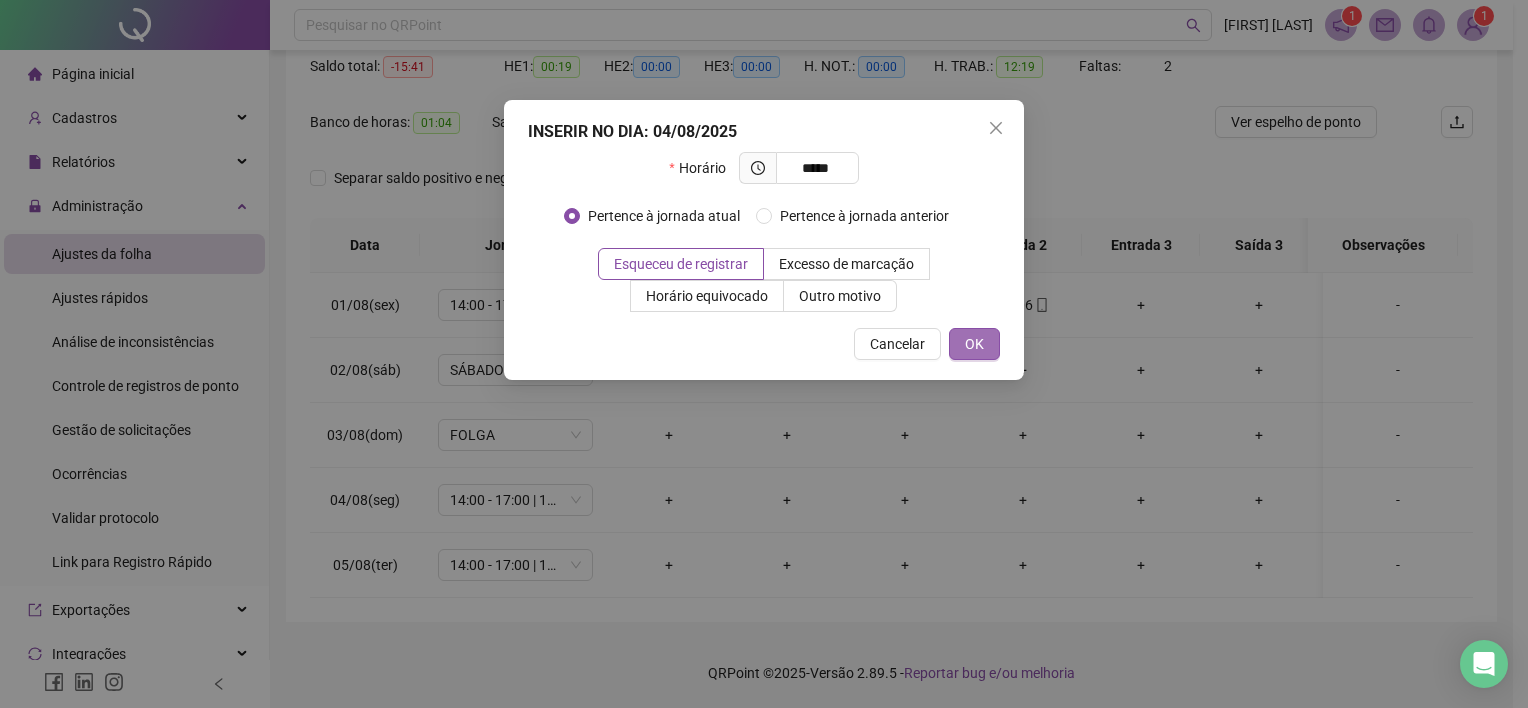 type on "*****" 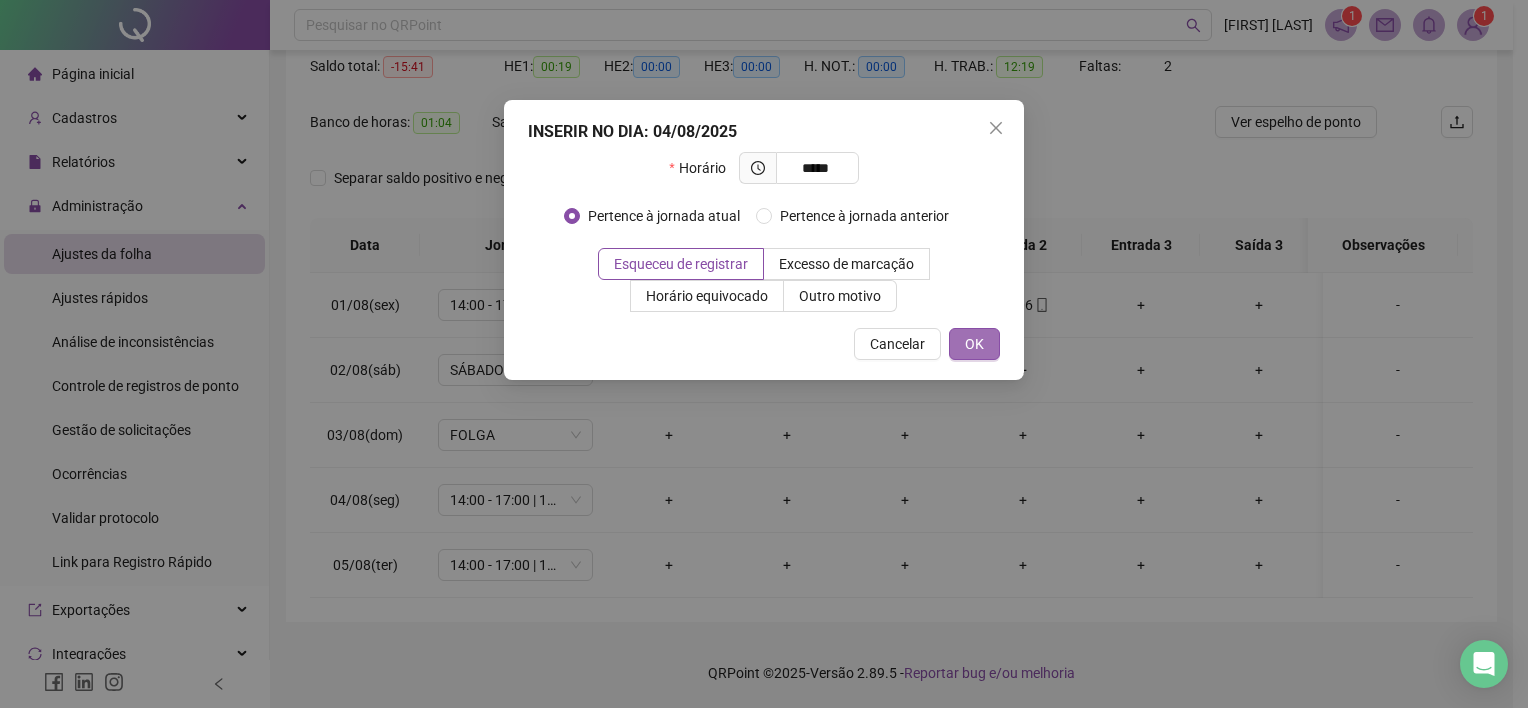 click on "OK" at bounding box center [974, 344] 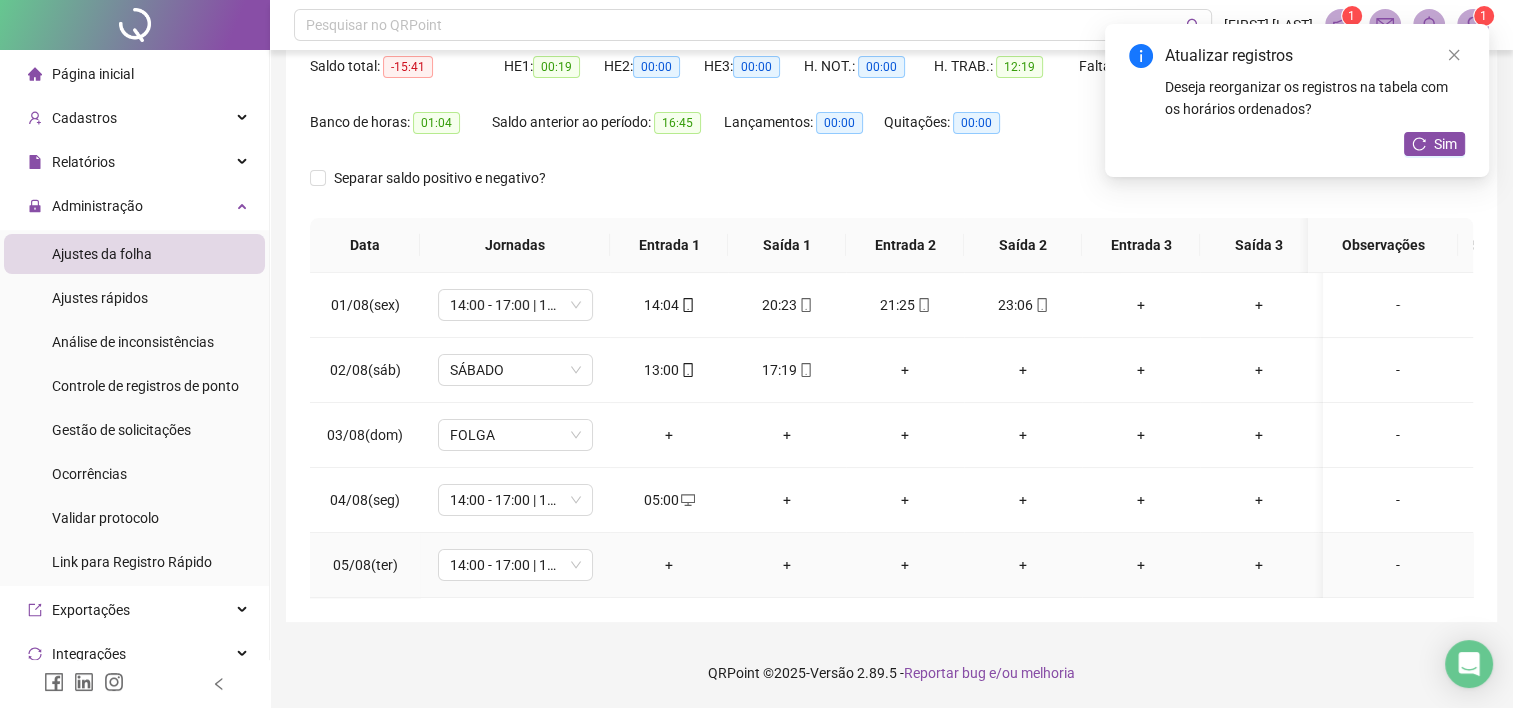 click on "+" at bounding box center (669, 565) 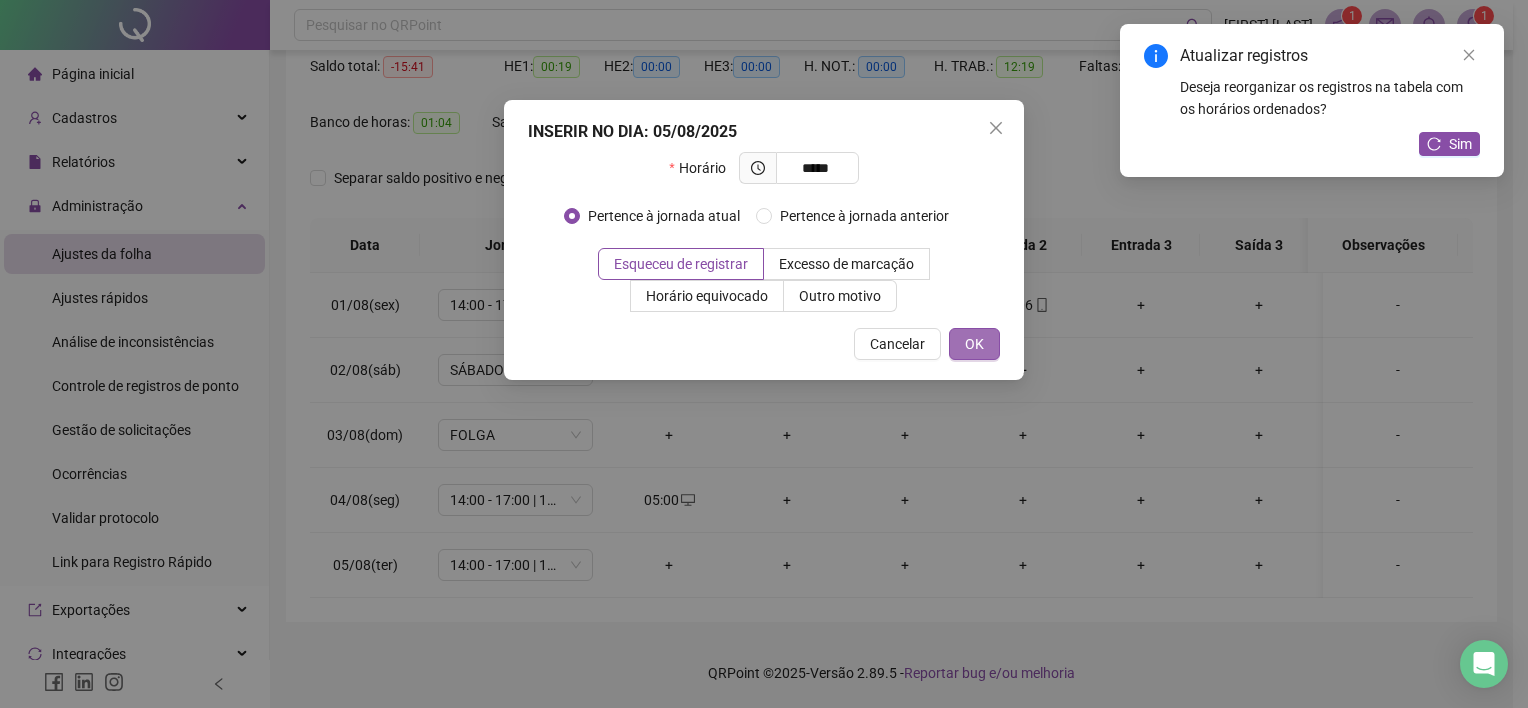 type on "*****" 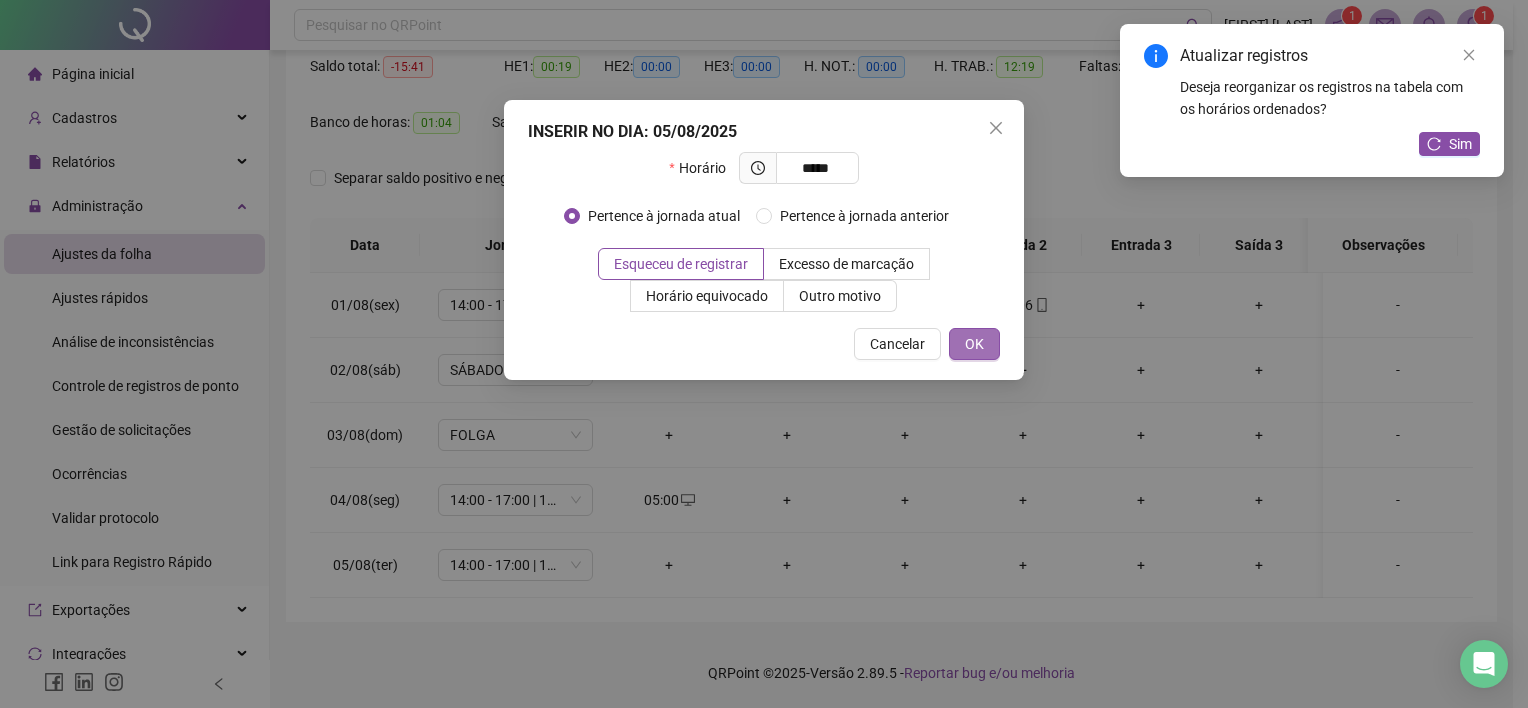 click on "OK" at bounding box center (974, 344) 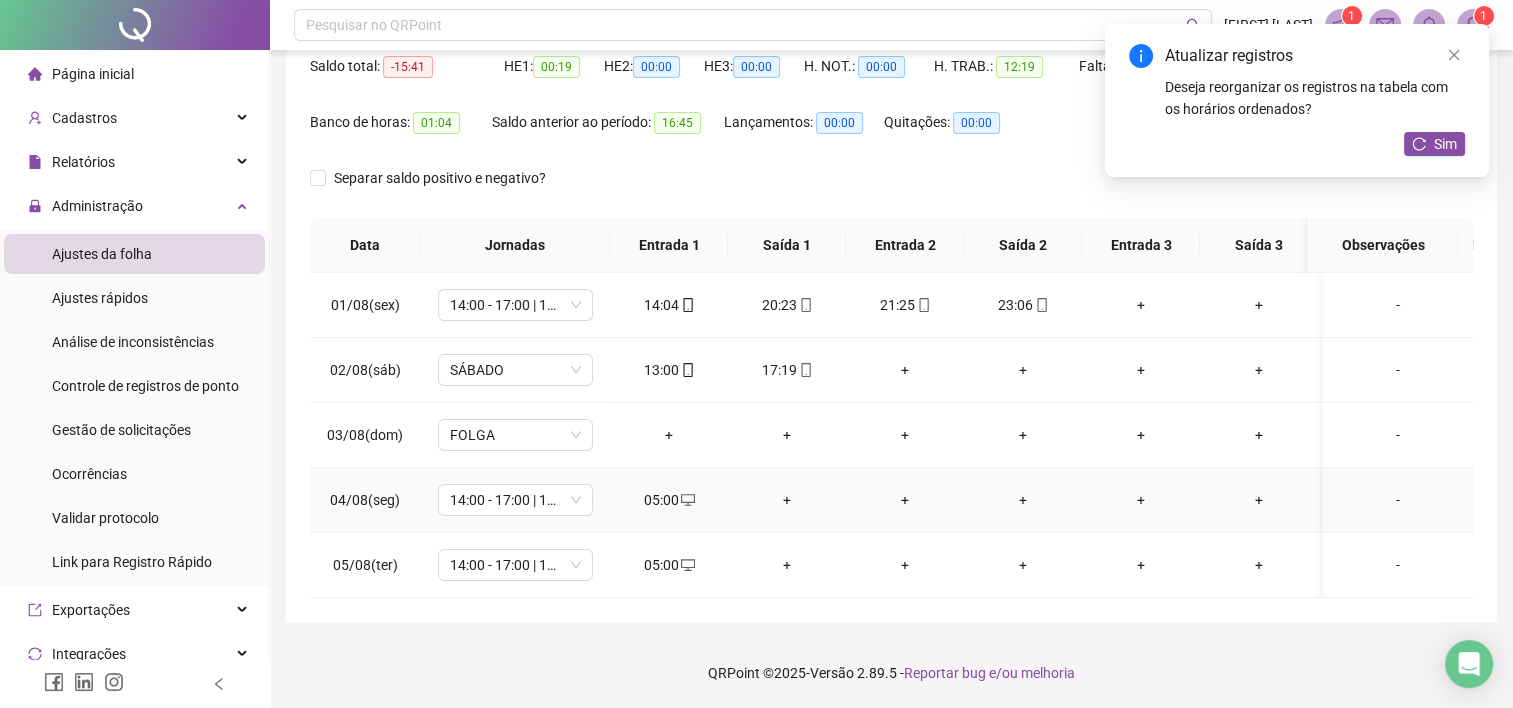 click on "+" at bounding box center [787, 500] 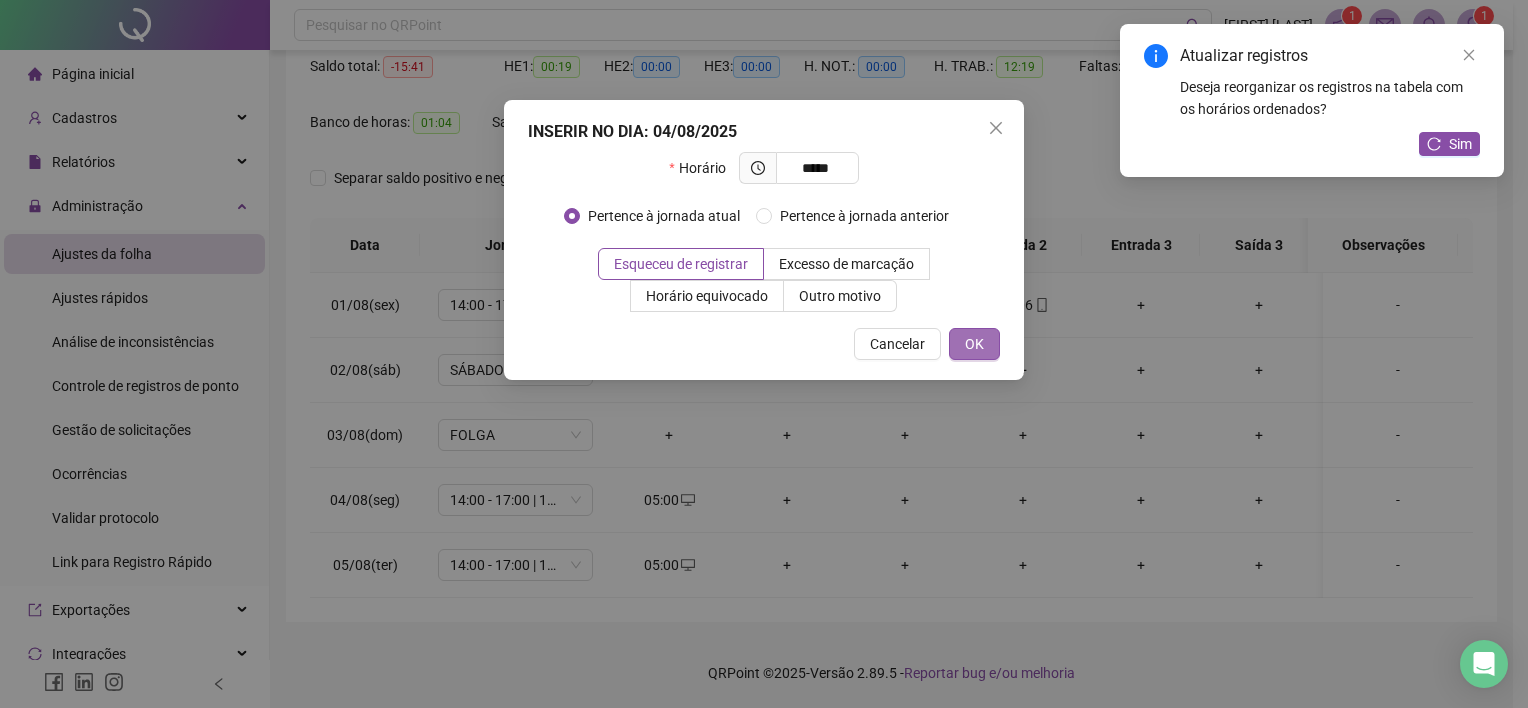type on "*****" 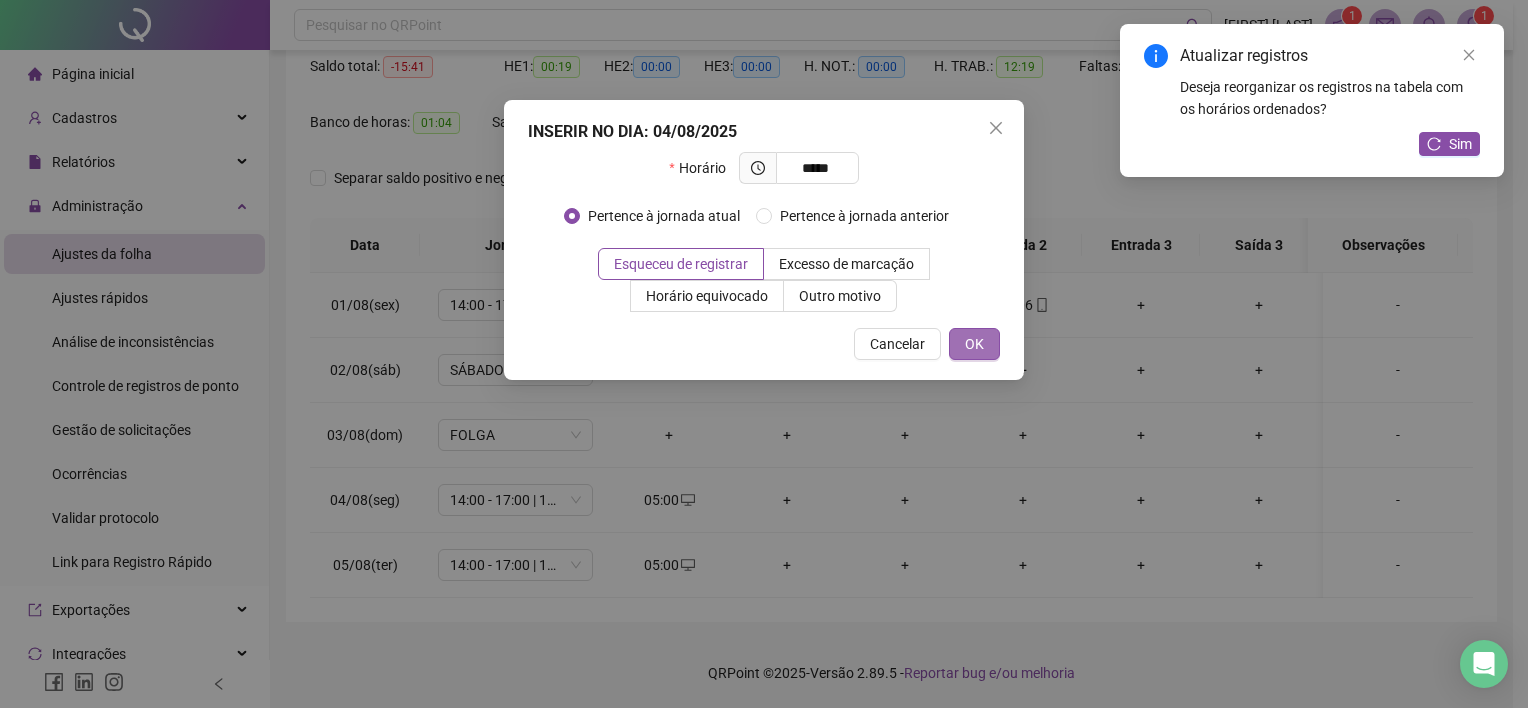 click on "OK" at bounding box center (974, 344) 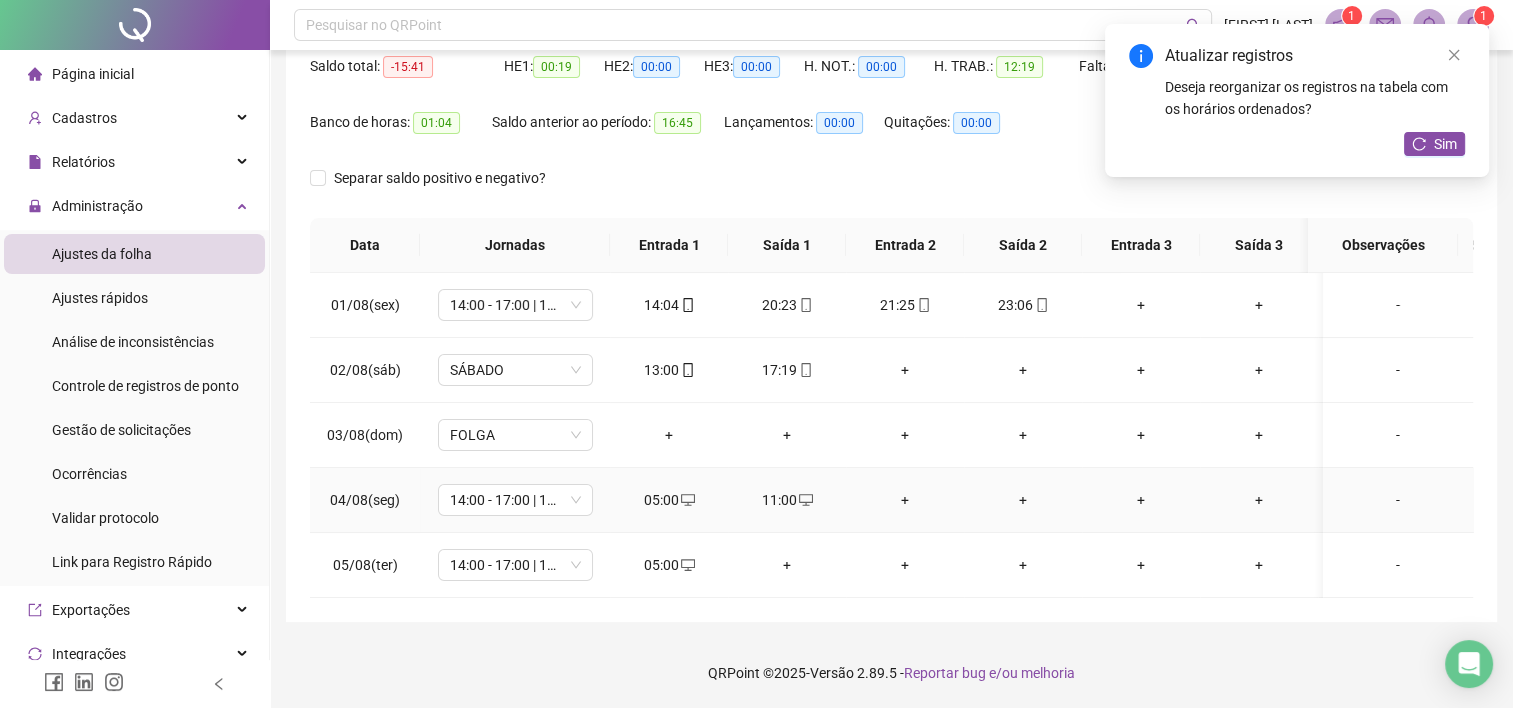 click on "+" at bounding box center [905, 500] 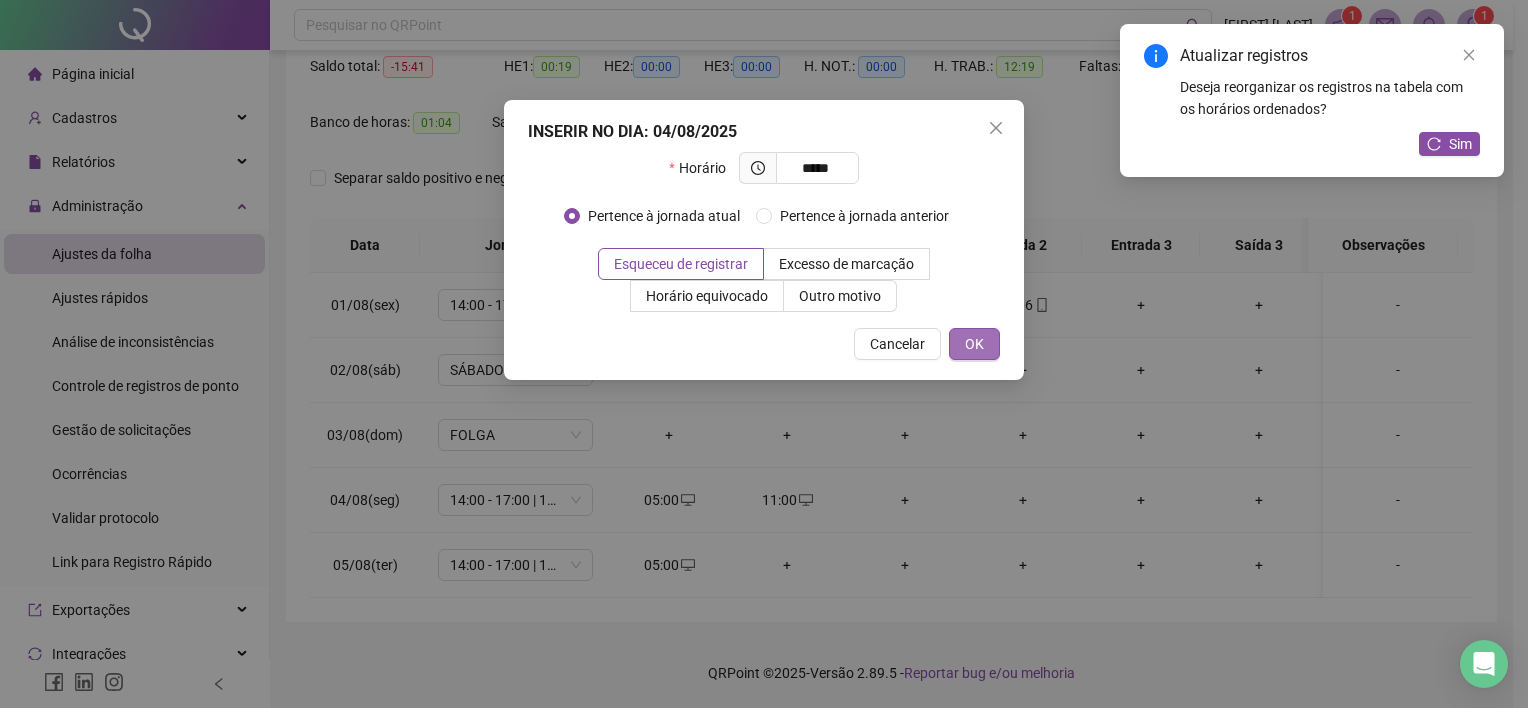 type on "*****" 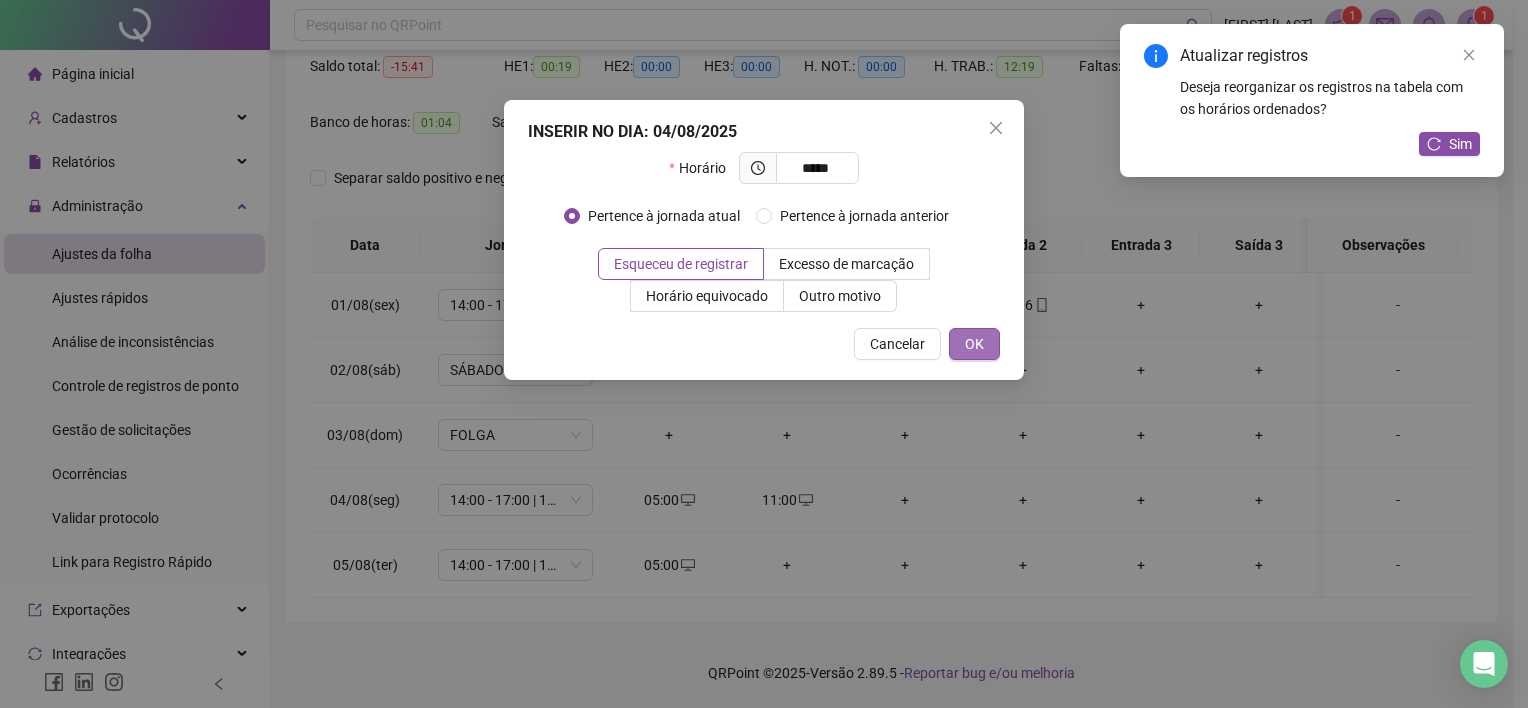 click on "OK" at bounding box center [974, 344] 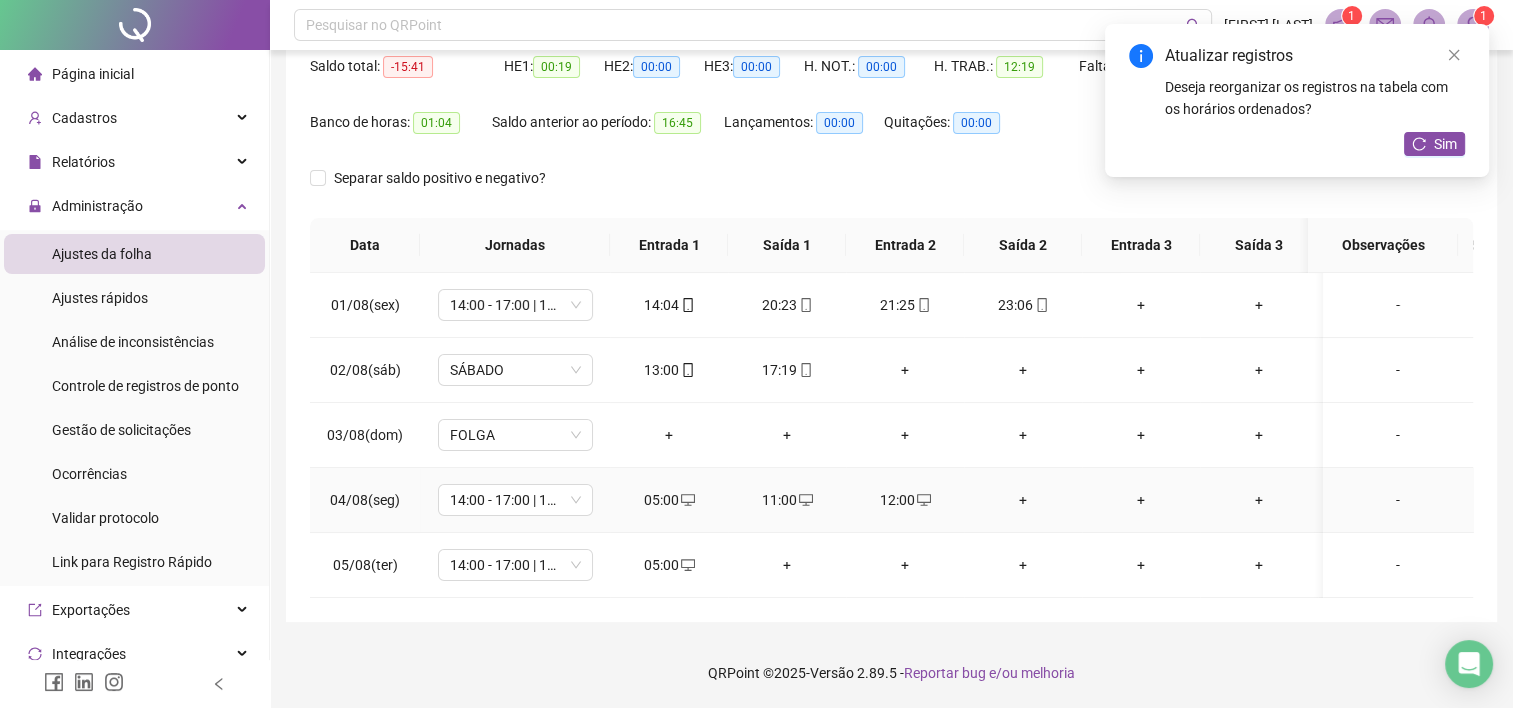 click on "+" at bounding box center [1023, 500] 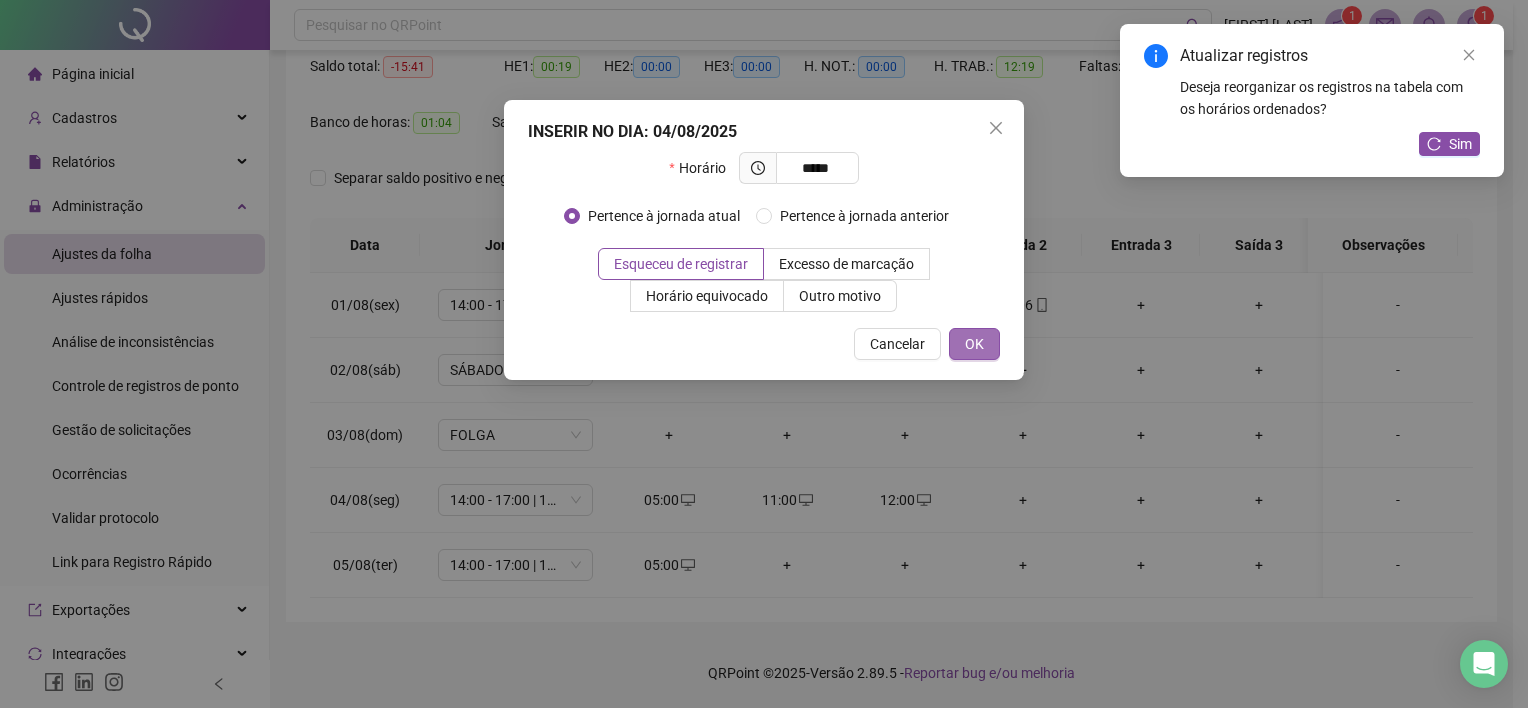 type on "*****" 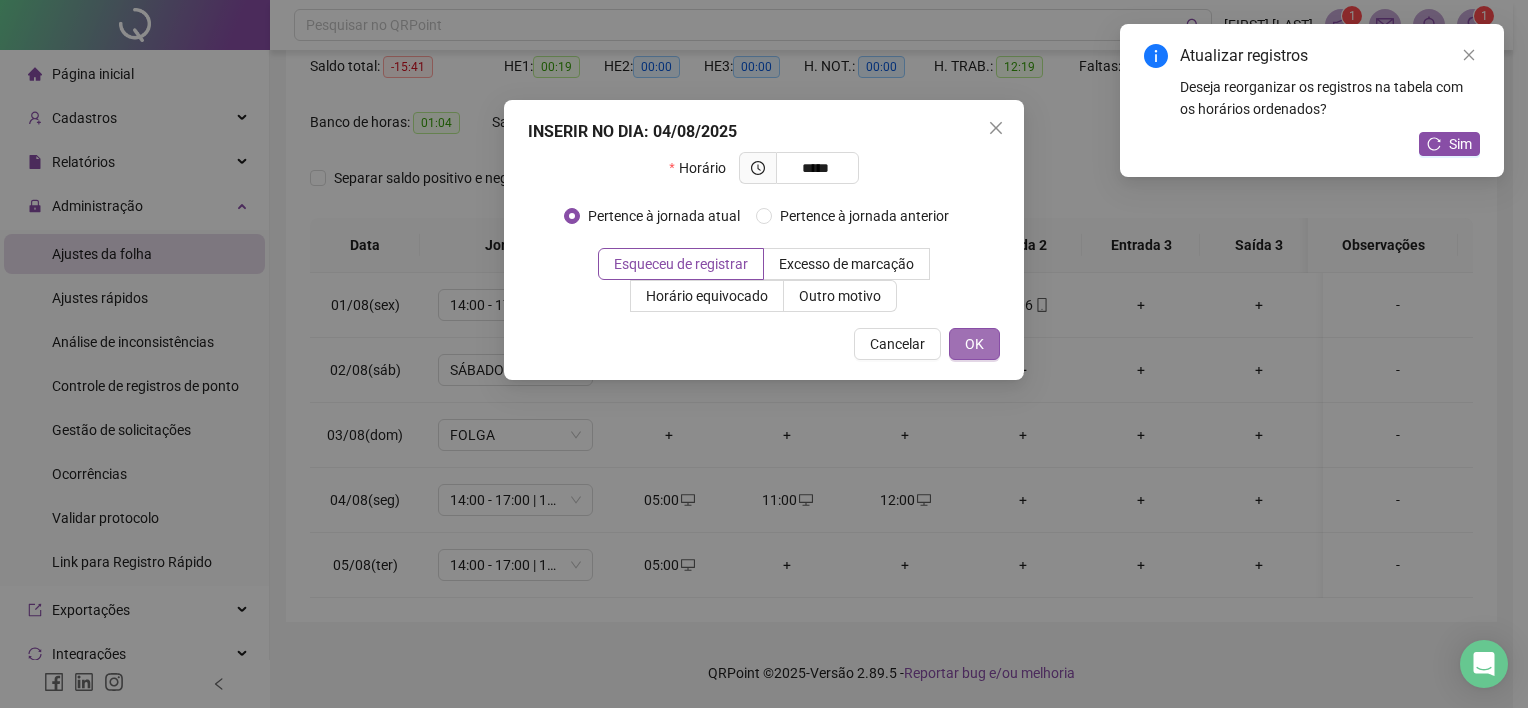 click on "OK" at bounding box center (974, 344) 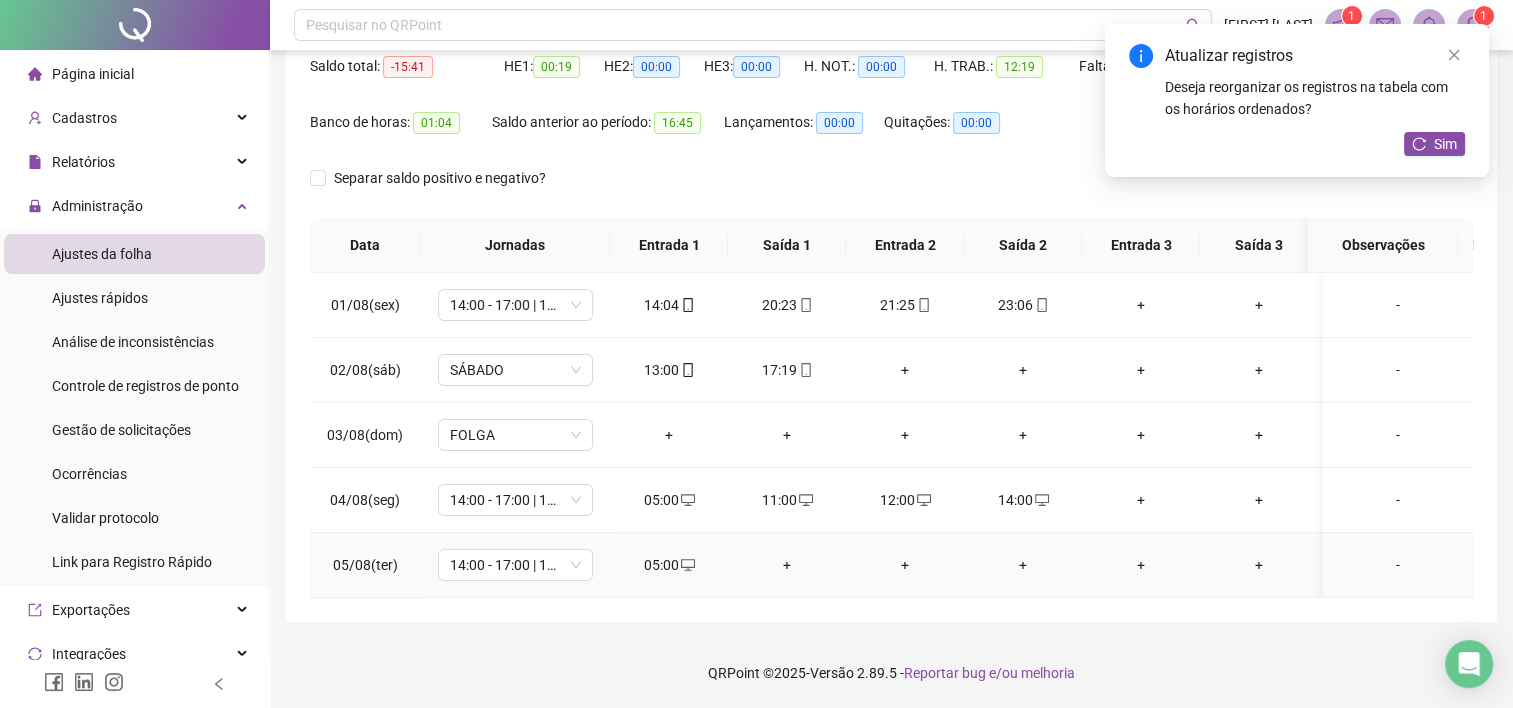 click on "+" at bounding box center (787, 565) 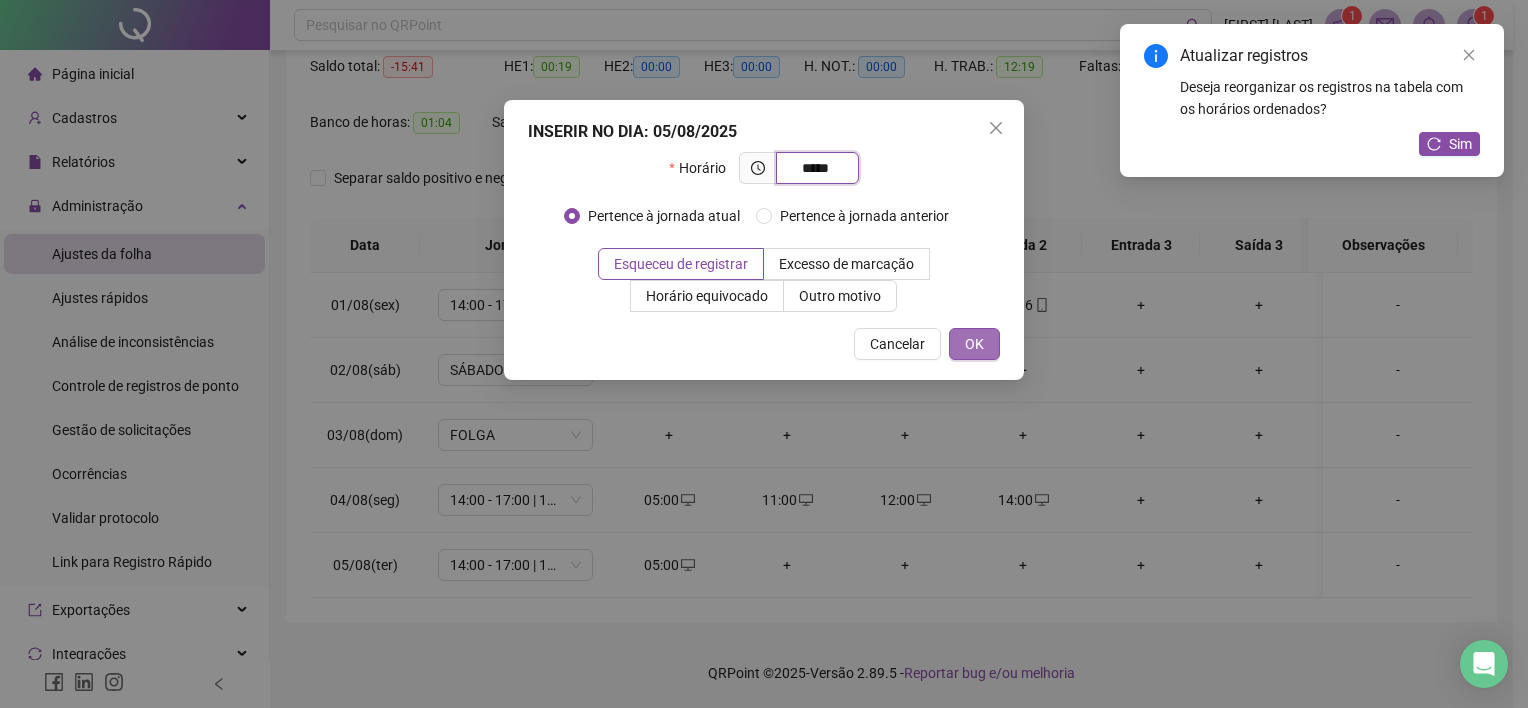 type on "*****" 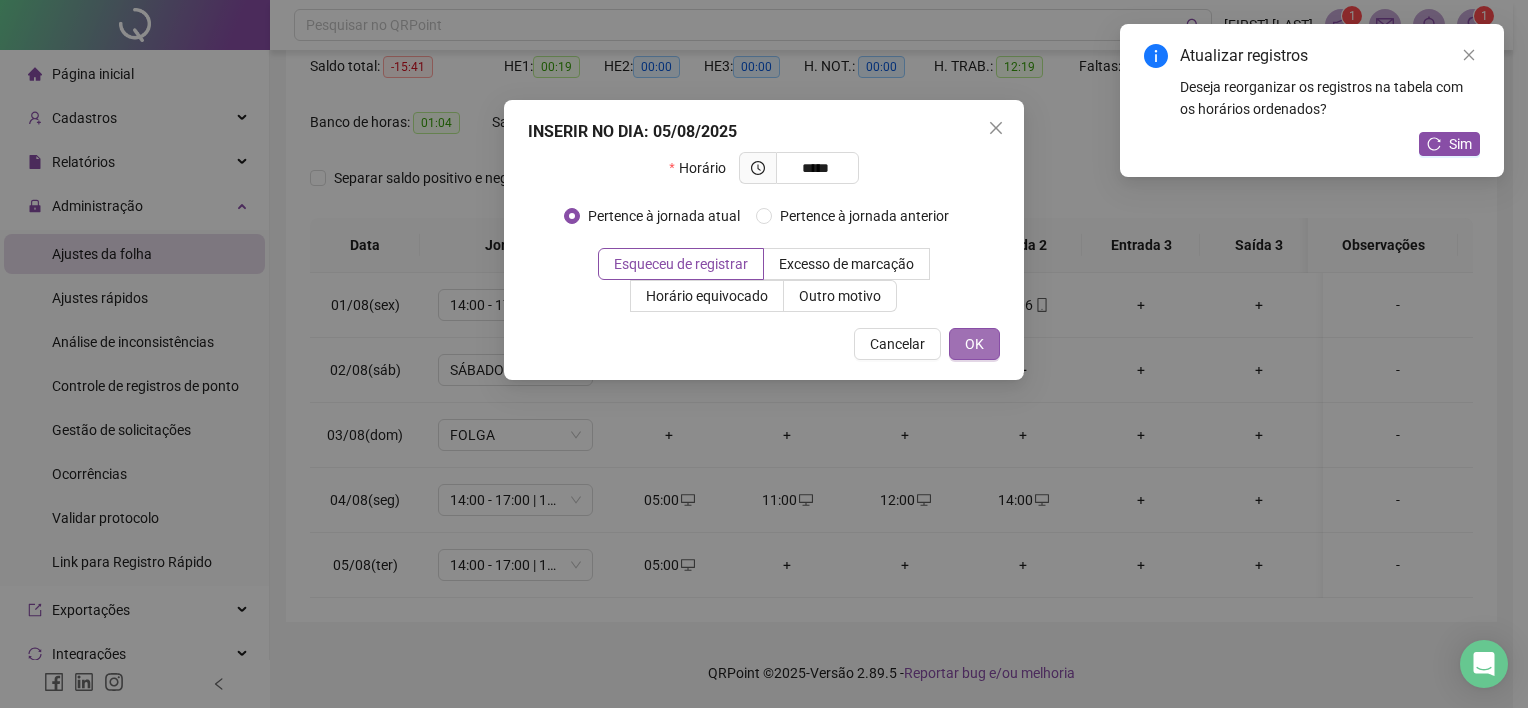 click on "OK" at bounding box center (974, 344) 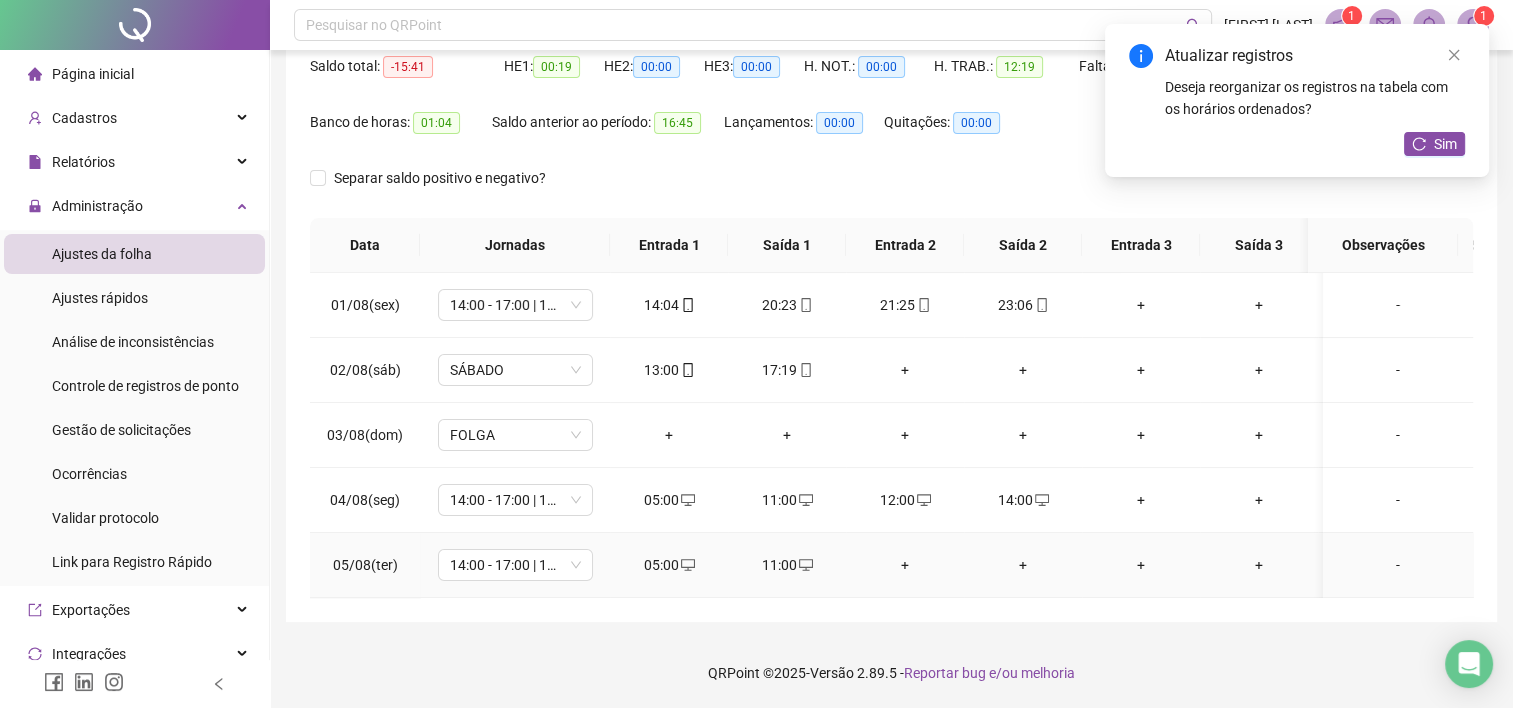 click on "+" at bounding box center (905, 565) 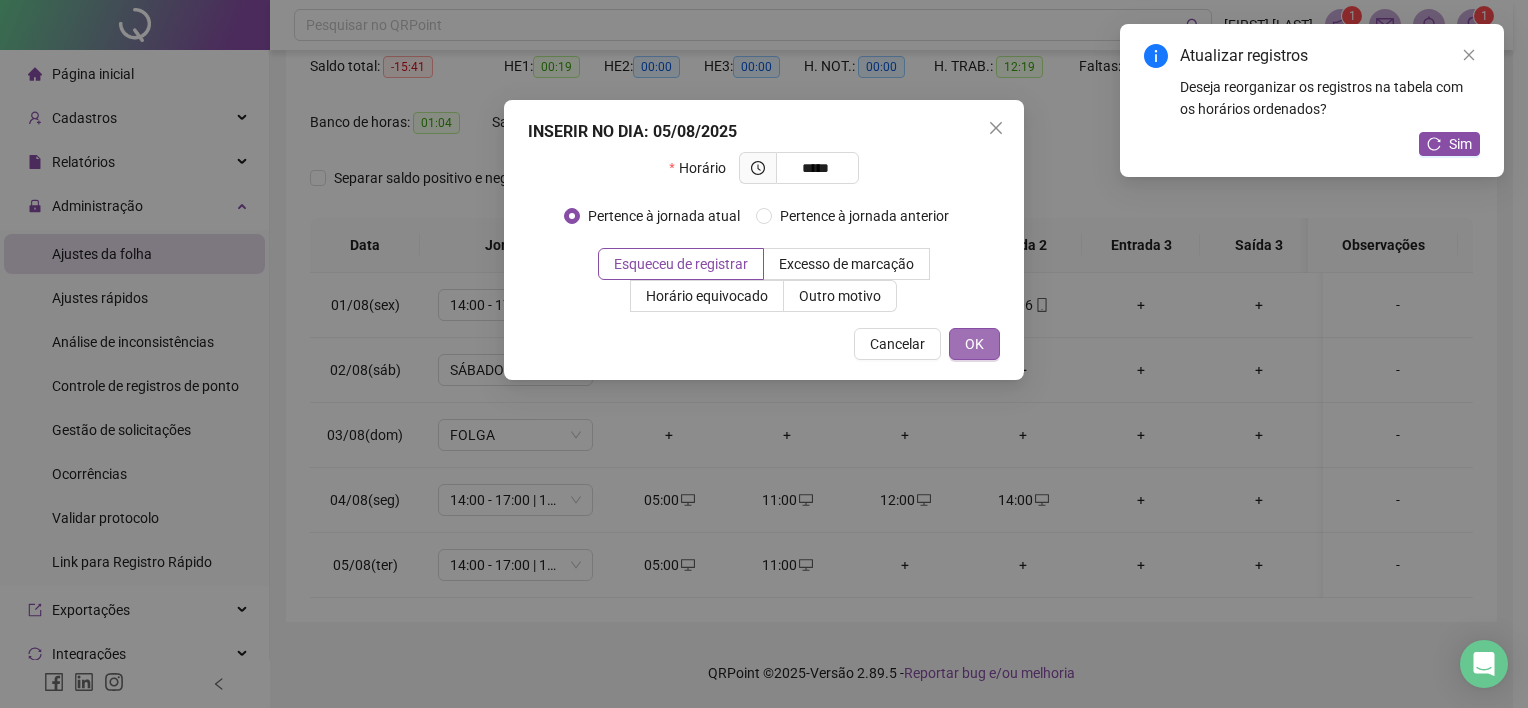 type on "*****" 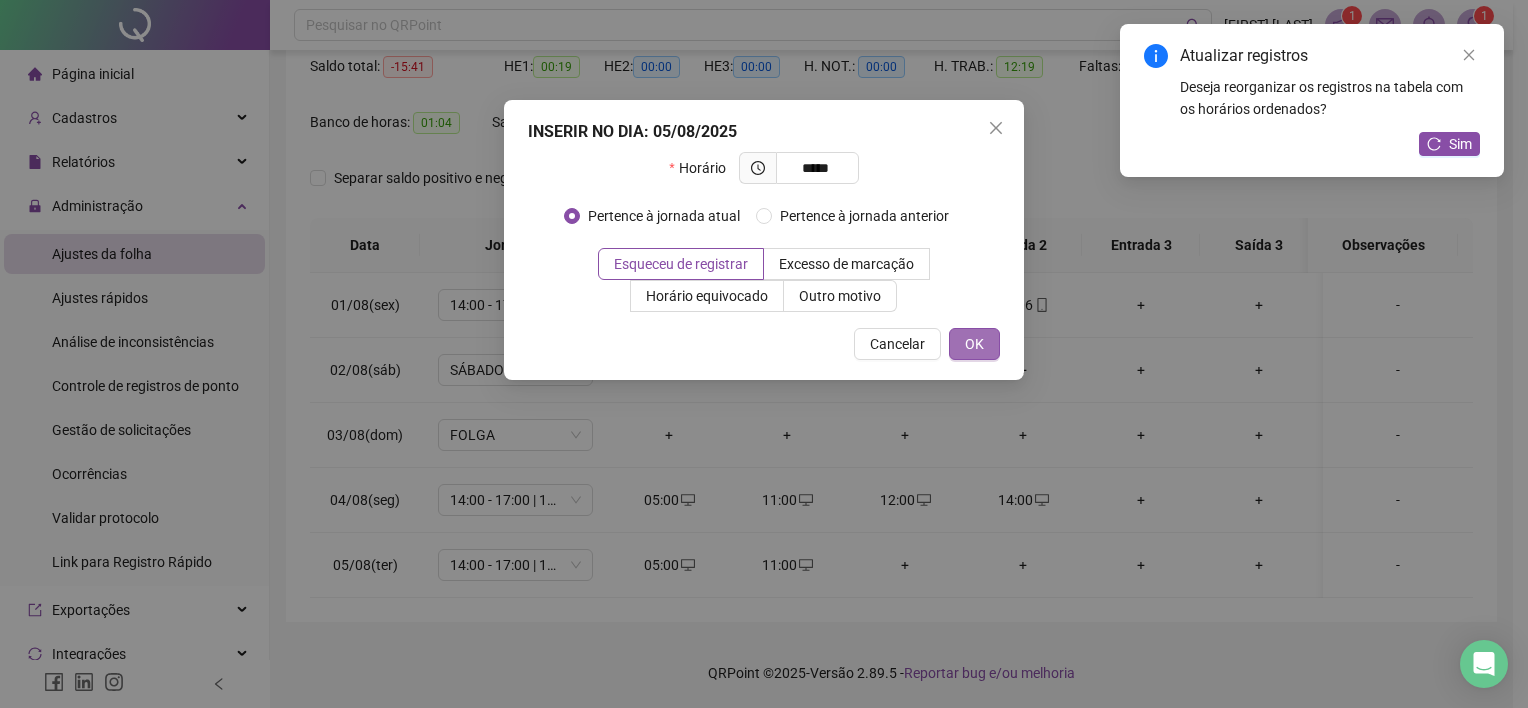 click on "OK" at bounding box center [974, 344] 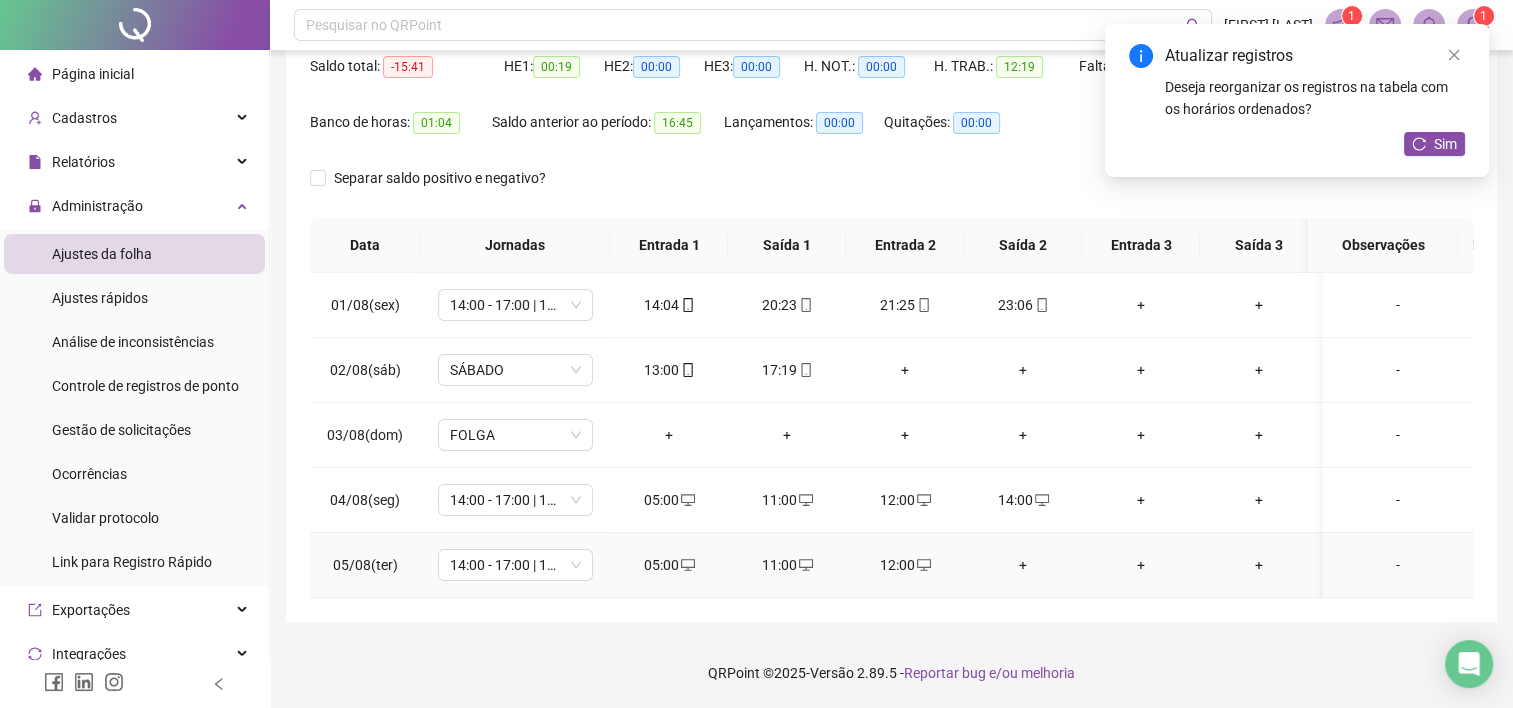 click on "+" at bounding box center (1023, 565) 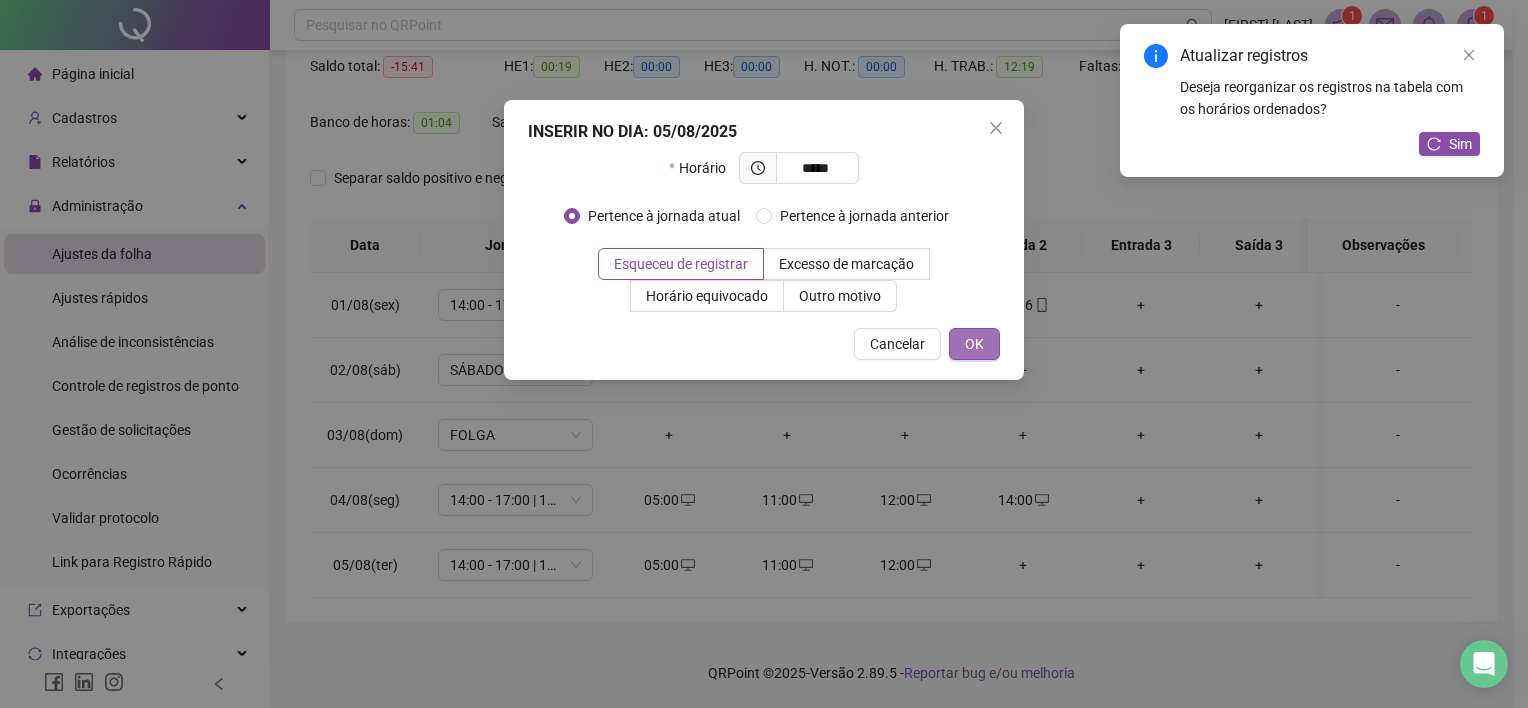 type on "*****" 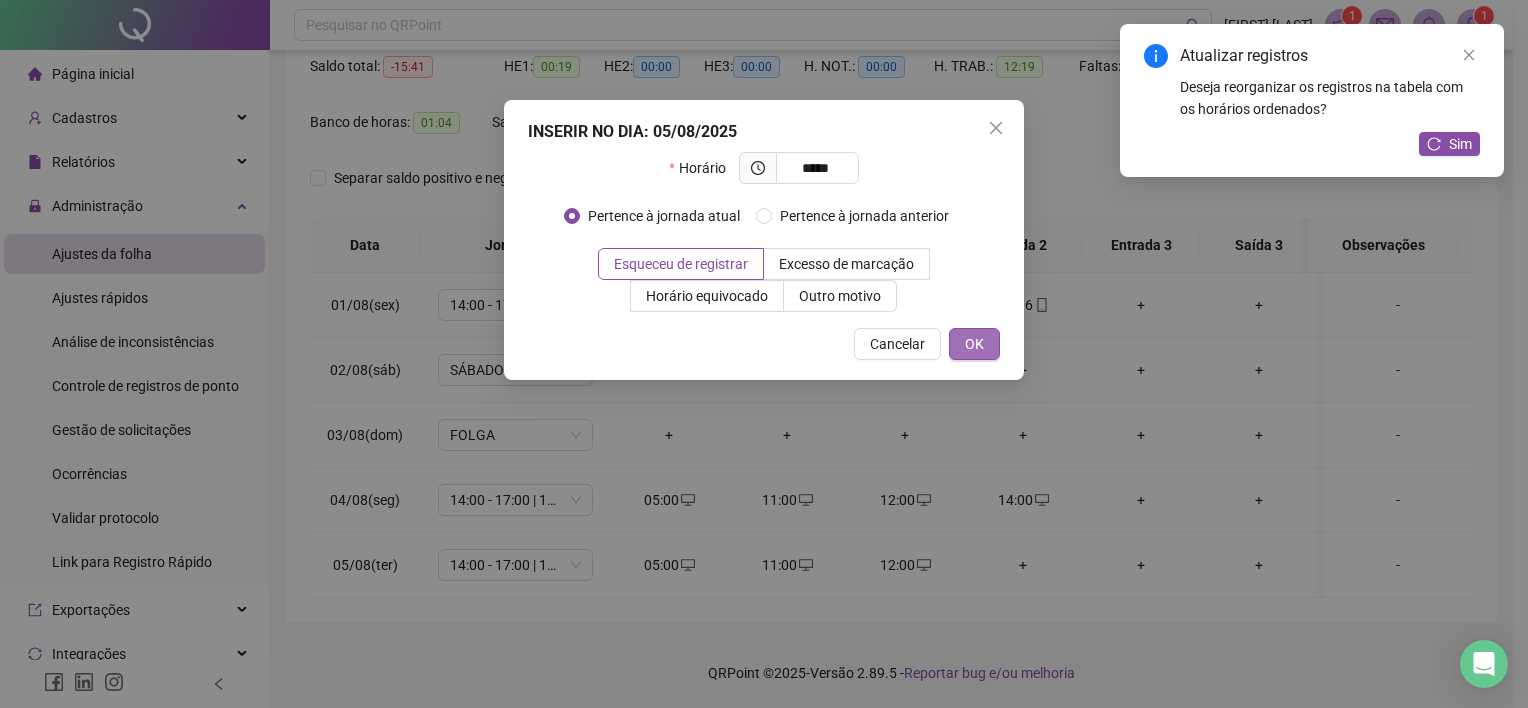 click on "OK" at bounding box center (974, 344) 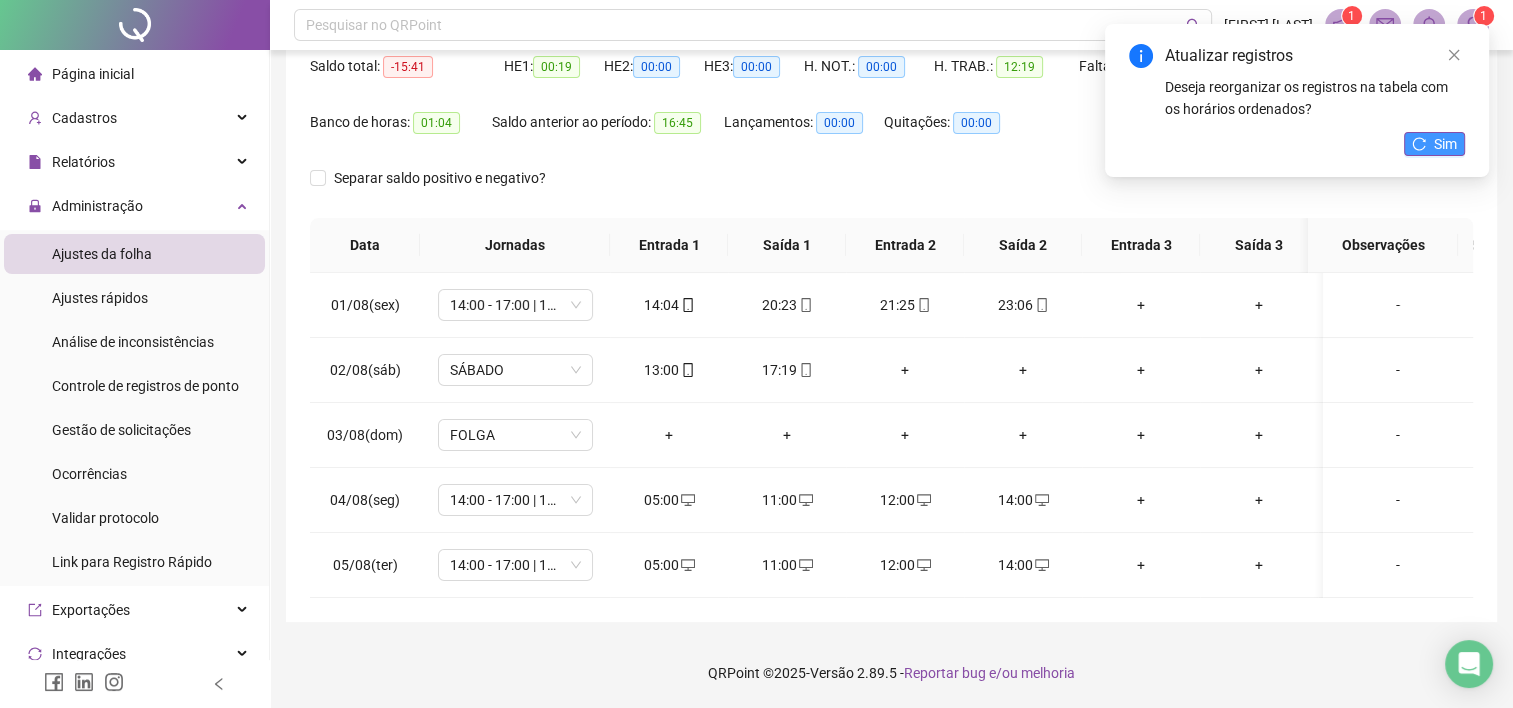 click 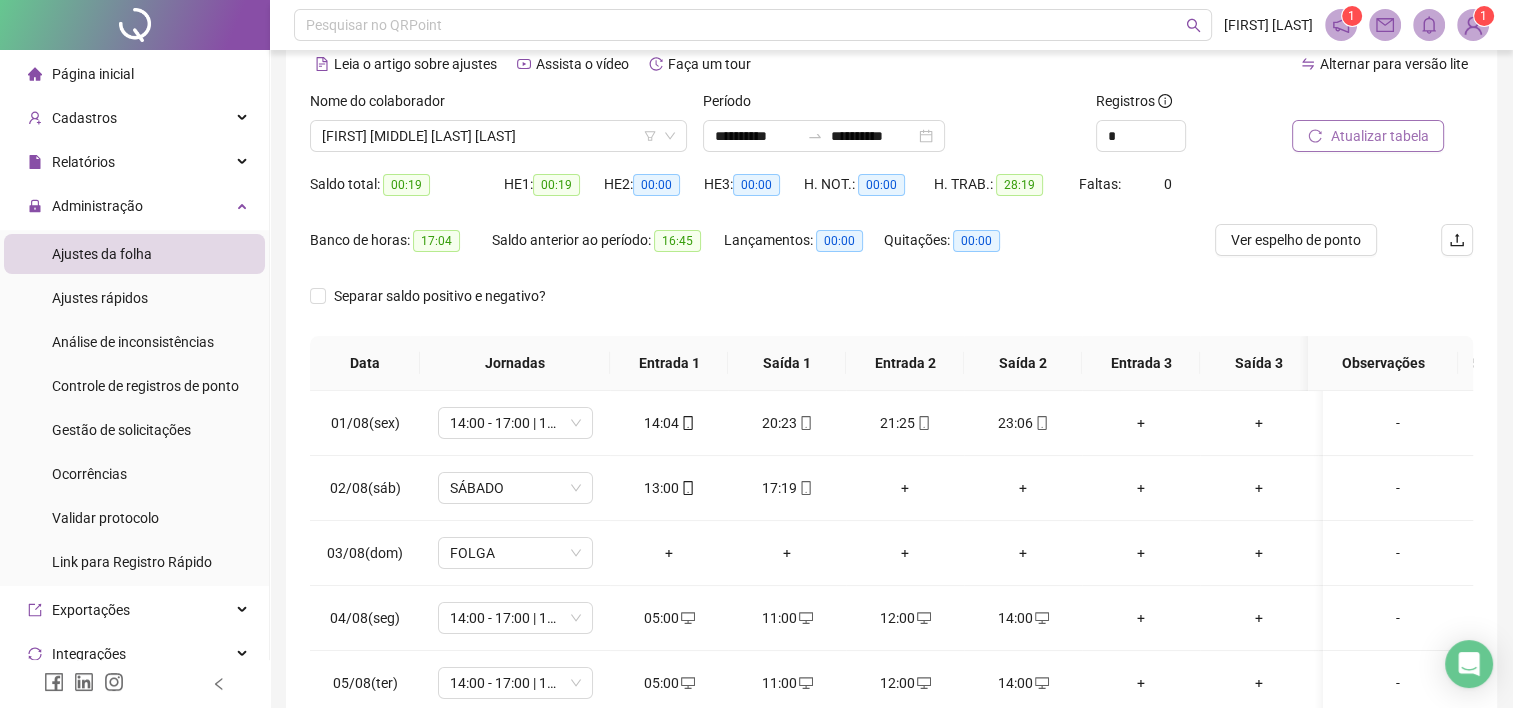 scroll, scrollTop: 0, scrollLeft: 0, axis: both 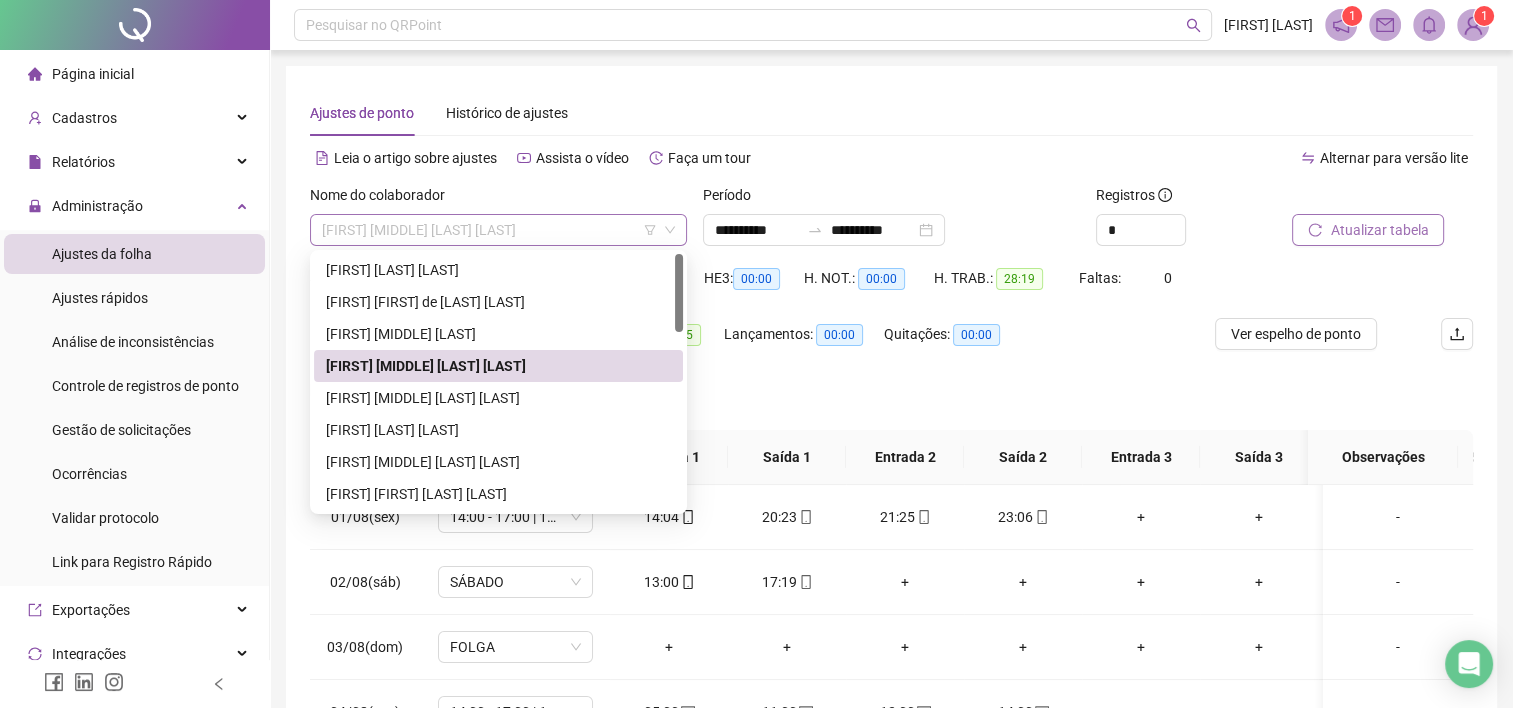 click on "[FIRST] [MIDDLE] [LAST] [LAST]" at bounding box center [498, 230] 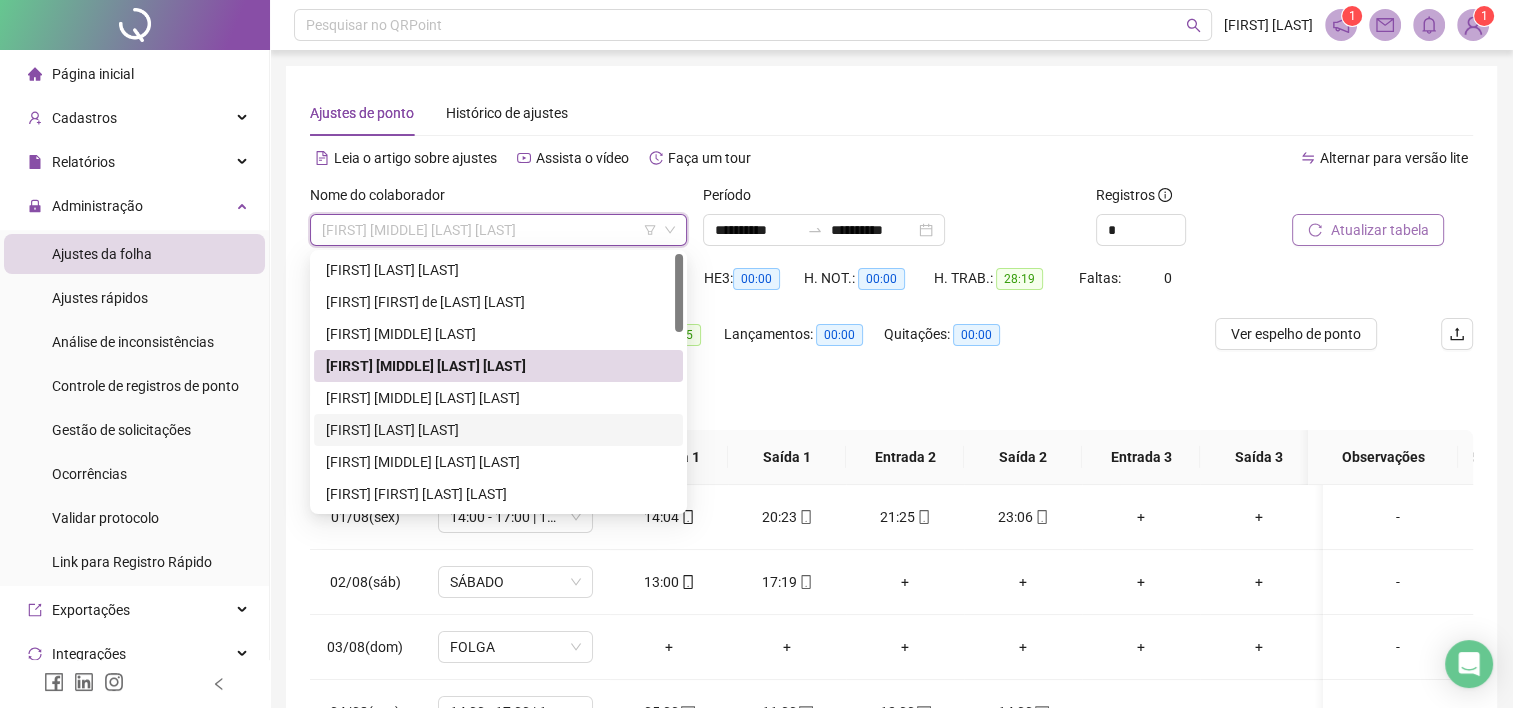 click on "[FIRST] [LAST] [LAST]" at bounding box center [498, 430] 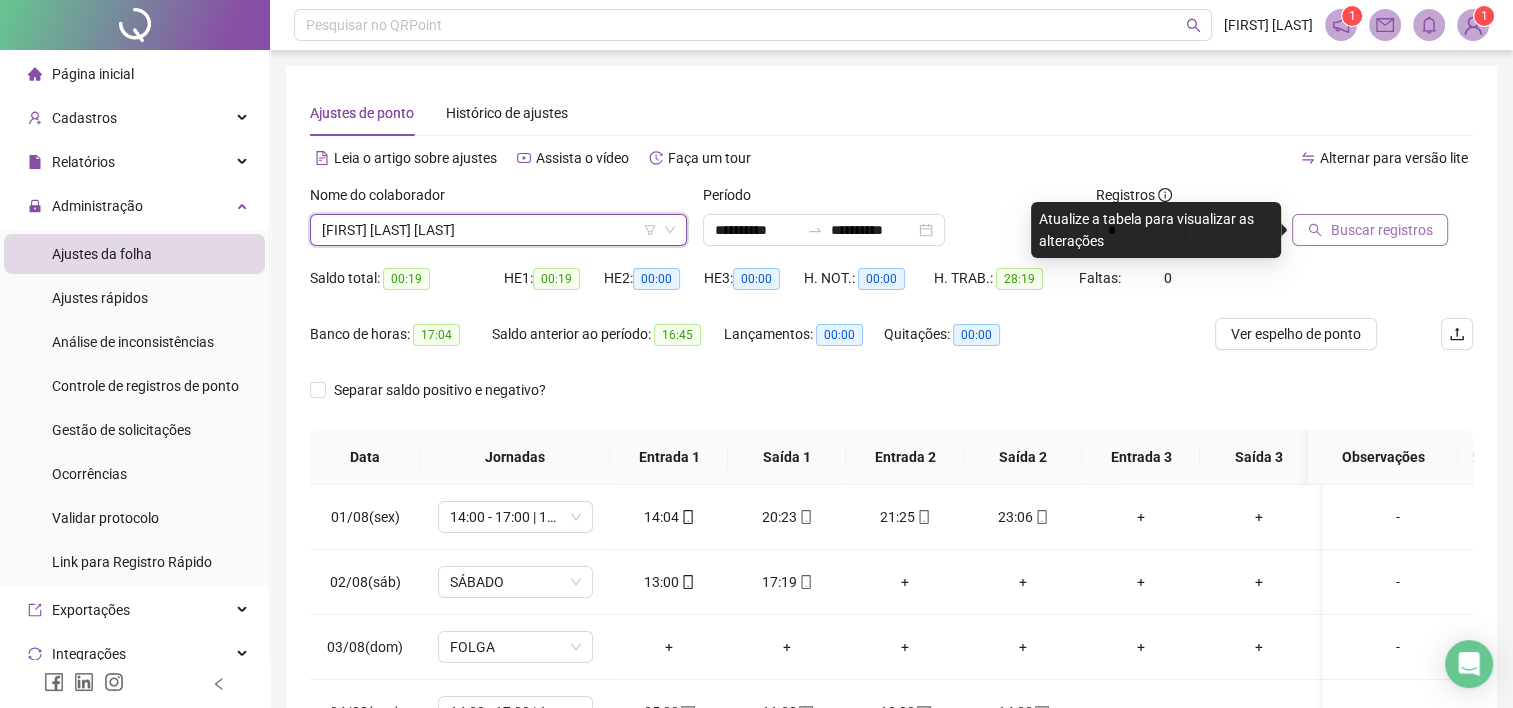 click on "Buscar registros" at bounding box center (1381, 230) 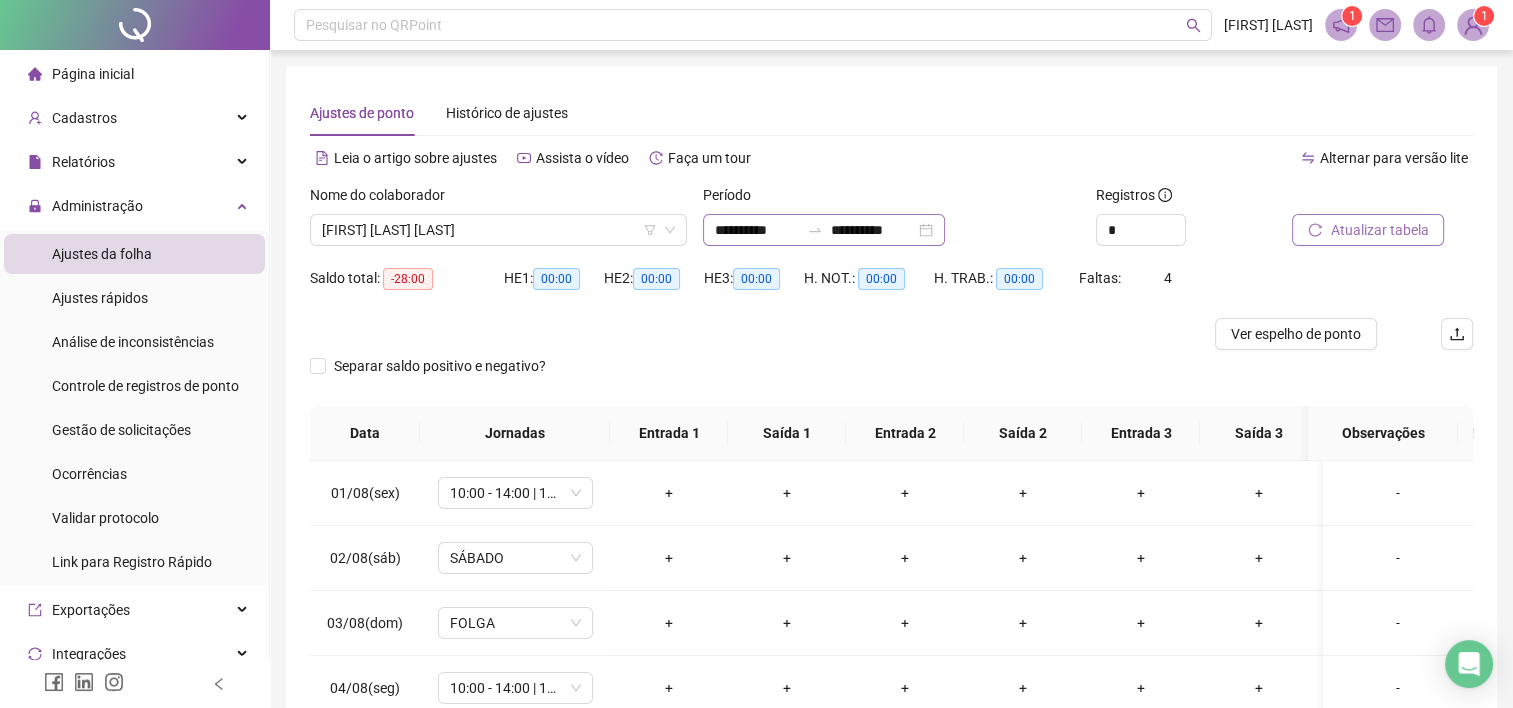 click on "**********" at bounding box center [824, 230] 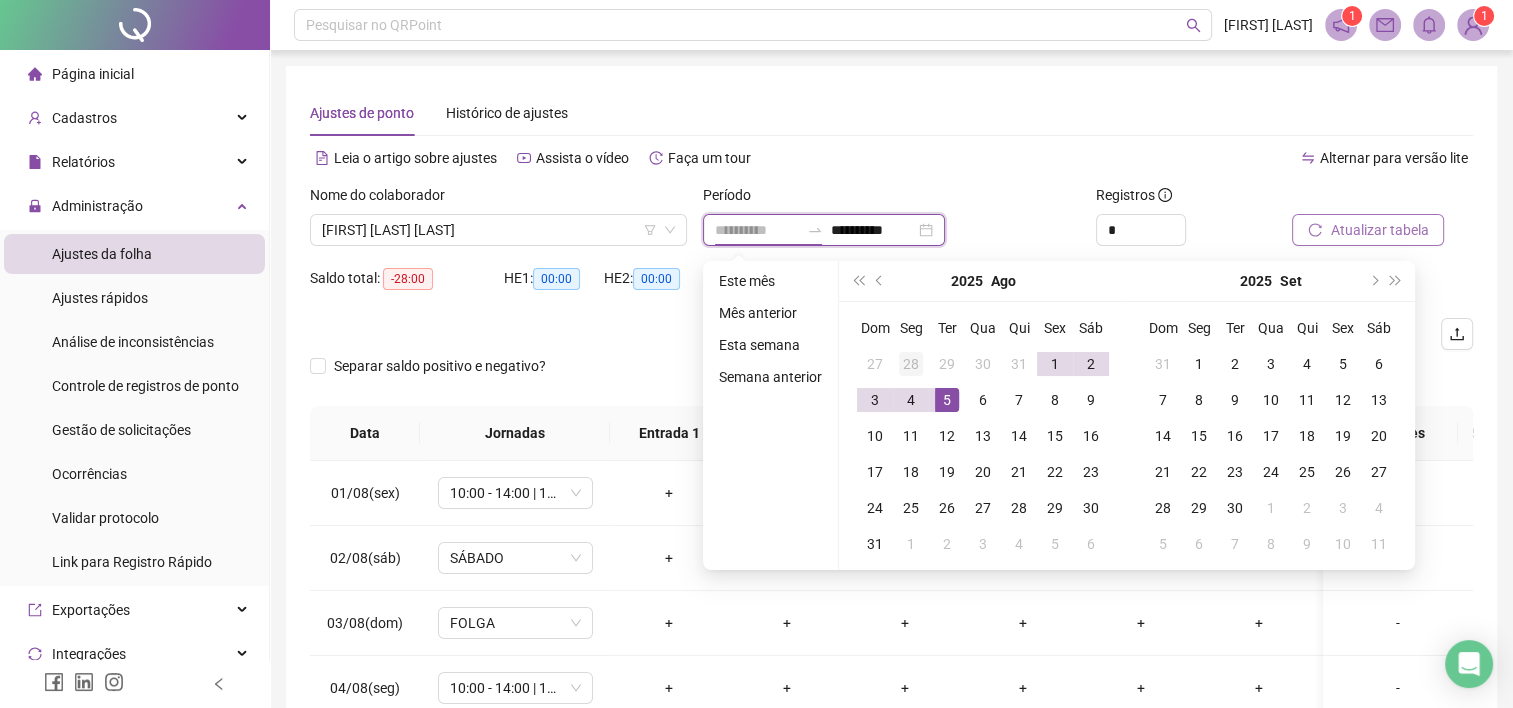 type on "**********" 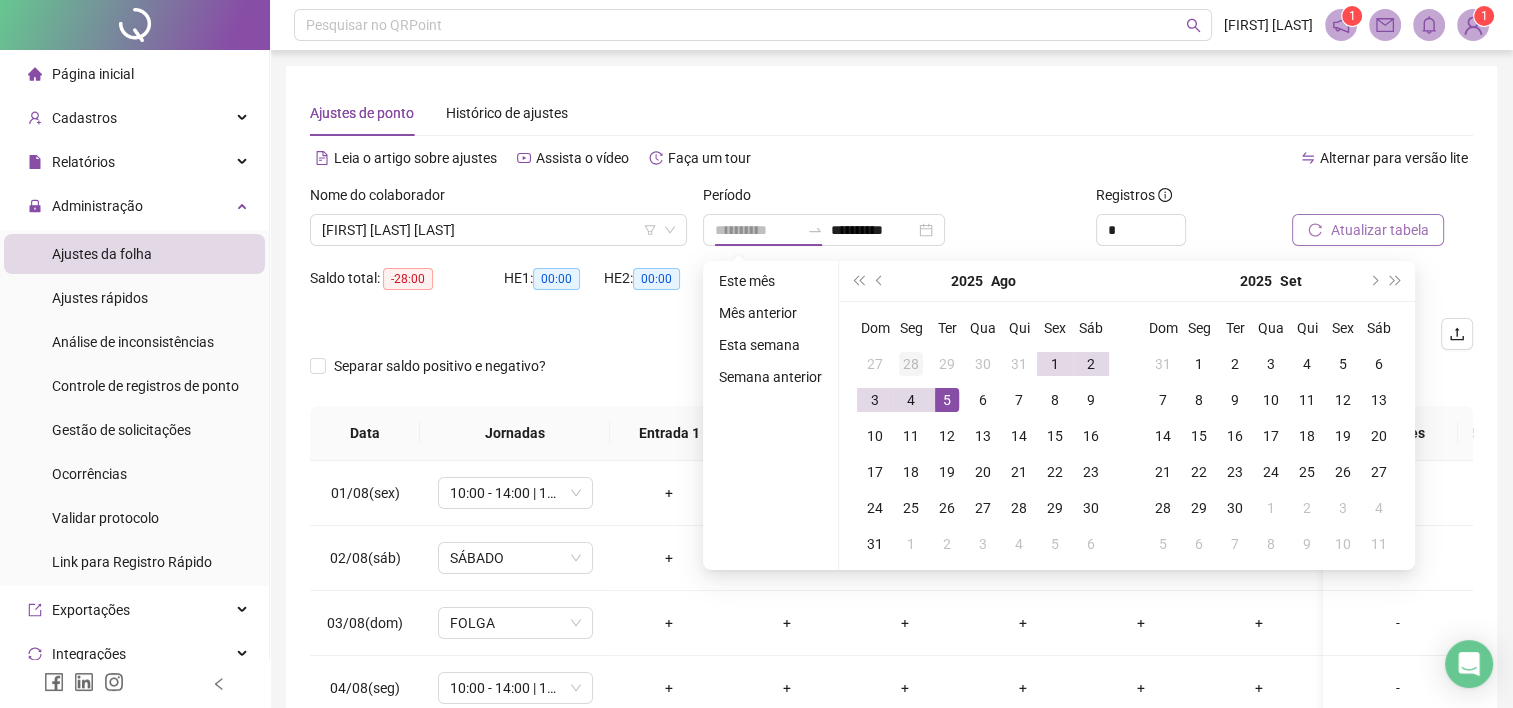 click on "28" at bounding box center [911, 364] 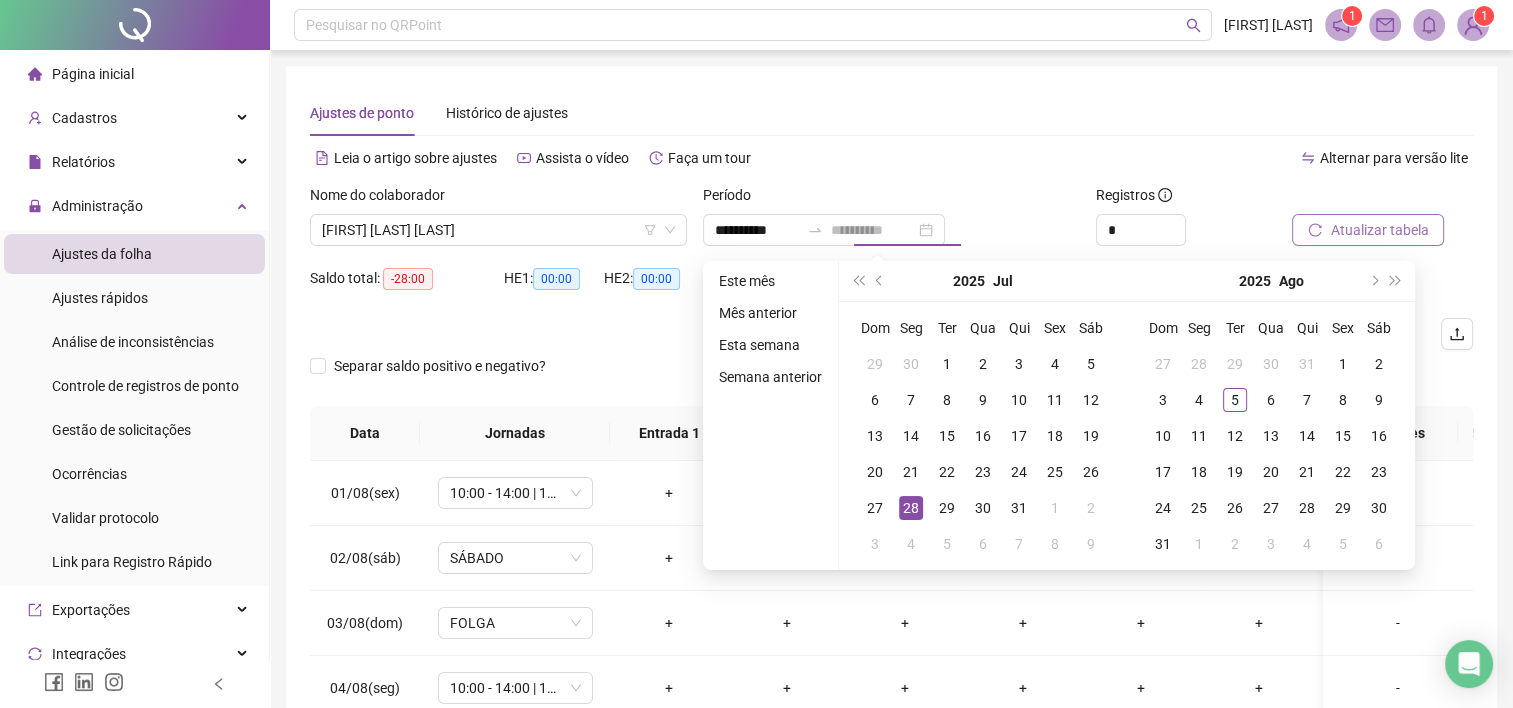 click on "28" at bounding box center (911, 508) 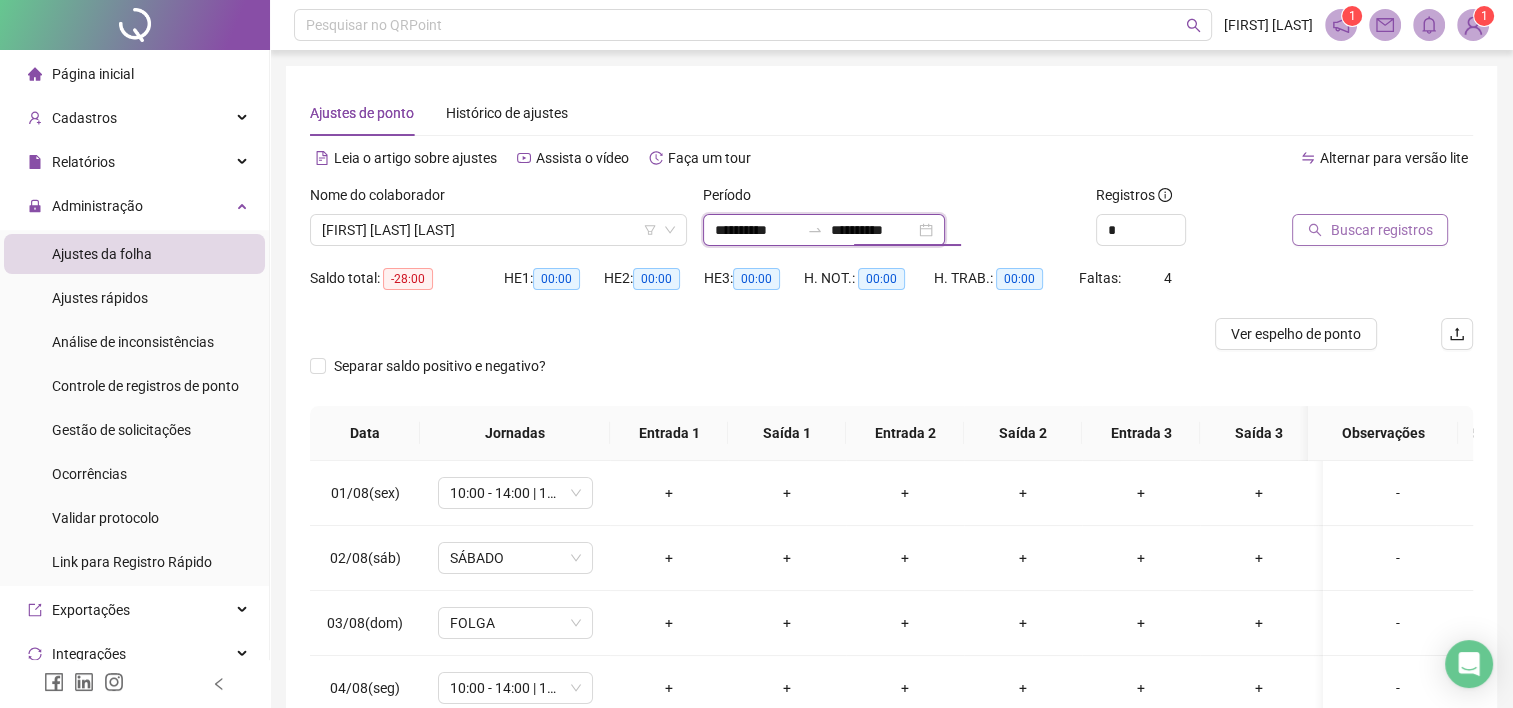click on "**********" at bounding box center [873, 230] 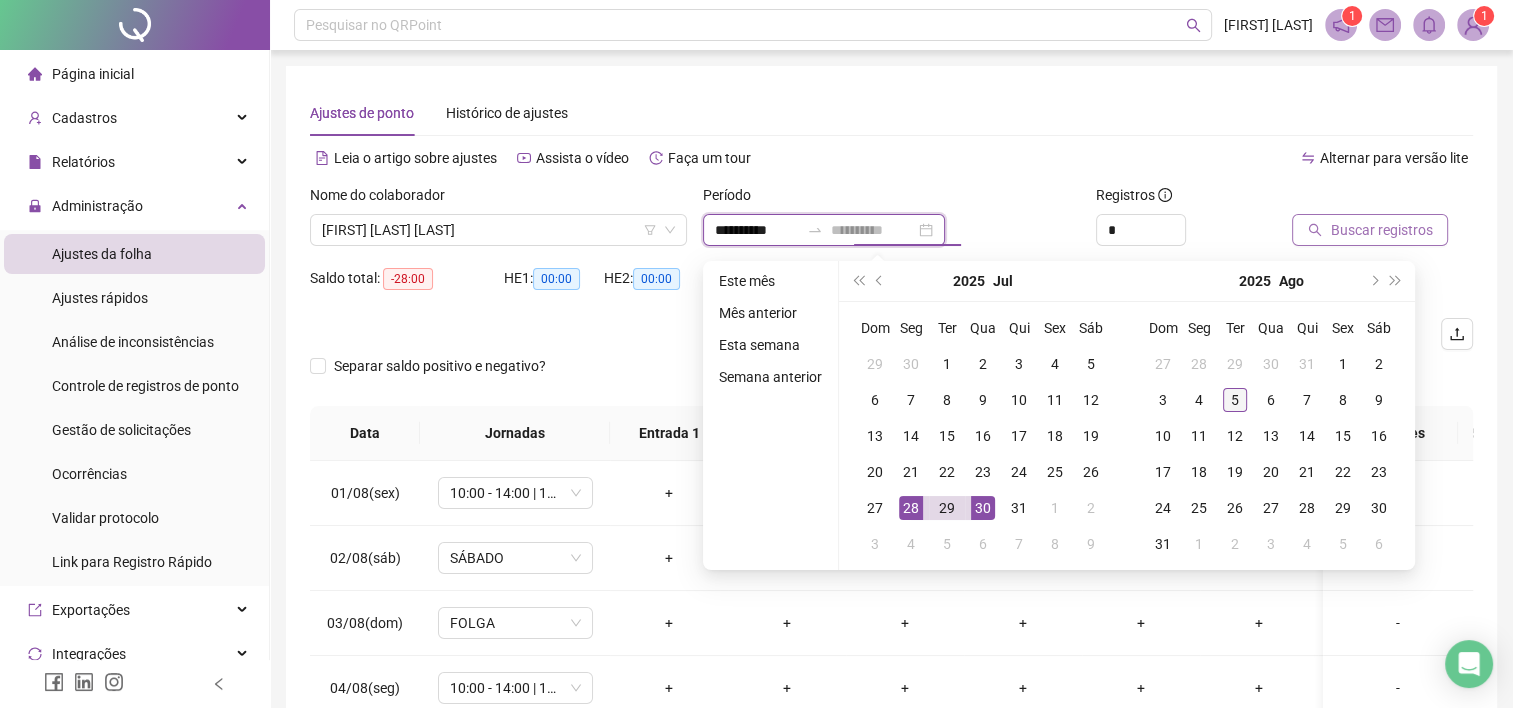 type on "**********" 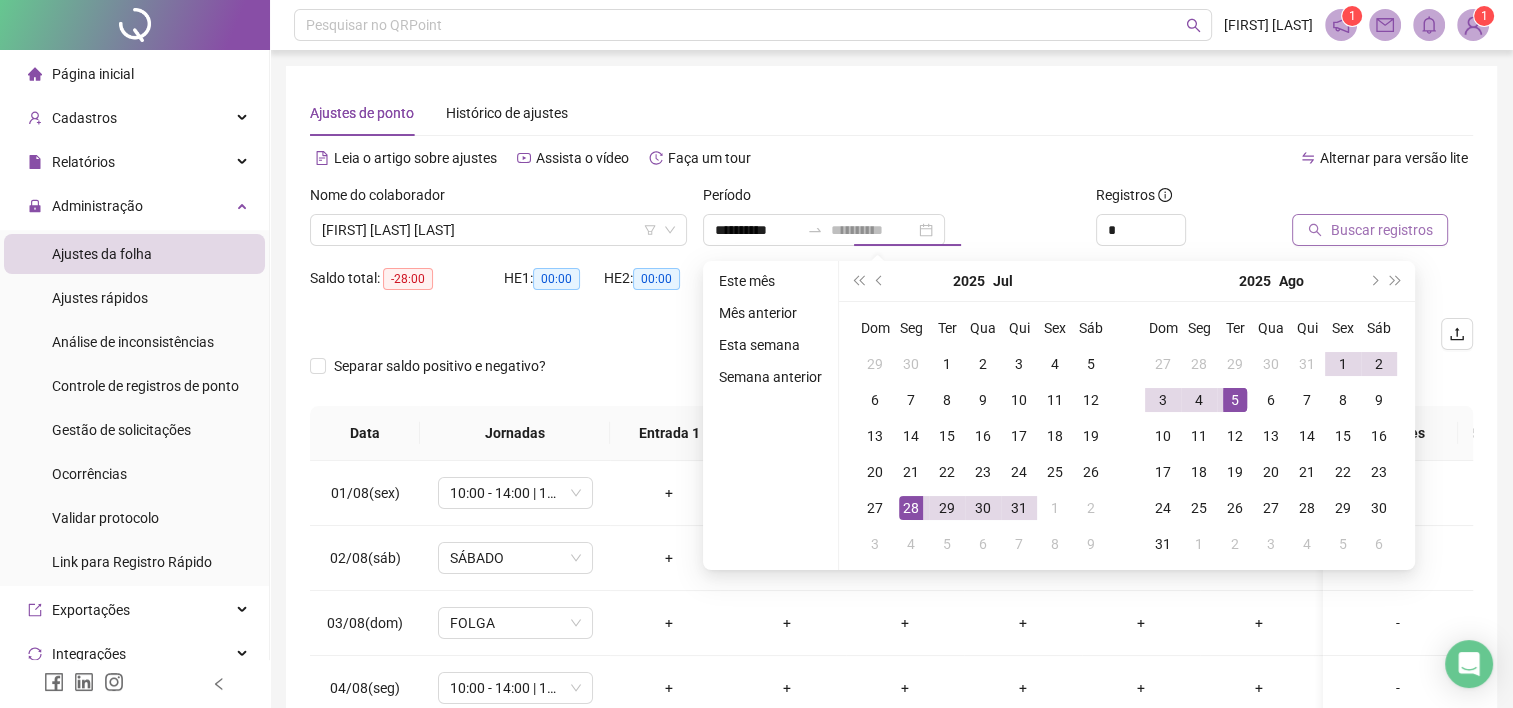 click on "5" at bounding box center [1235, 400] 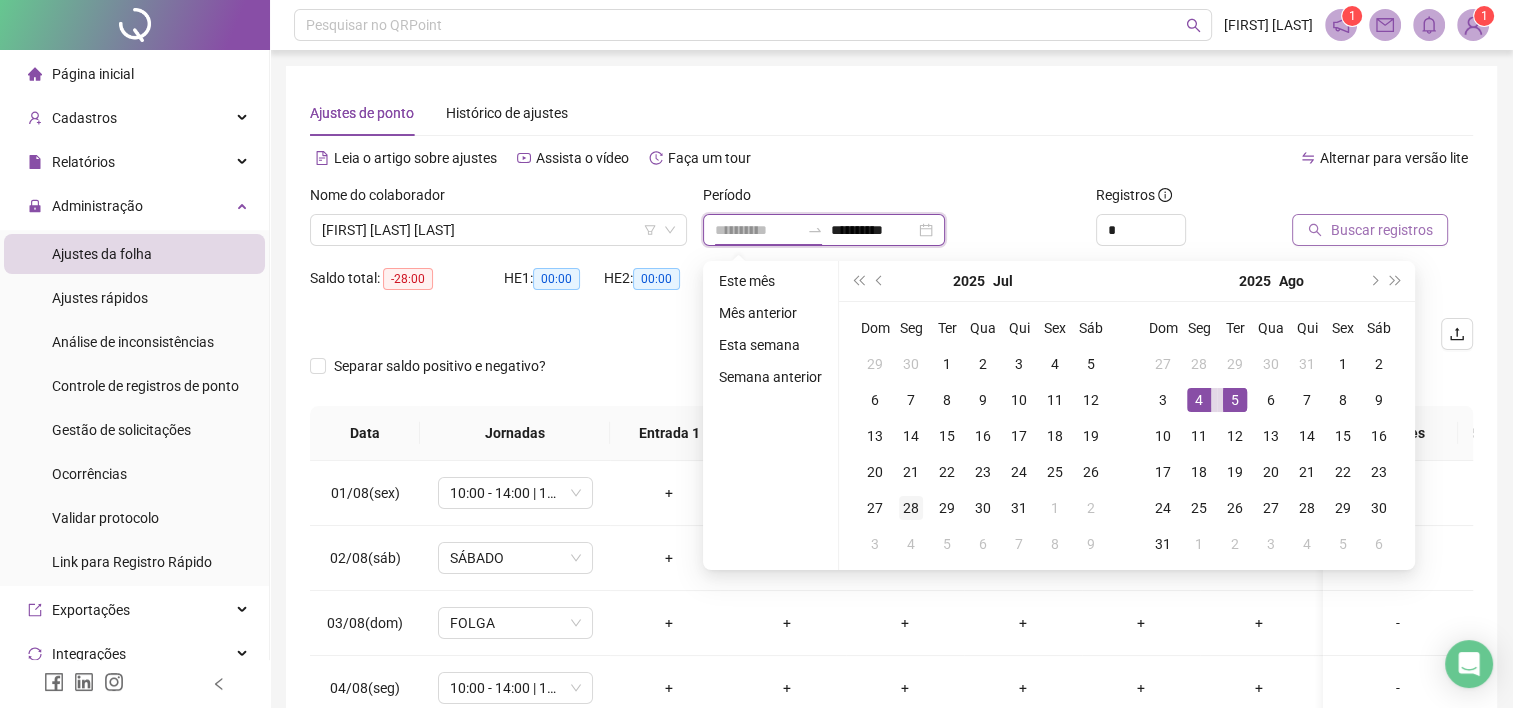 type on "**********" 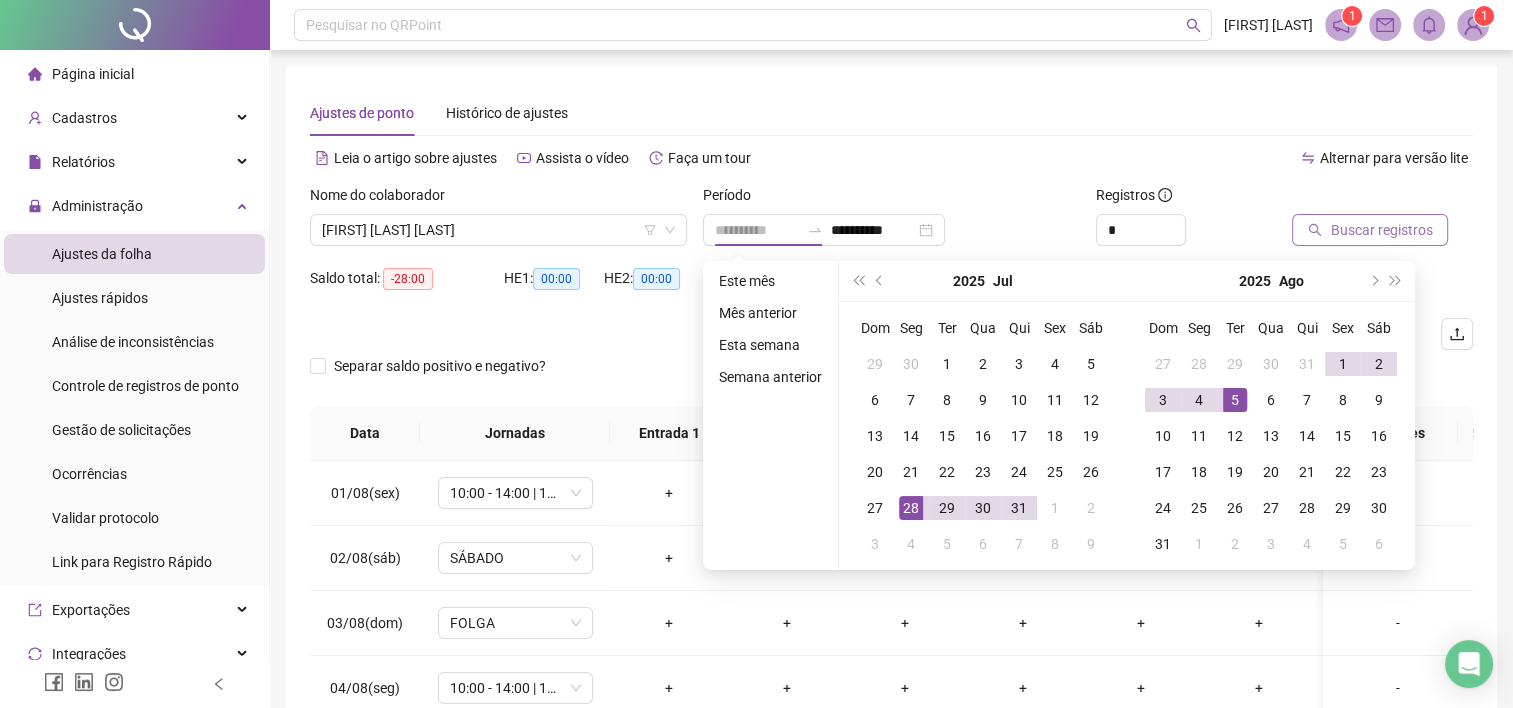 click on "28" at bounding box center (911, 508) 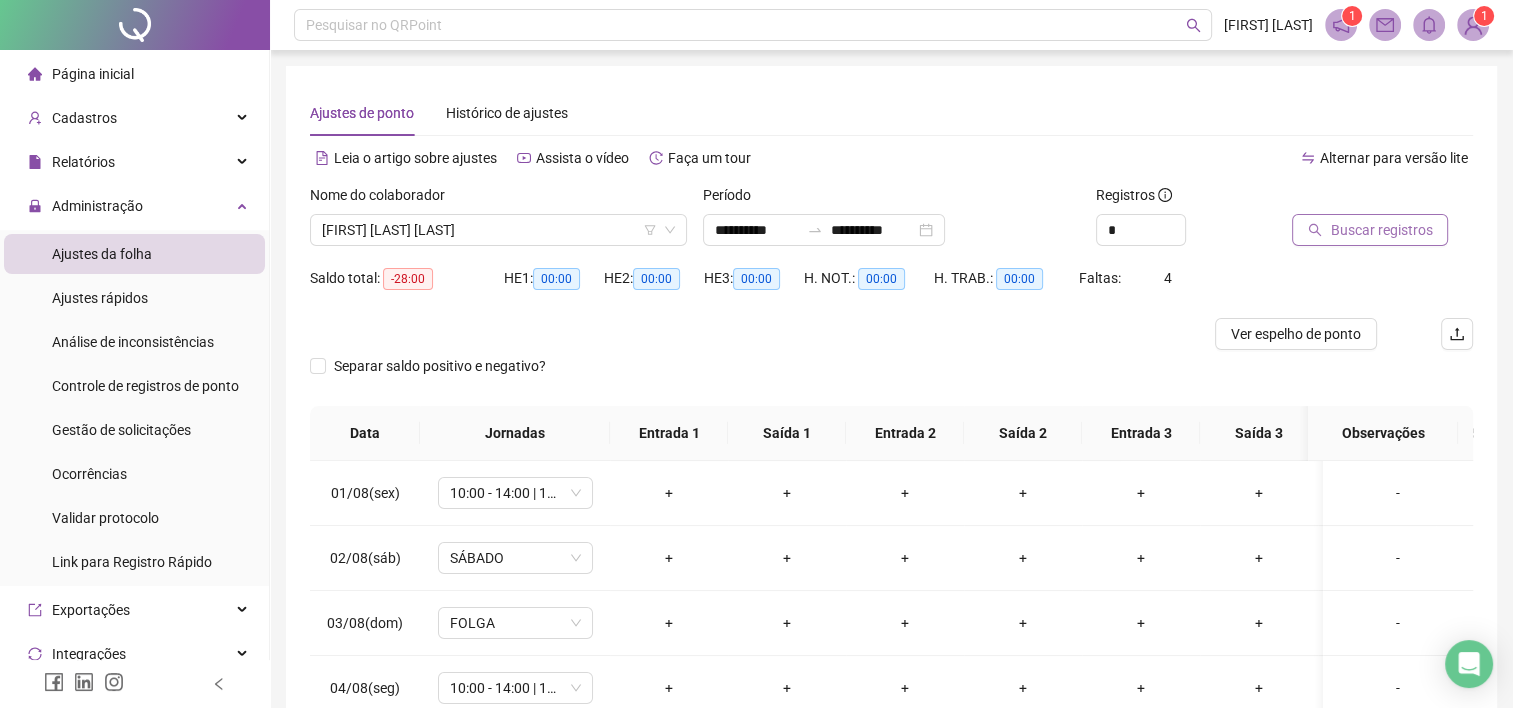 click on "Buscar registros" at bounding box center (1381, 230) 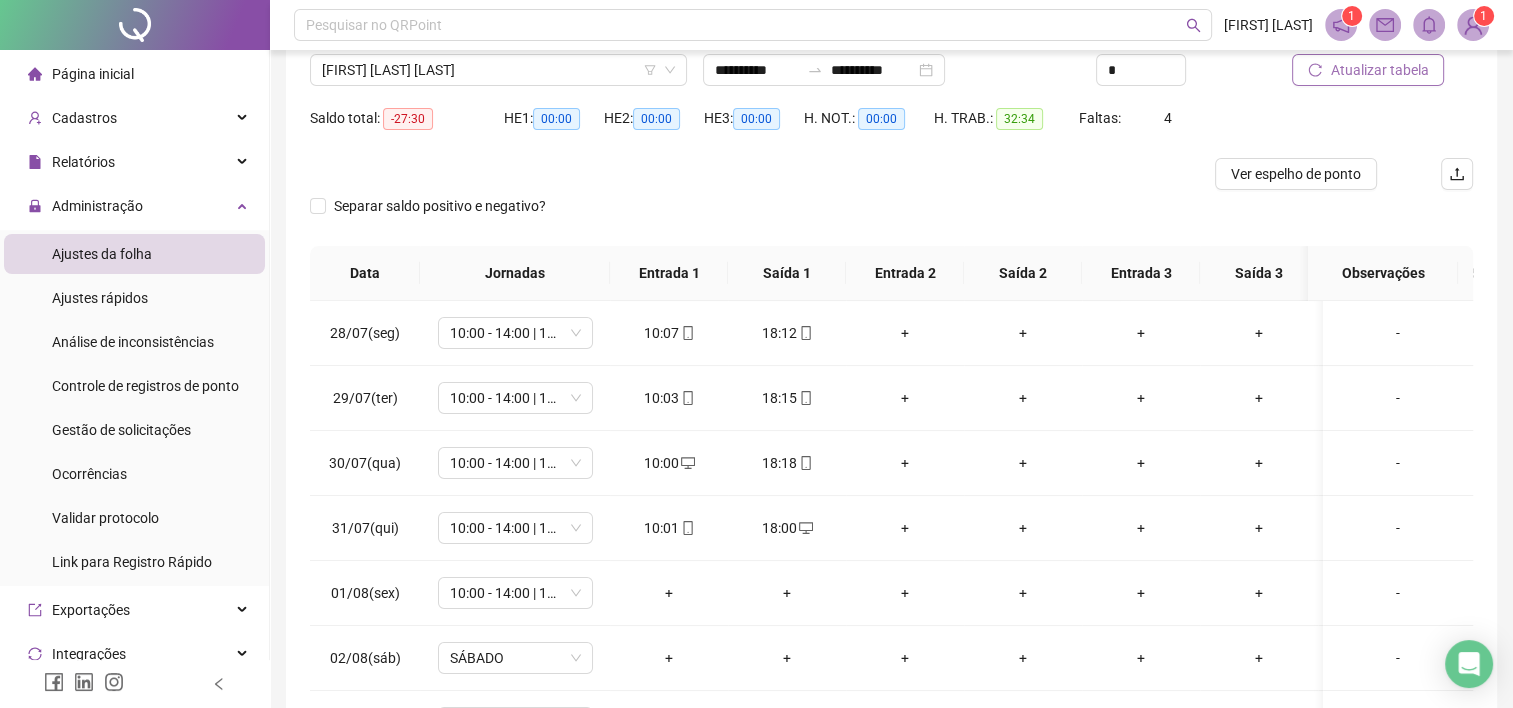 scroll, scrollTop: 289, scrollLeft: 0, axis: vertical 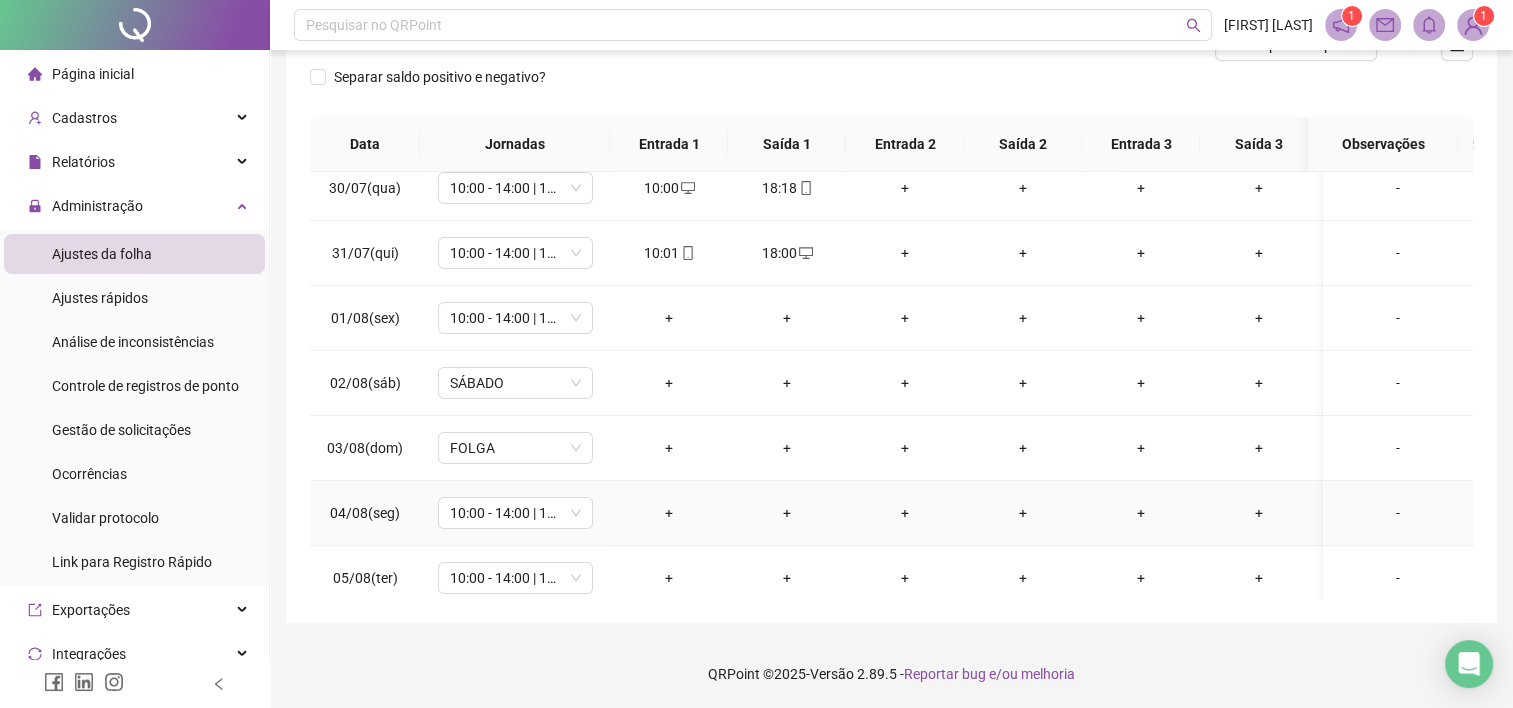 click on "+" at bounding box center [669, 513] 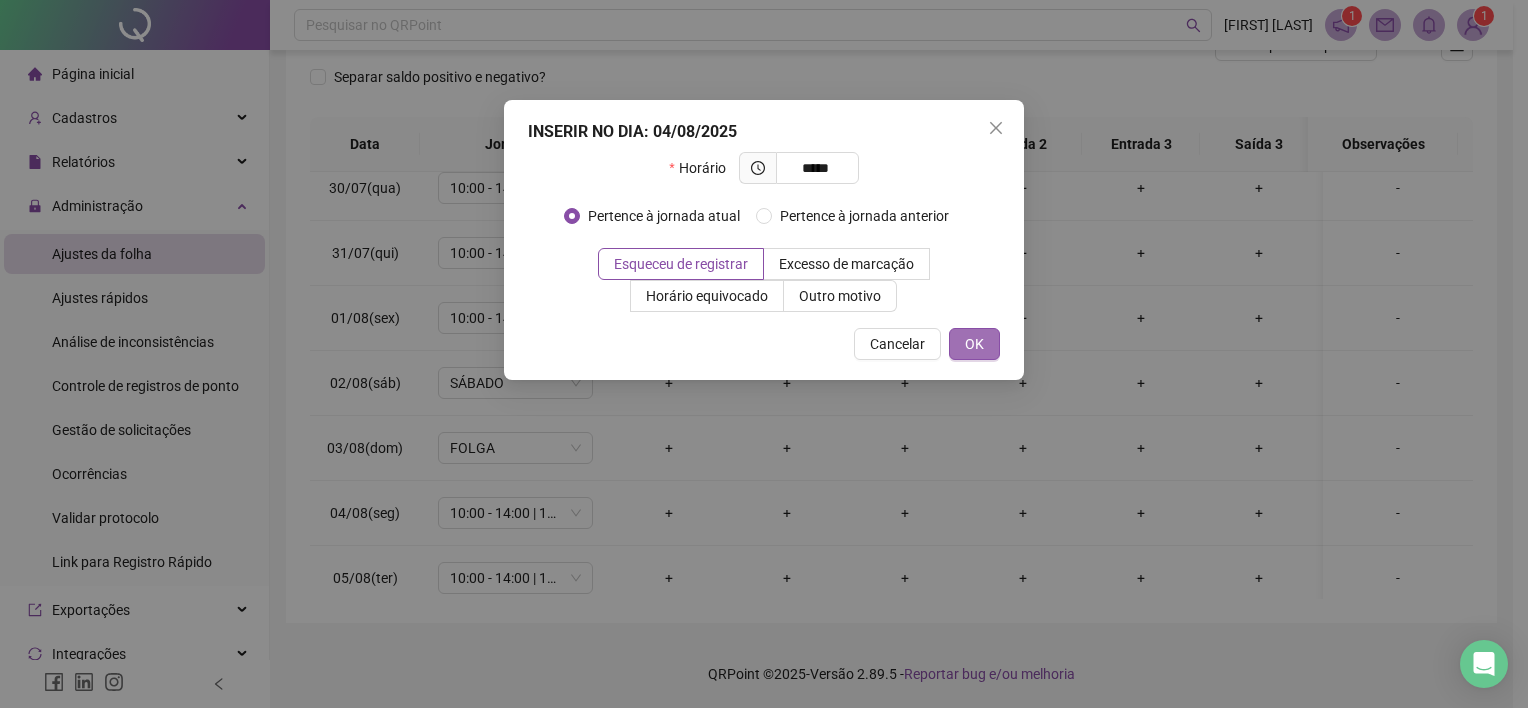 type on "*****" 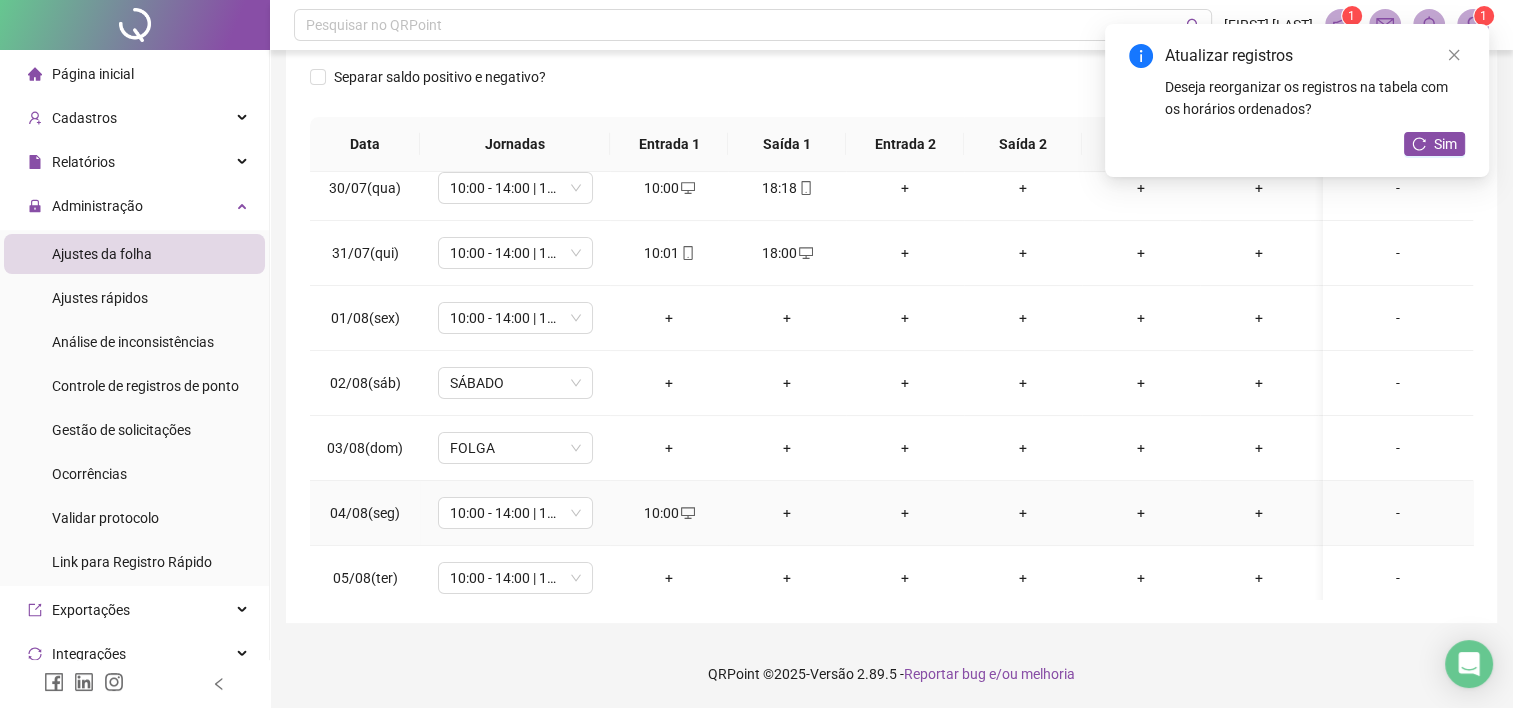 click on "+" at bounding box center (787, 513) 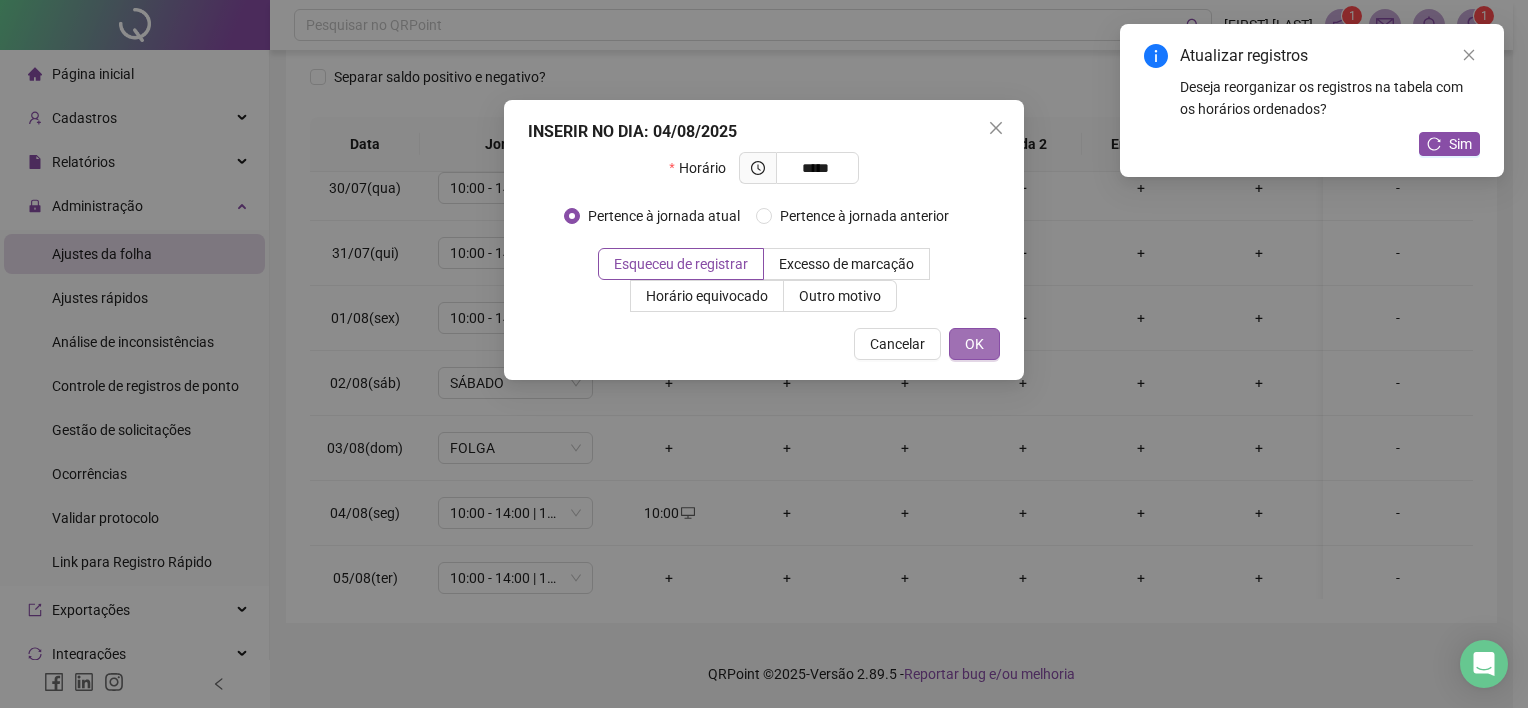 type on "*****" 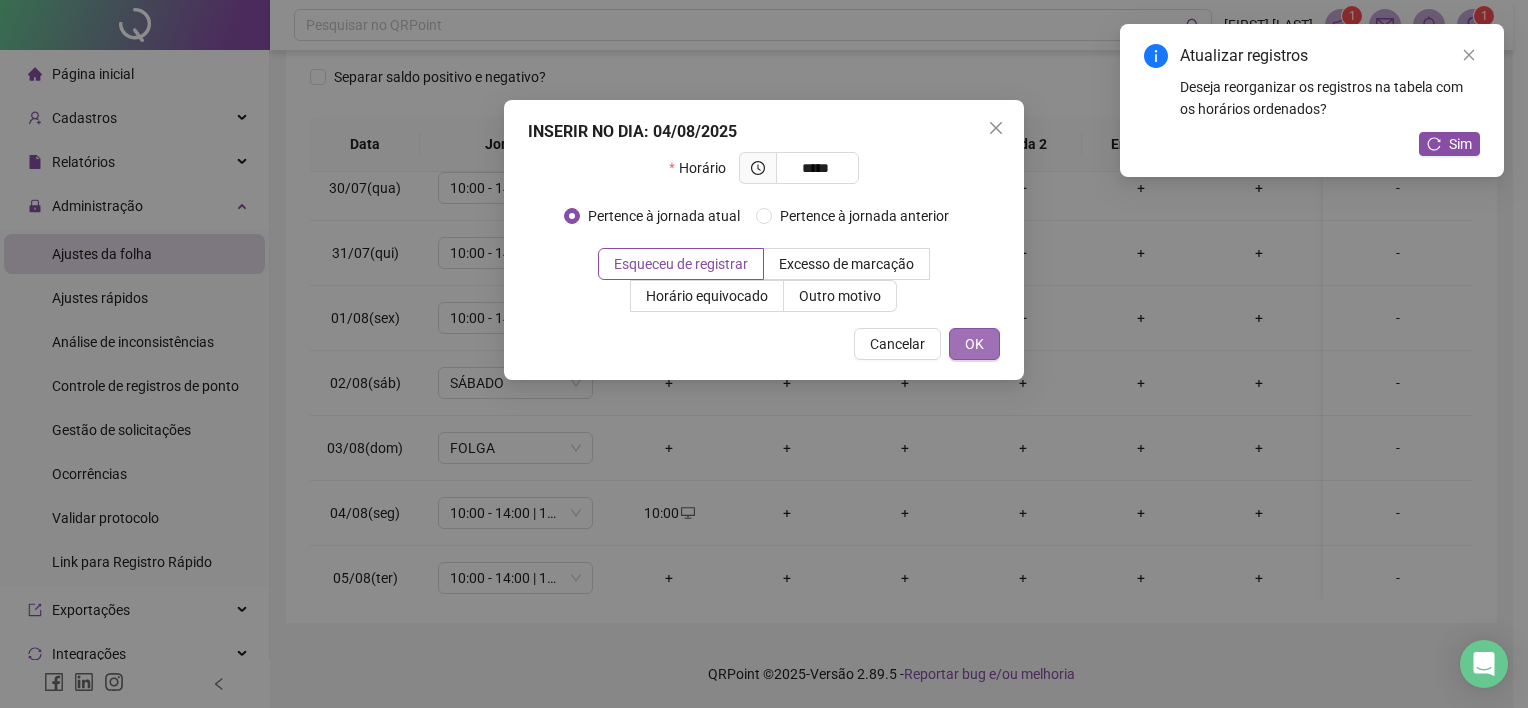 click on "OK" at bounding box center (974, 344) 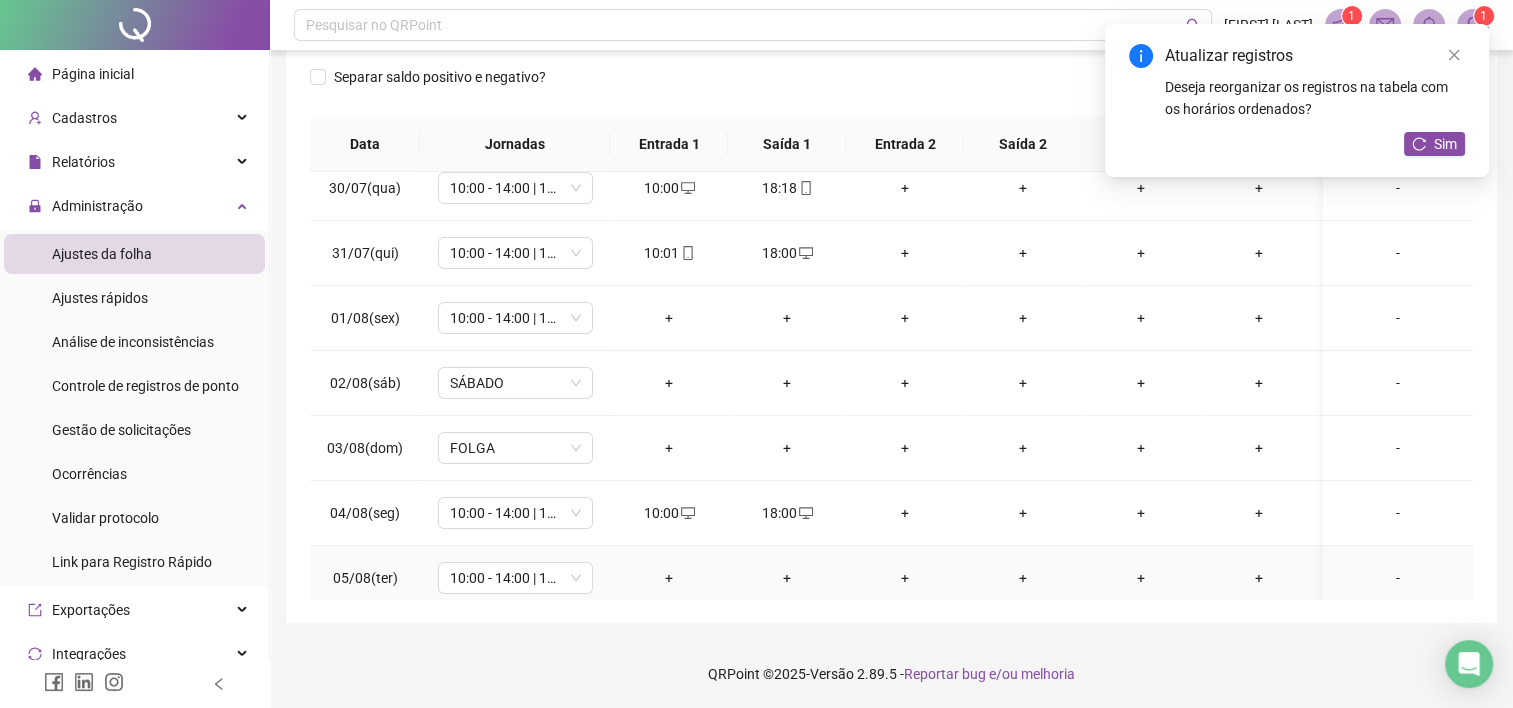 click on "+" at bounding box center [669, 578] 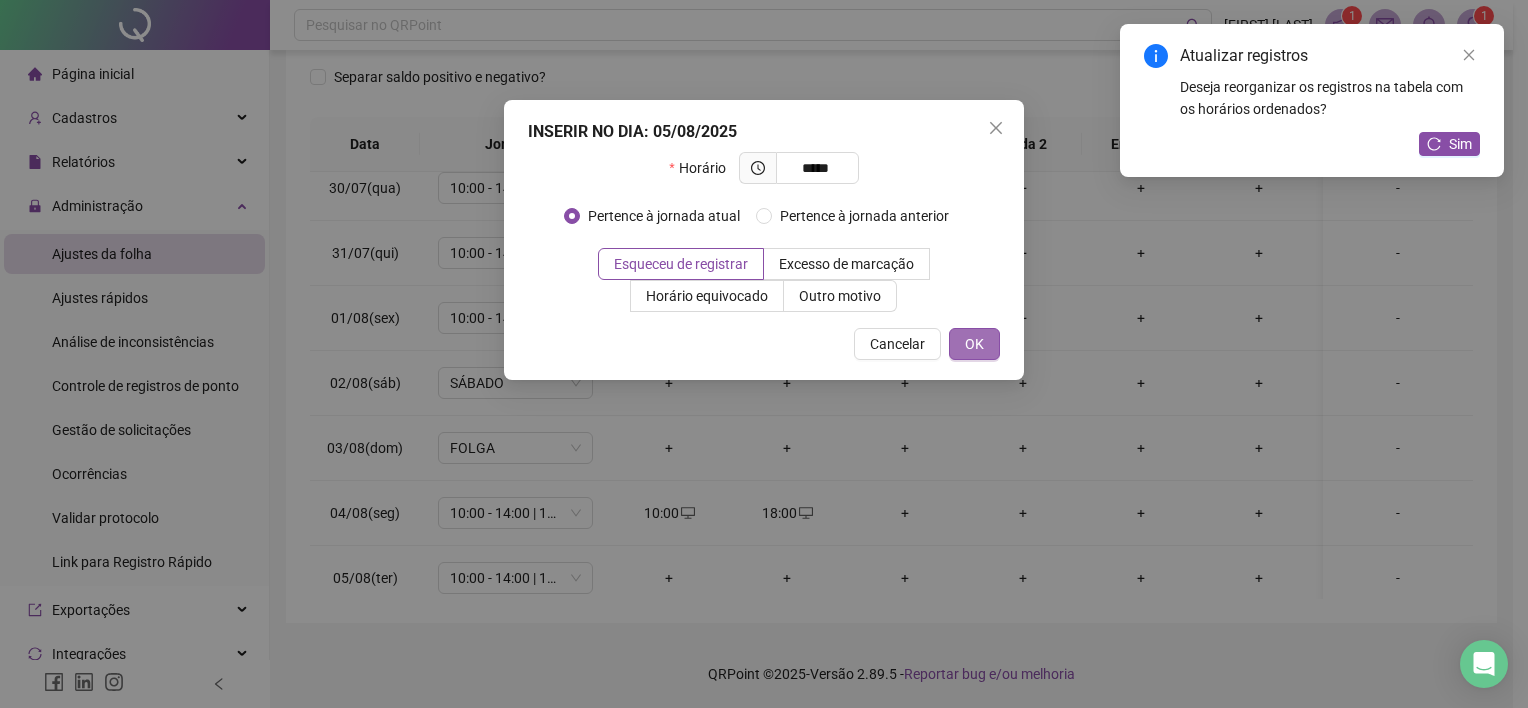 type on "*****" 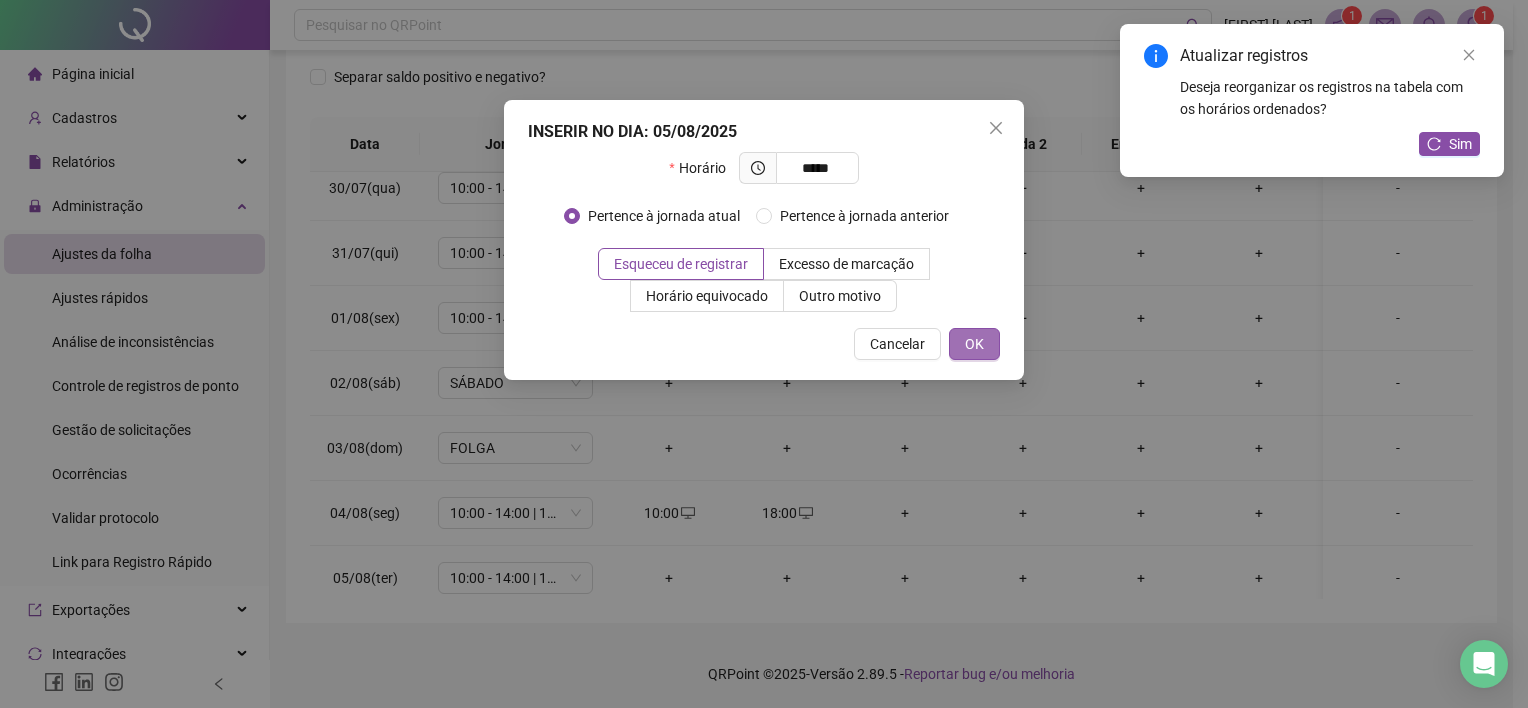 click on "OK" at bounding box center (974, 344) 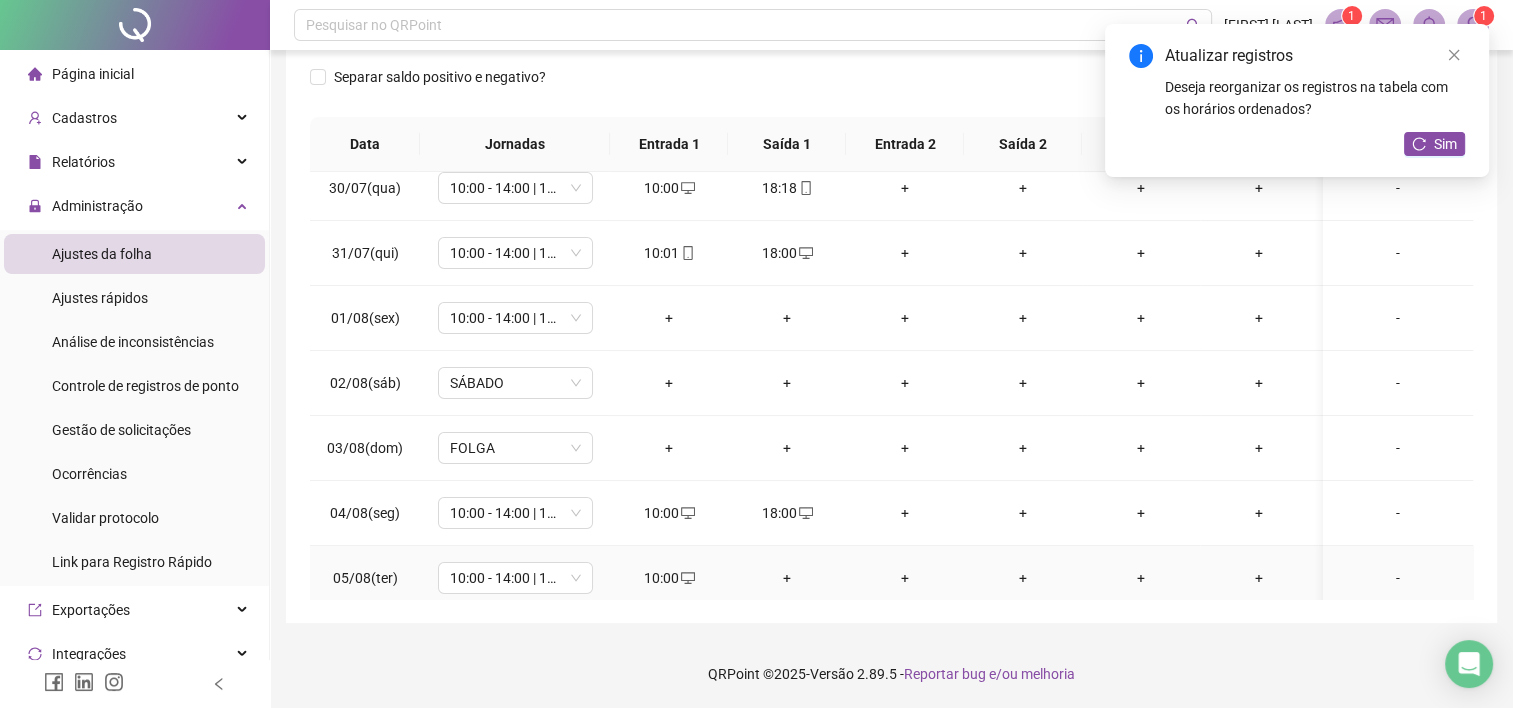 click on "+" at bounding box center (787, 578) 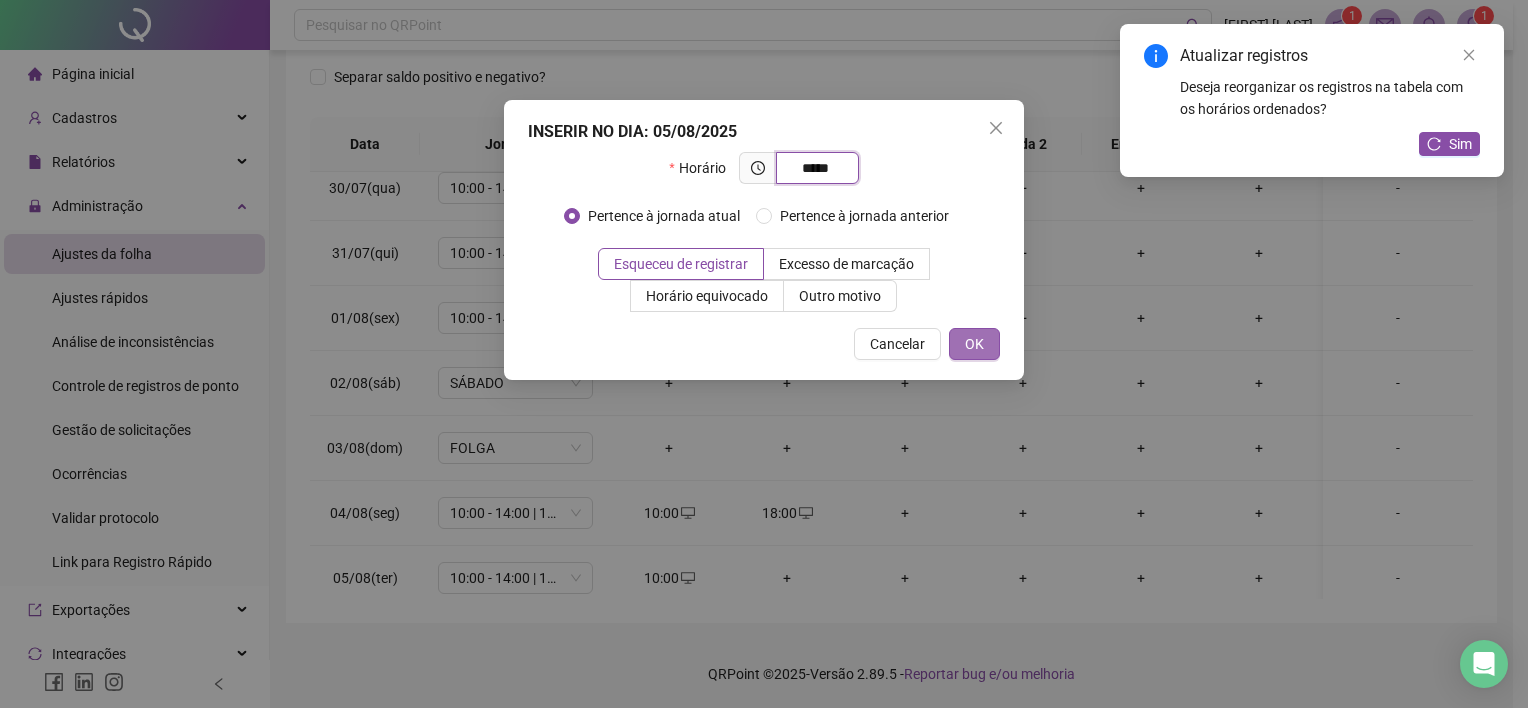type on "*****" 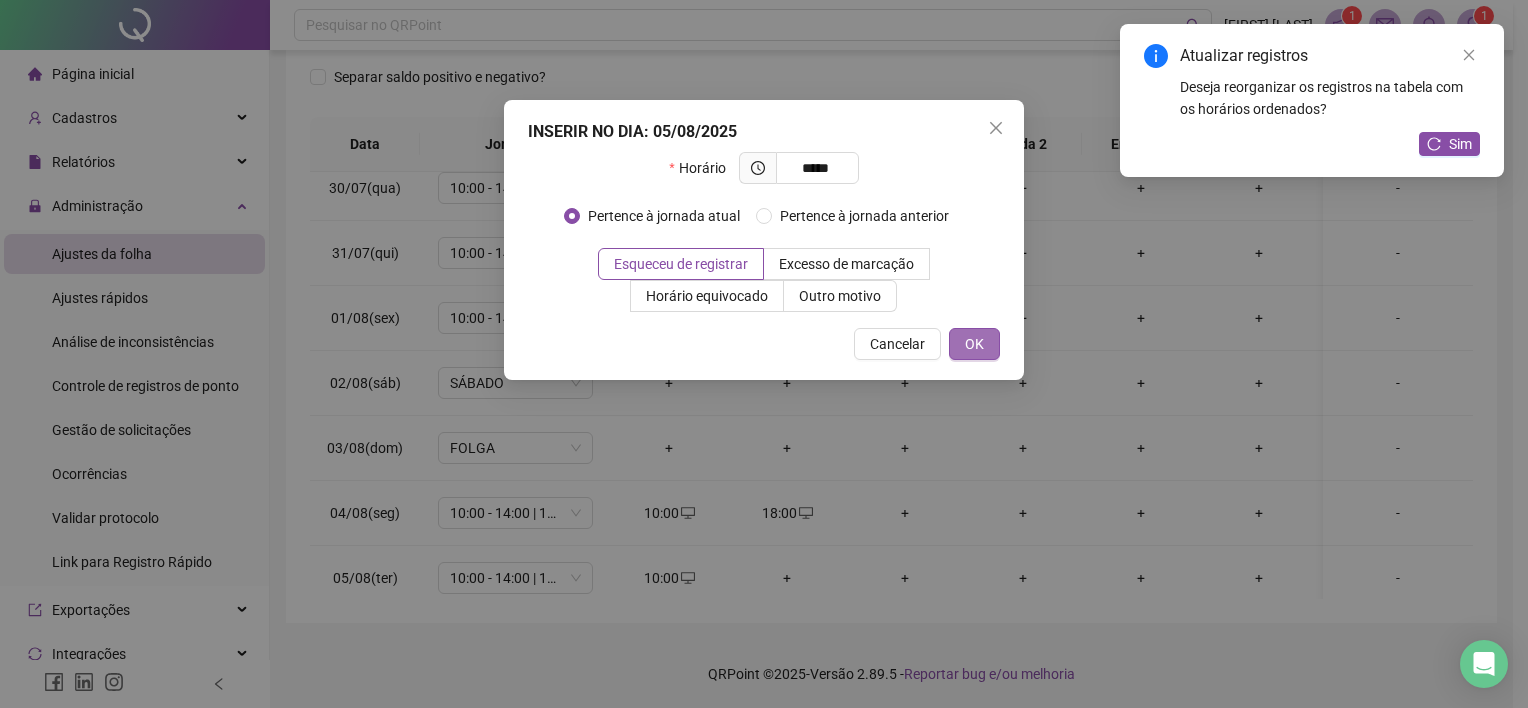 click on "OK" at bounding box center [974, 344] 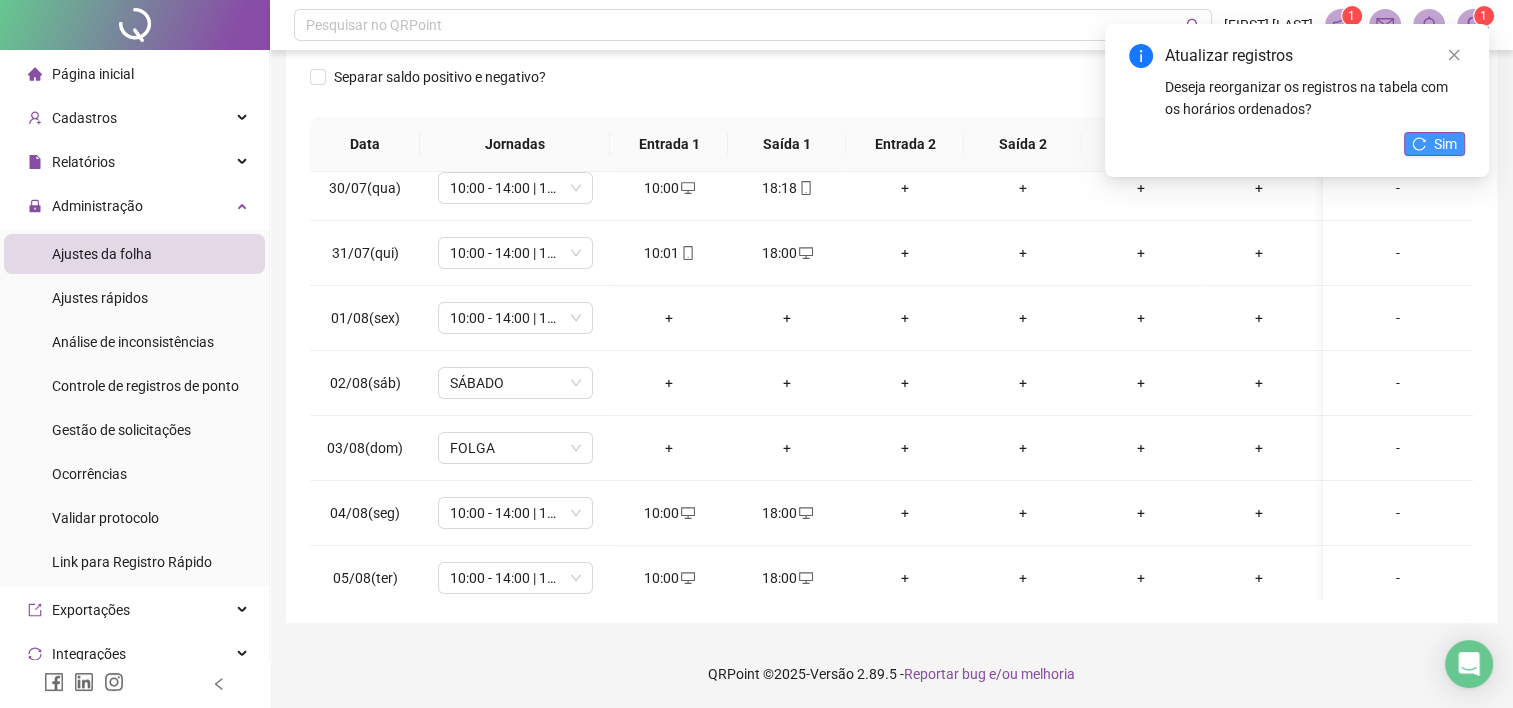 click on "Sim" at bounding box center (1434, 144) 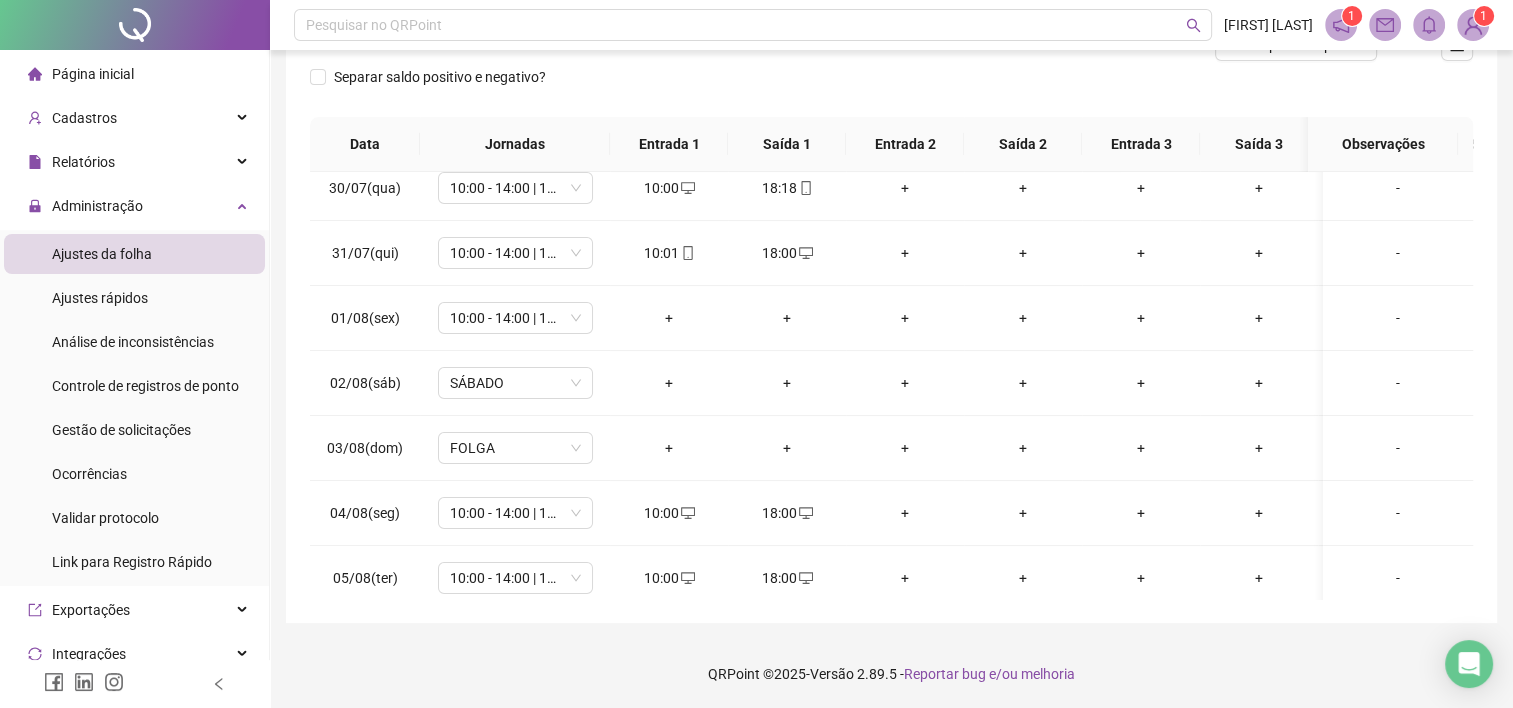 scroll, scrollTop: 171, scrollLeft: 0, axis: vertical 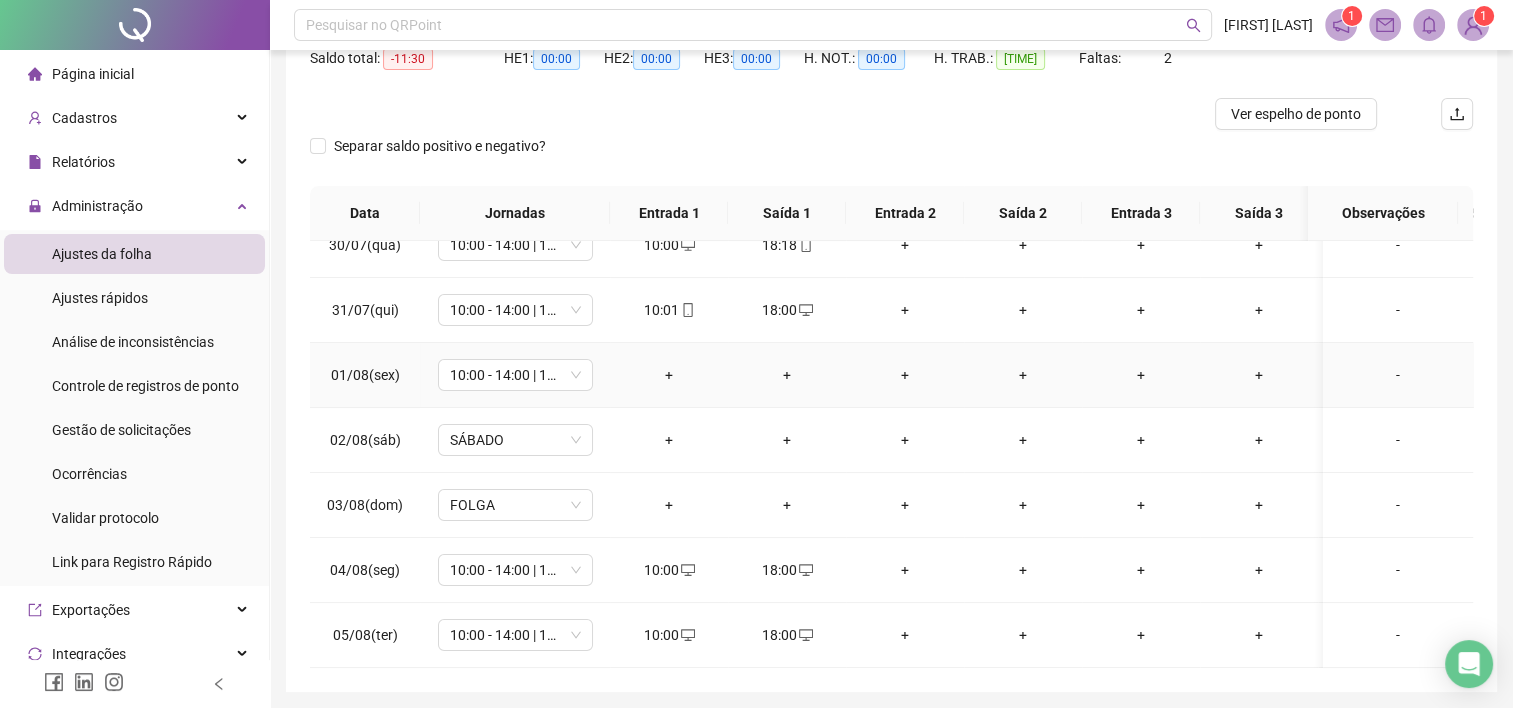 click on "+" at bounding box center [669, 375] 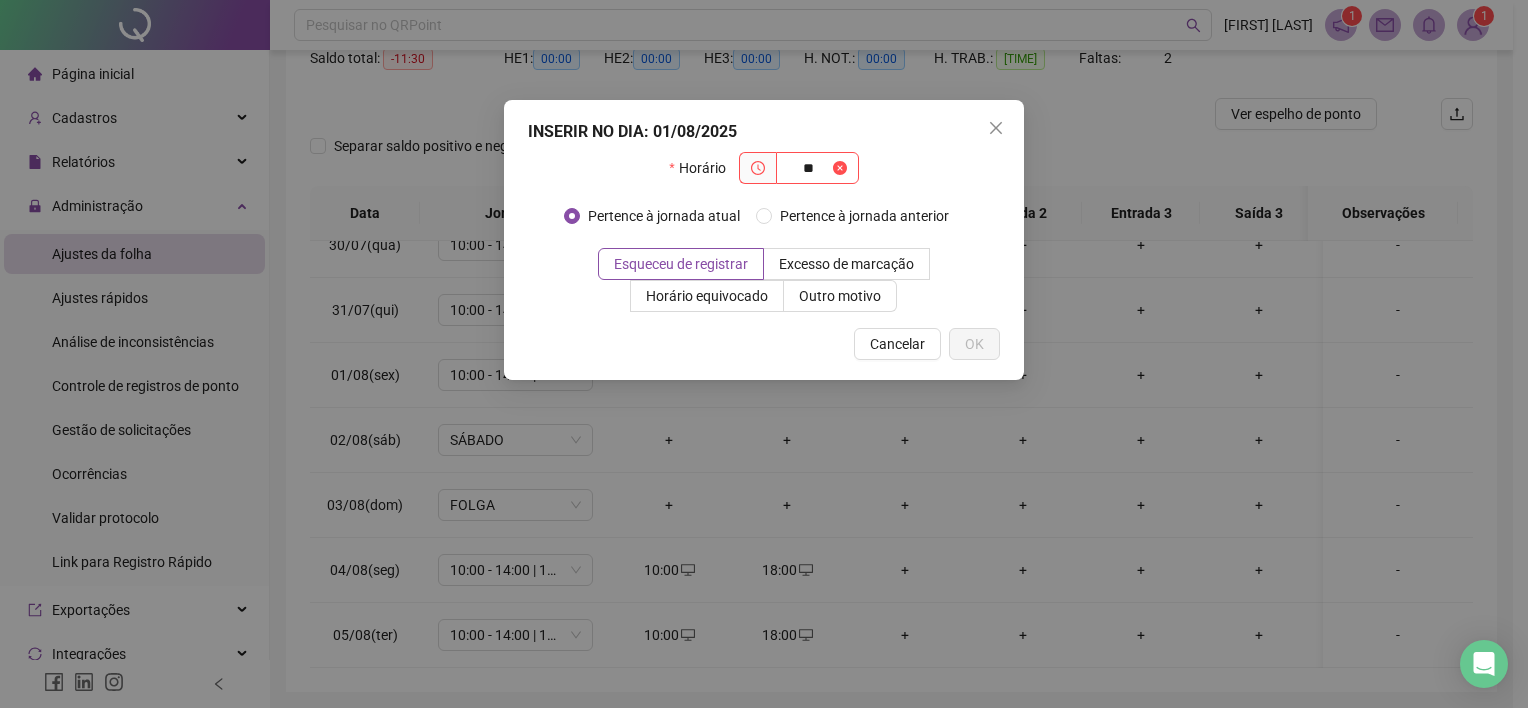 type on "*" 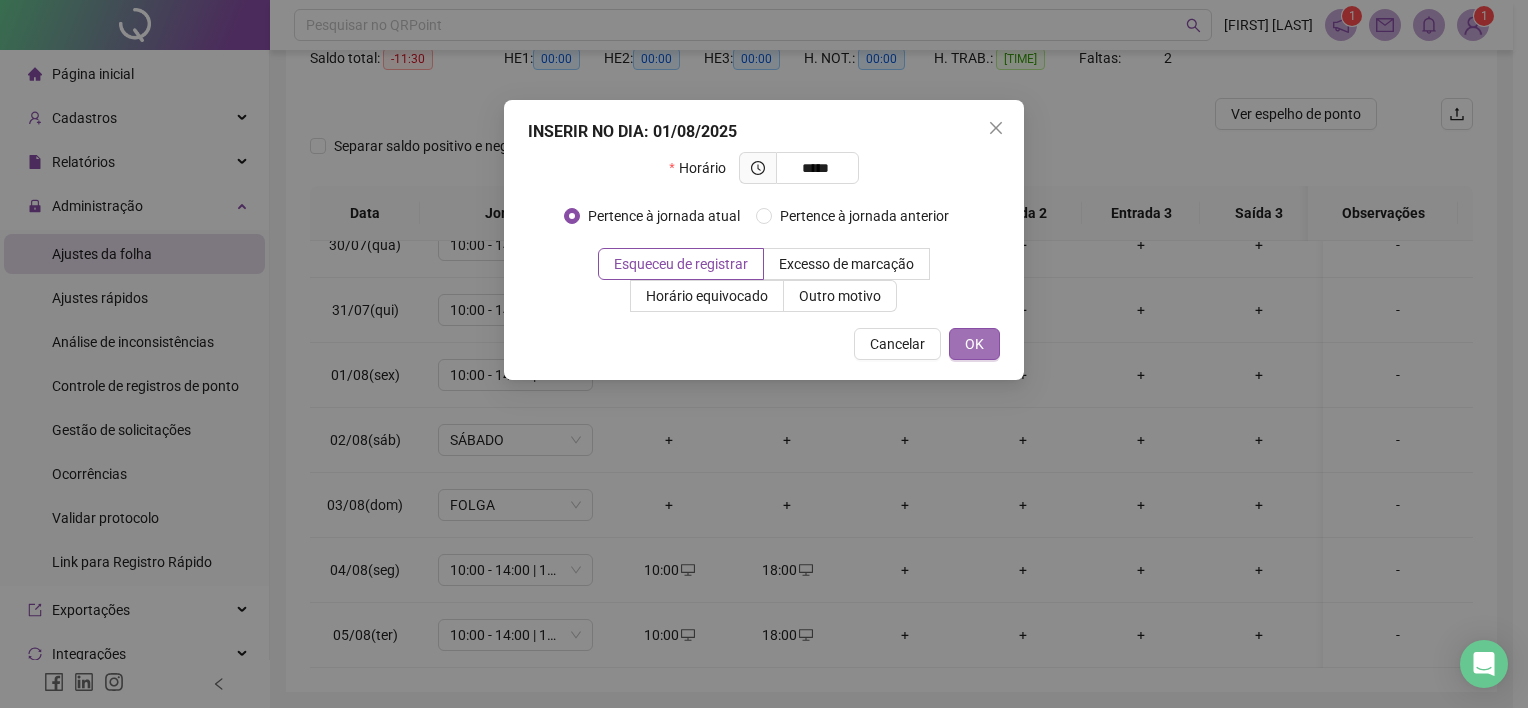 type on "*****" 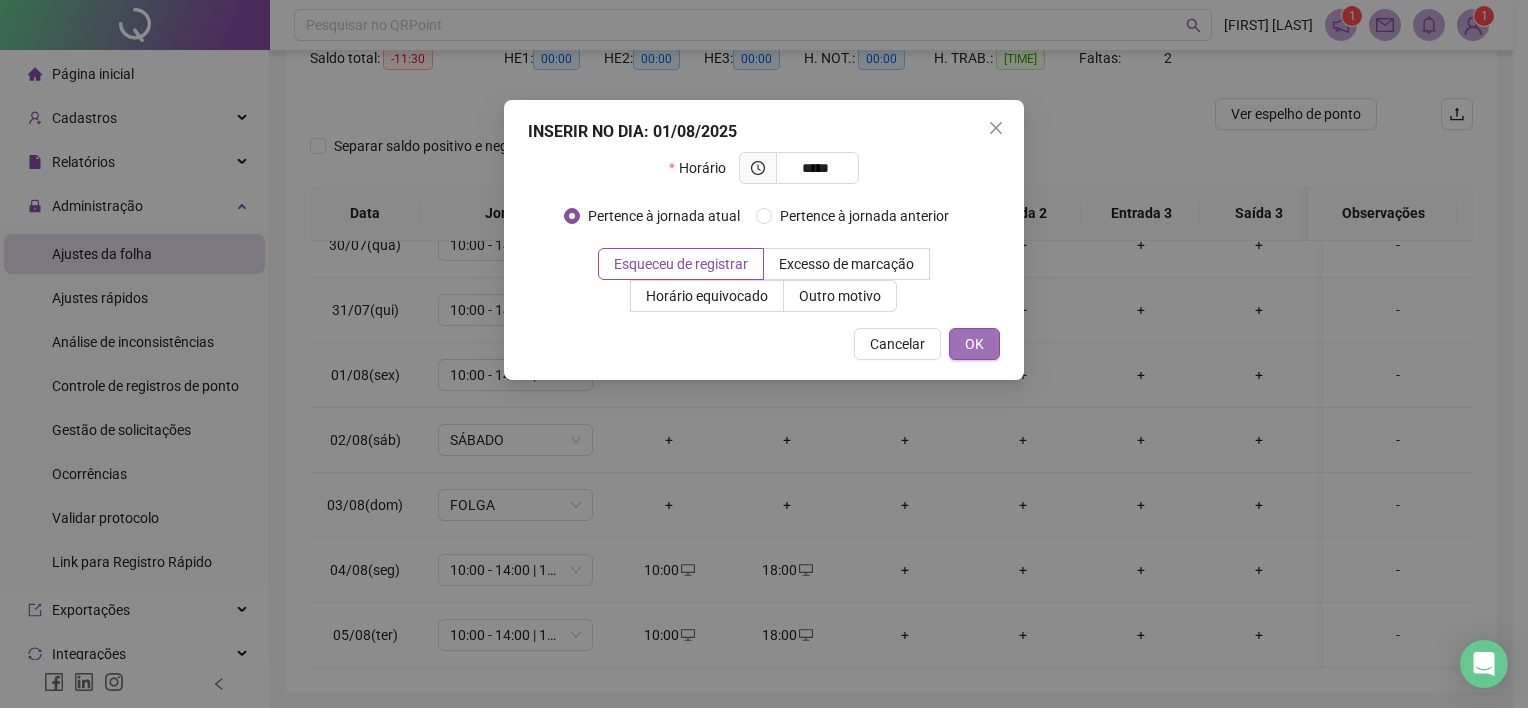 click on "OK" at bounding box center [974, 344] 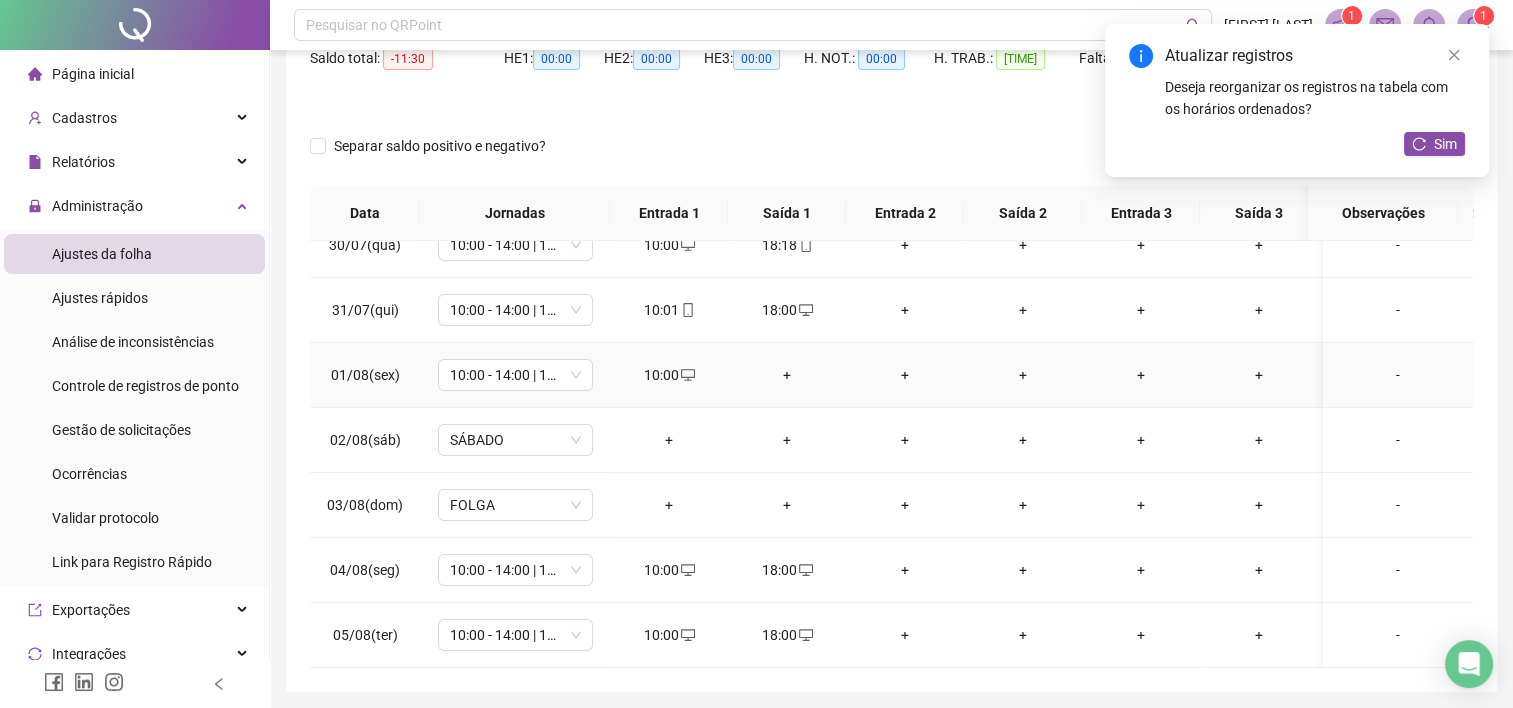 click on "+" at bounding box center [787, 375] 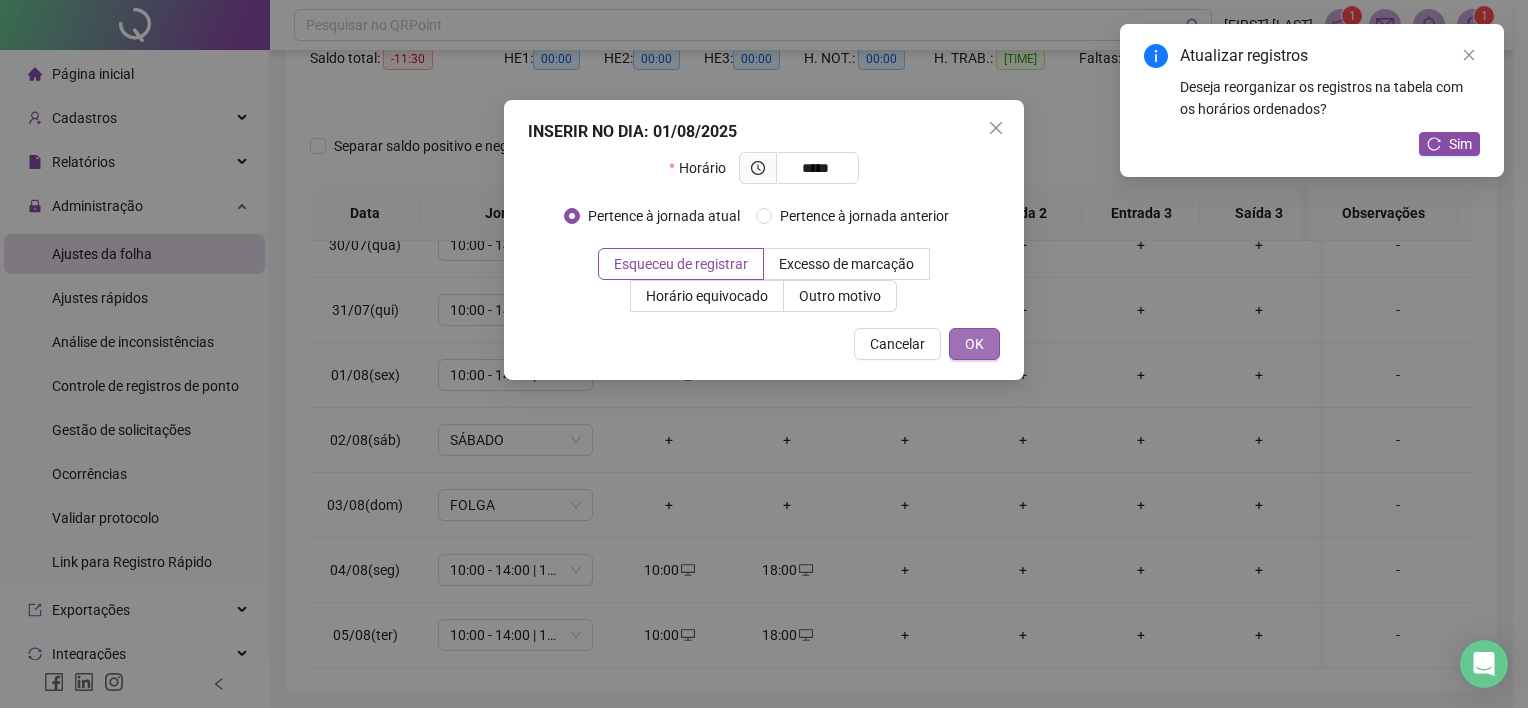 type on "*****" 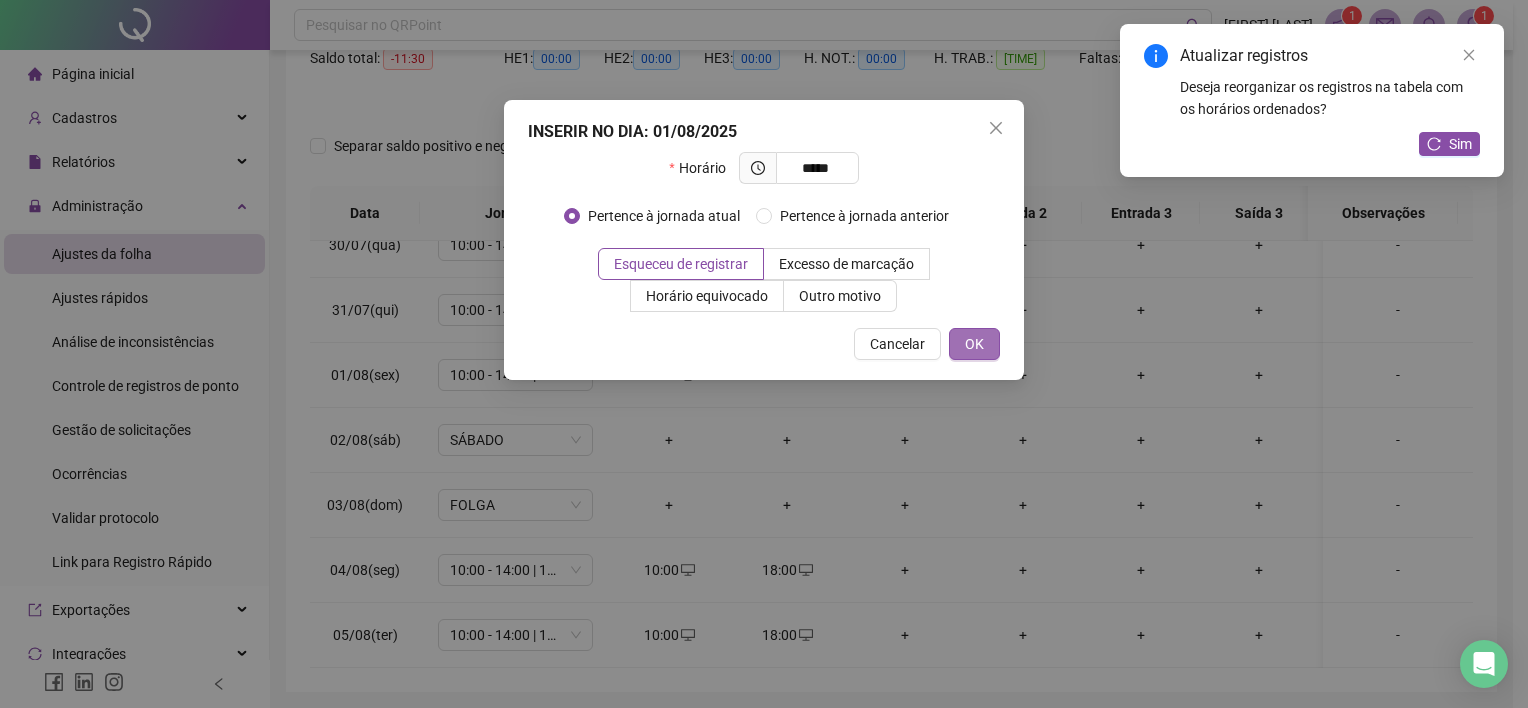 click on "OK" at bounding box center [974, 344] 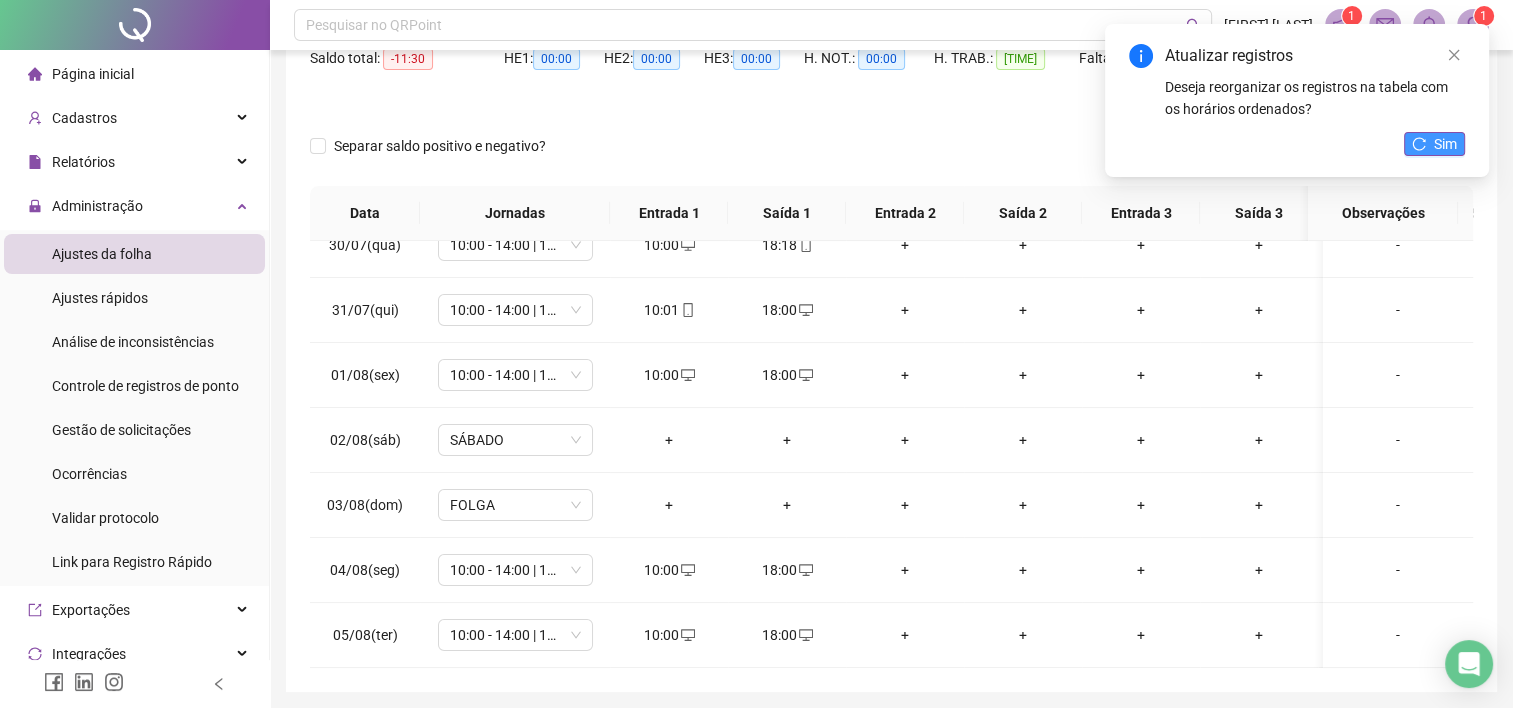 click on "Sim" at bounding box center [1445, 144] 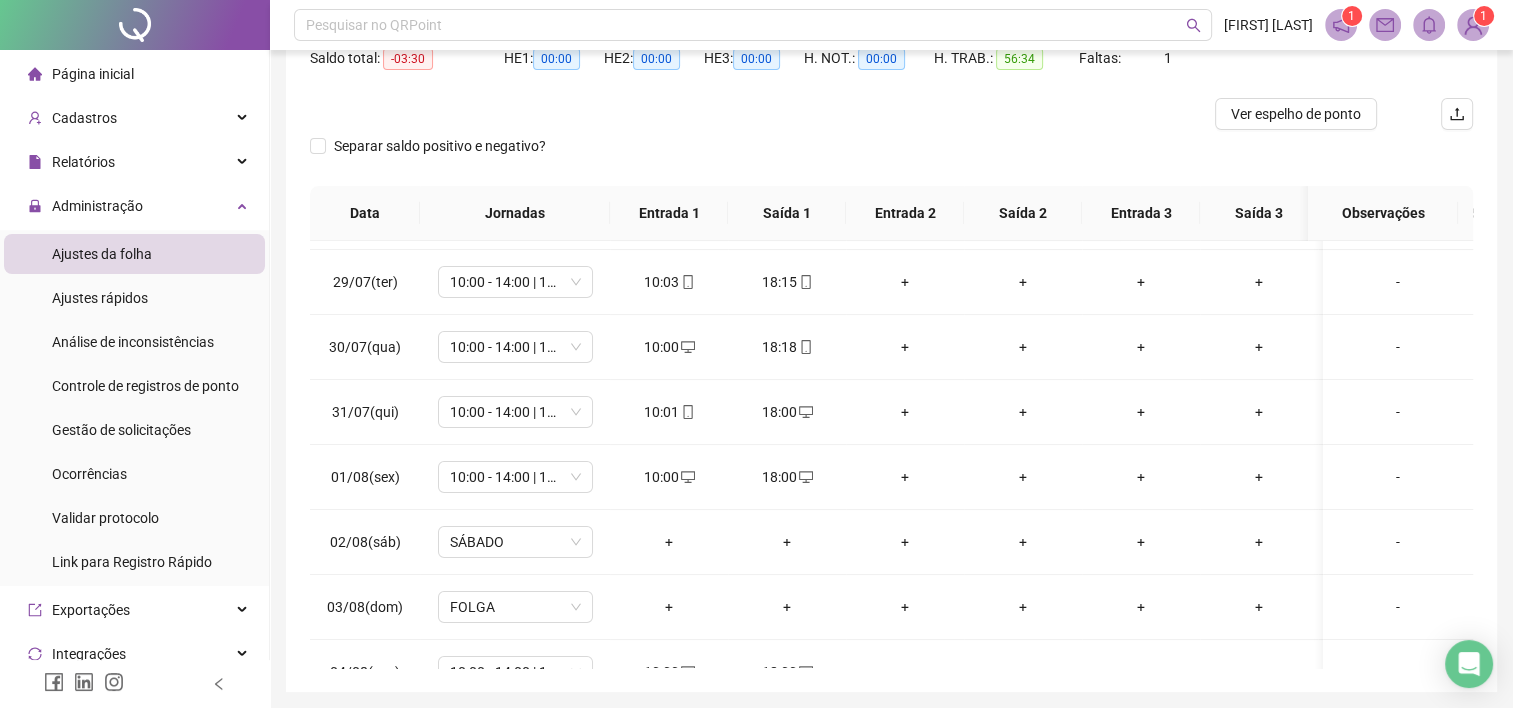 scroll, scrollTop: 0, scrollLeft: 0, axis: both 